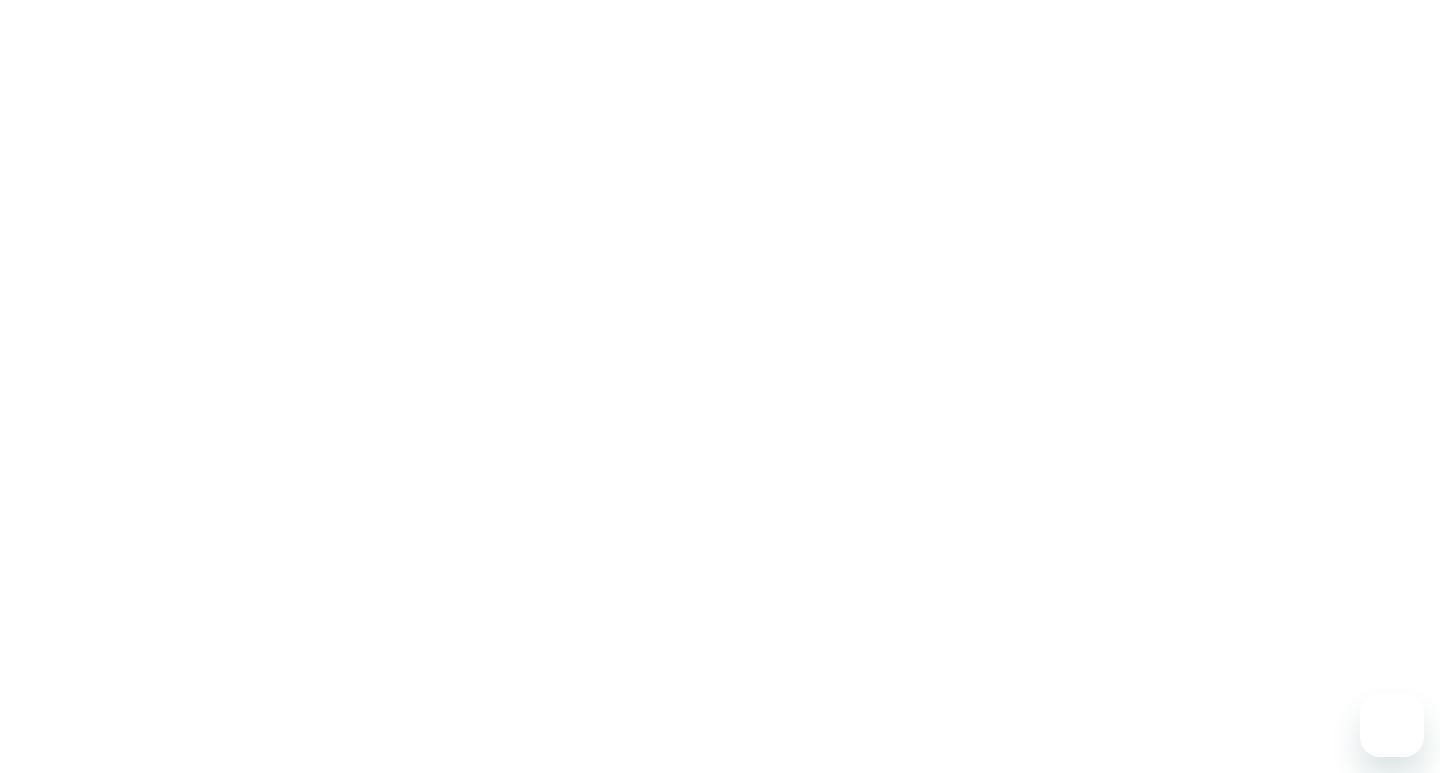scroll, scrollTop: 0, scrollLeft: 0, axis: both 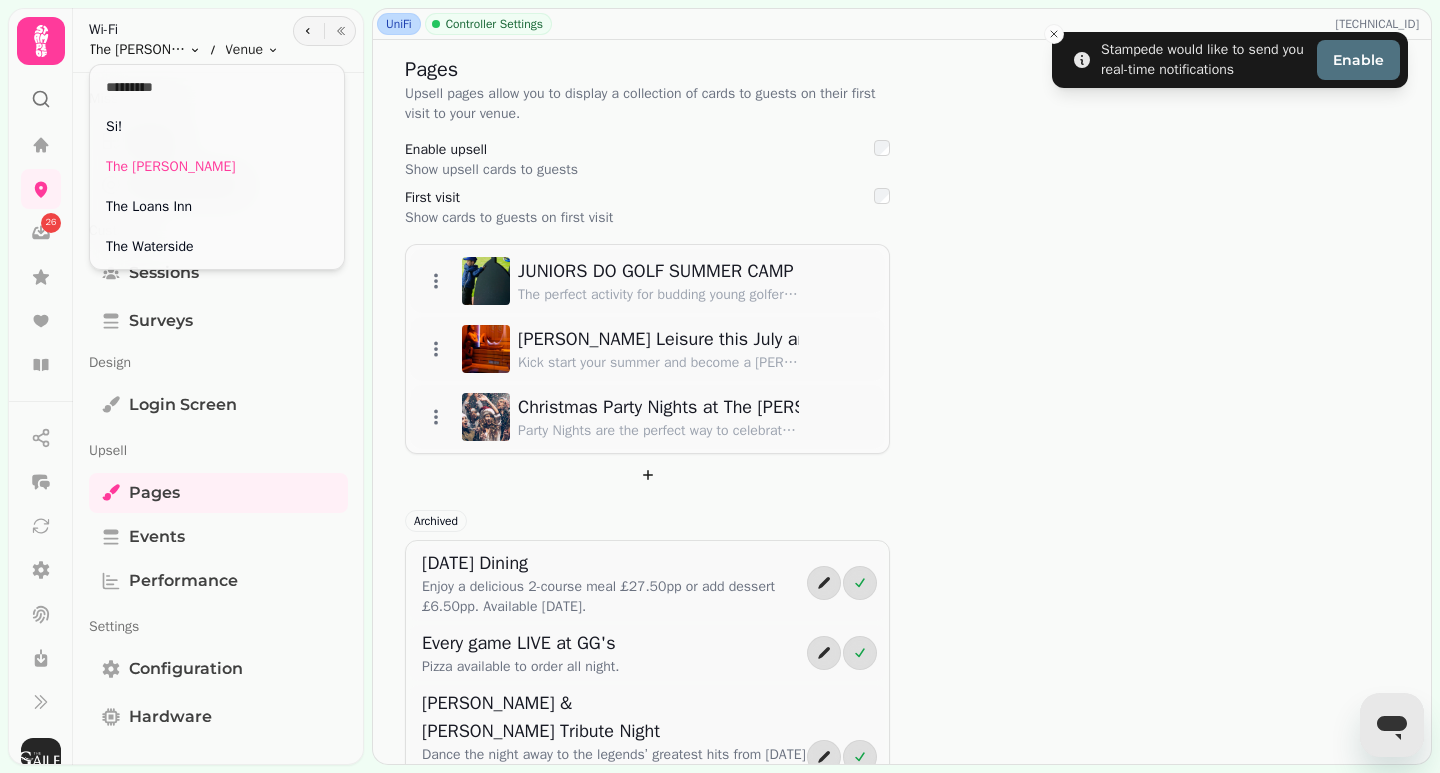 click on "Stampede would like to send you real-time notifications Enable 26 UniFi Controller Settings [TECHNICAL_ID] Pages Upsell pages allow you to display a collection of cards to guests on their first visit to your venue. Enable upsell Show upsell cards to guests First visit Show cards to guests on first visit JUNIORS DO GOLF SUMMER CAMP - FROM [DATE] The perfect activity for budding young golfers this Summer! Join our Juniors Do Golf Summer Camp, starting [DATE]. Let your little ones swing into action while learning all aspects of golf.  [PERSON_NAME] Leisure this July and enjoy a FREE [DEMOGRAPHIC_DATA] Experience!  Kick start your summer and become a [PERSON_NAME] Leisure Member and enjoy a FREE [DEMOGRAPHIC_DATA] Experience at [GEOGRAPHIC_DATA]! Spa, PLUS a whole host of member benefits. T&C's Apply.   Christmas Party Nights at The [PERSON_NAME] Archived [DATE] Dining Enjoy a delicious 2-course meal £27.50pp or add dessert £6.50pp. Available [DATE]. Every game LIVE at GG's Pizza available to order all night. 25% Off Food 570" at bounding box center (720, 386) 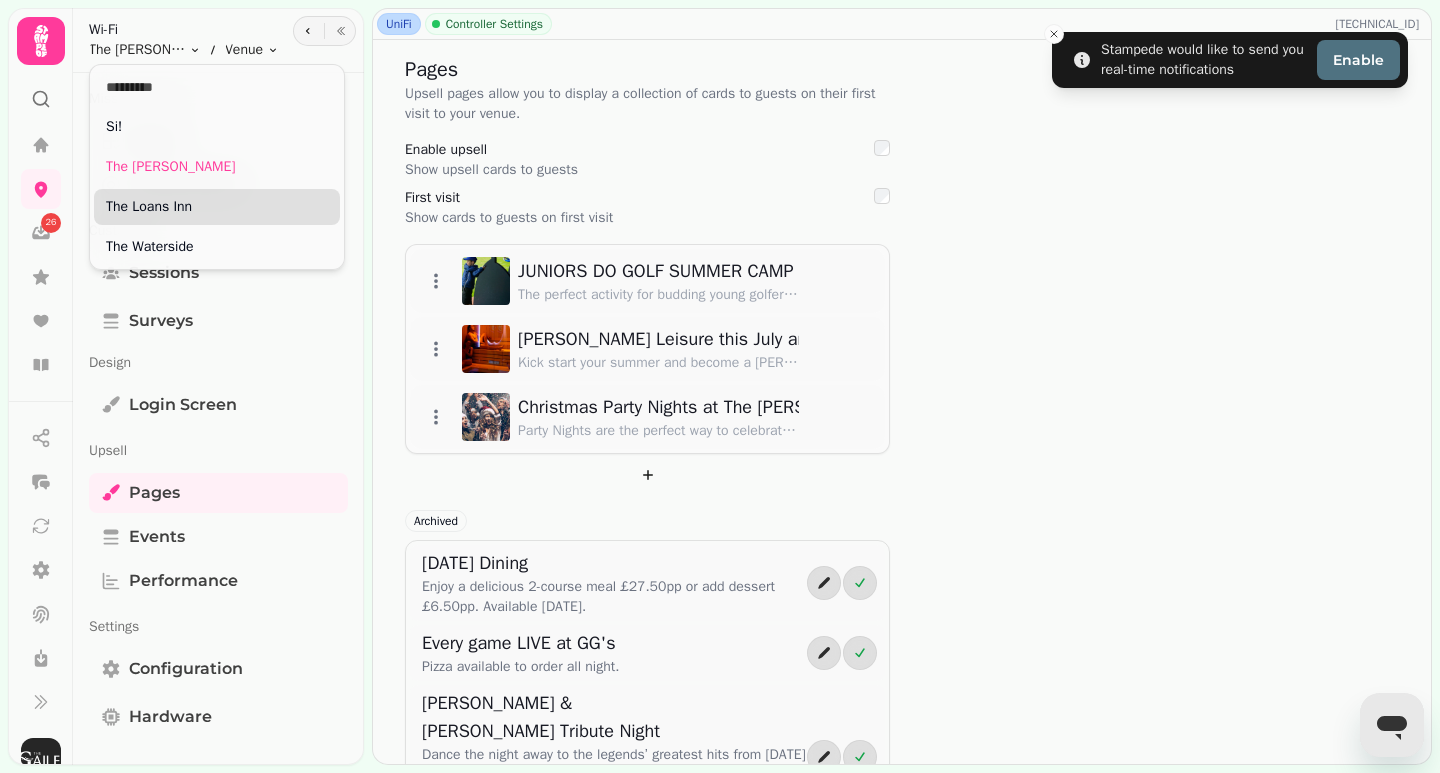 click on "The Loans Inn" at bounding box center (217, 207) 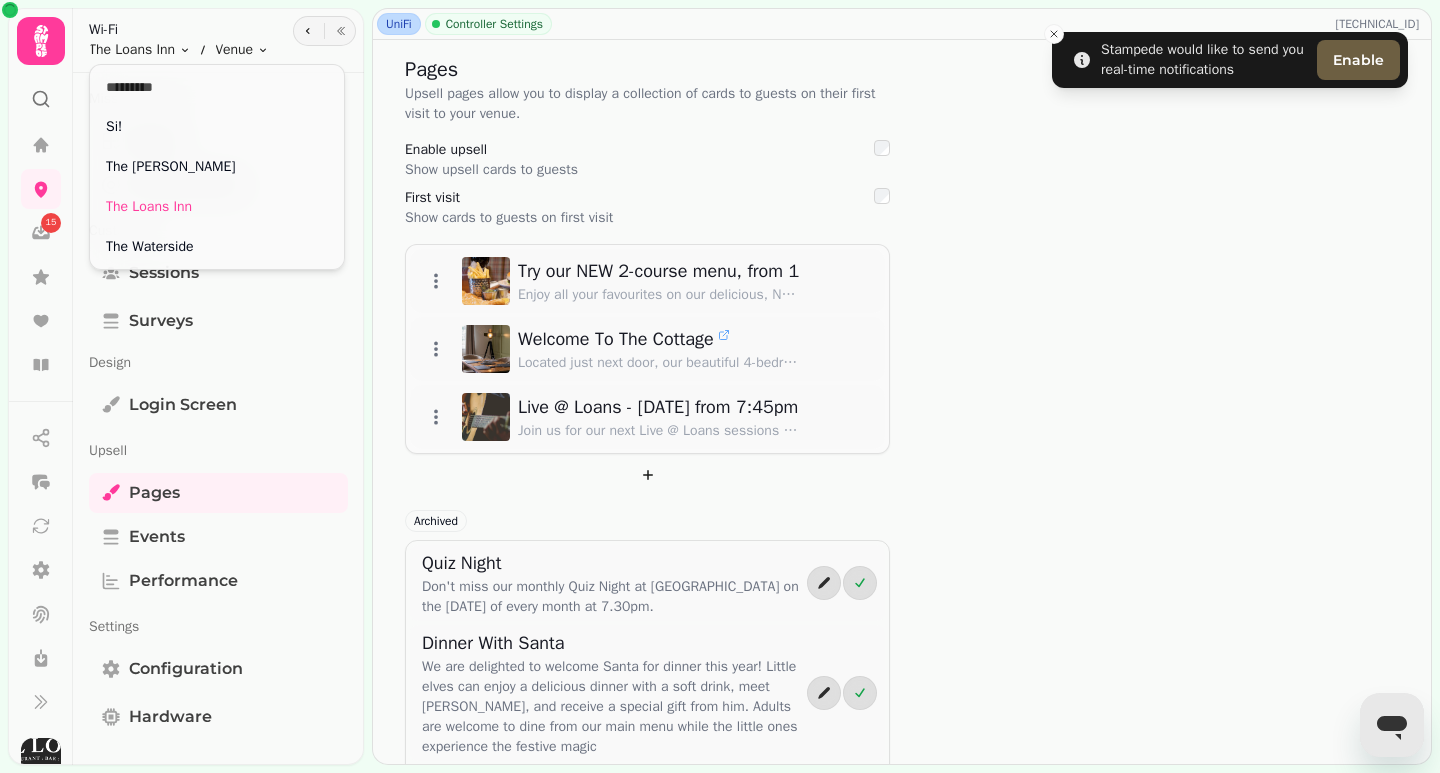 click on "Stampede would like to send you real-time notifications Enable 15 UniFi Controller Settings [TECHNICAL_ID] Pages Upsell pages allow you to display a collection of cards to guests on their first visit to your venue. Enable upsell Show upsell cards to guests First visit Show cards to guests on first visit Try our NEW 2-course menu, from 12pm daily! Enjoy all your favourites on our delicious, NEW 2-course menu, from £19.95. Available from 12pm daily.  Welcome To The Cottage Located just next door, our beautiful 4-bedroom cottage features four bedrooms, two double and two singles, living area, kitchen and two bathrooms and is available for exclusive use. Live @ Loans - [DATE] from 7:45pm Join us for our next Live @ Loans sessions with a fantastic evening of local talent [DATE][DATE], from 7:45pm.
Book a table, relax, and enjoy our delicious evening menu before the music begins. Archived Quiz Night Dinner With Santa Discover Our Brand New Menu [DATE] Dining  Gift Vouchers 0" at bounding box center [720, 386] 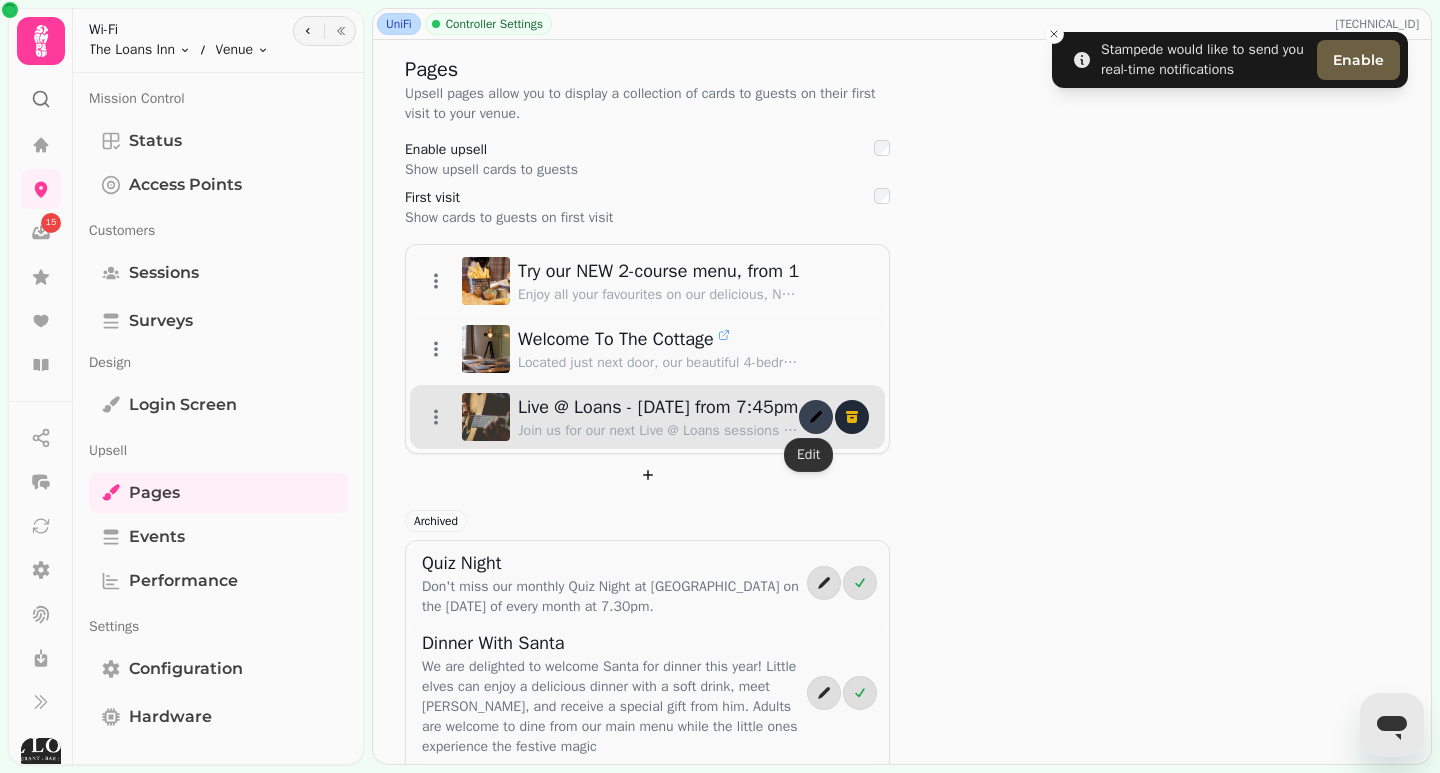 click at bounding box center (816, 417) 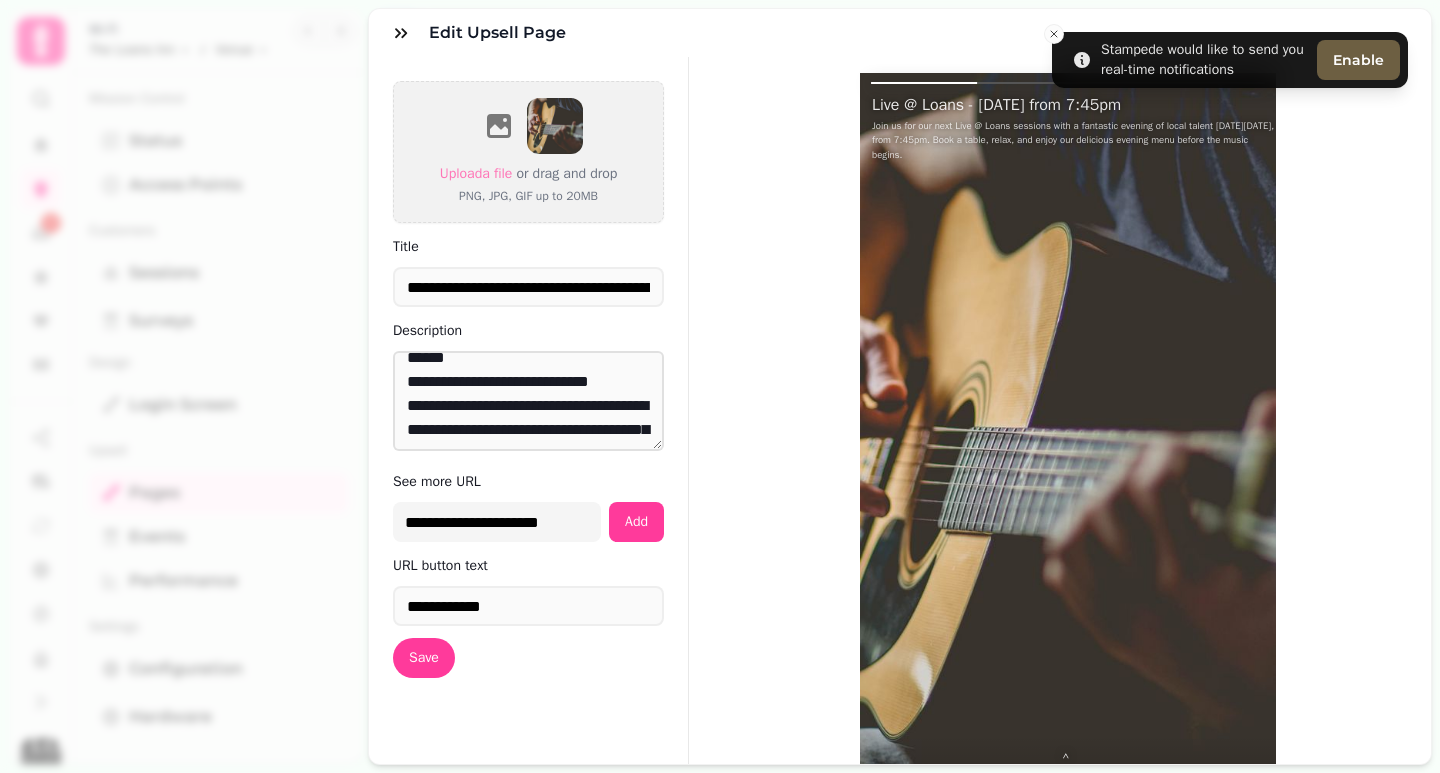 scroll, scrollTop: 96, scrollLeft: 0, axis: vertical 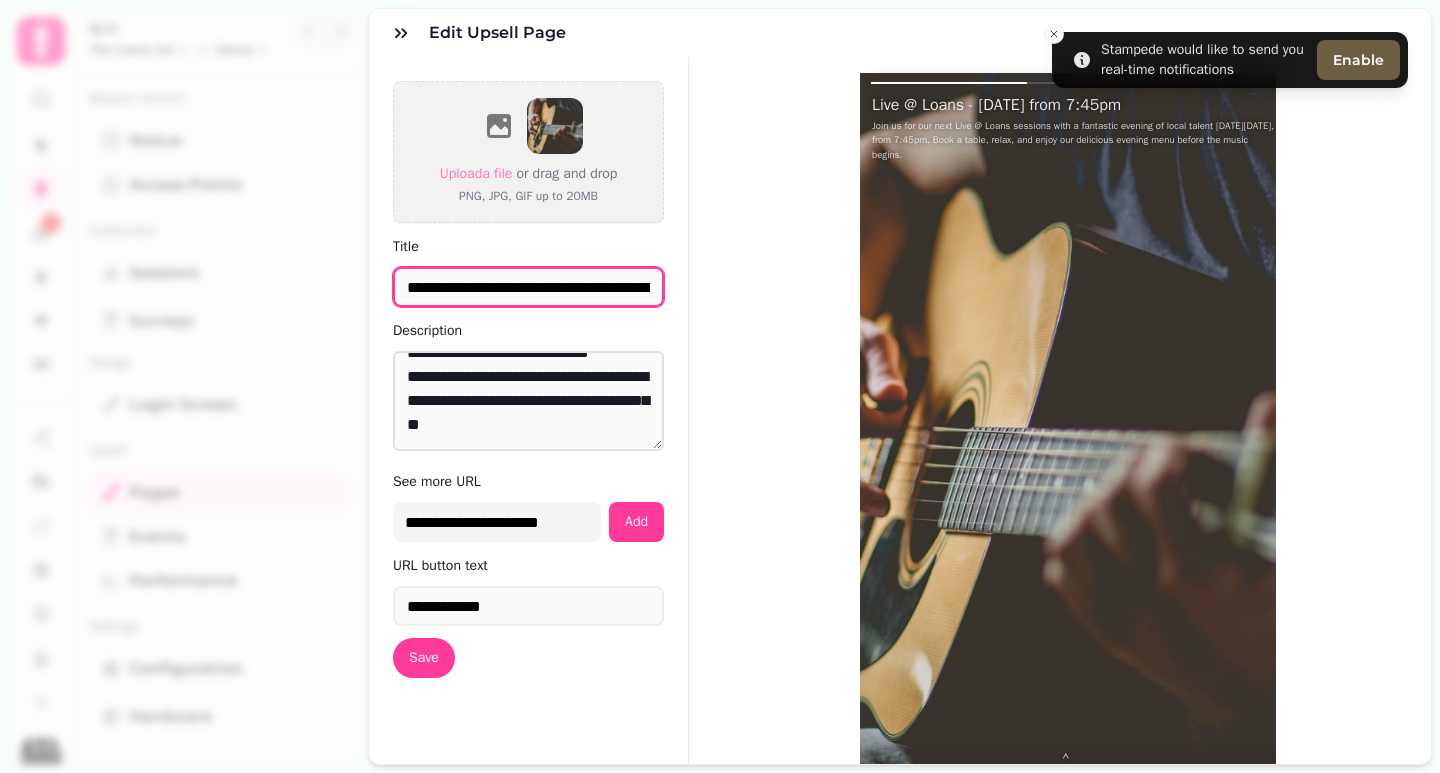 click on "**********" at bounding box center [528, 287] 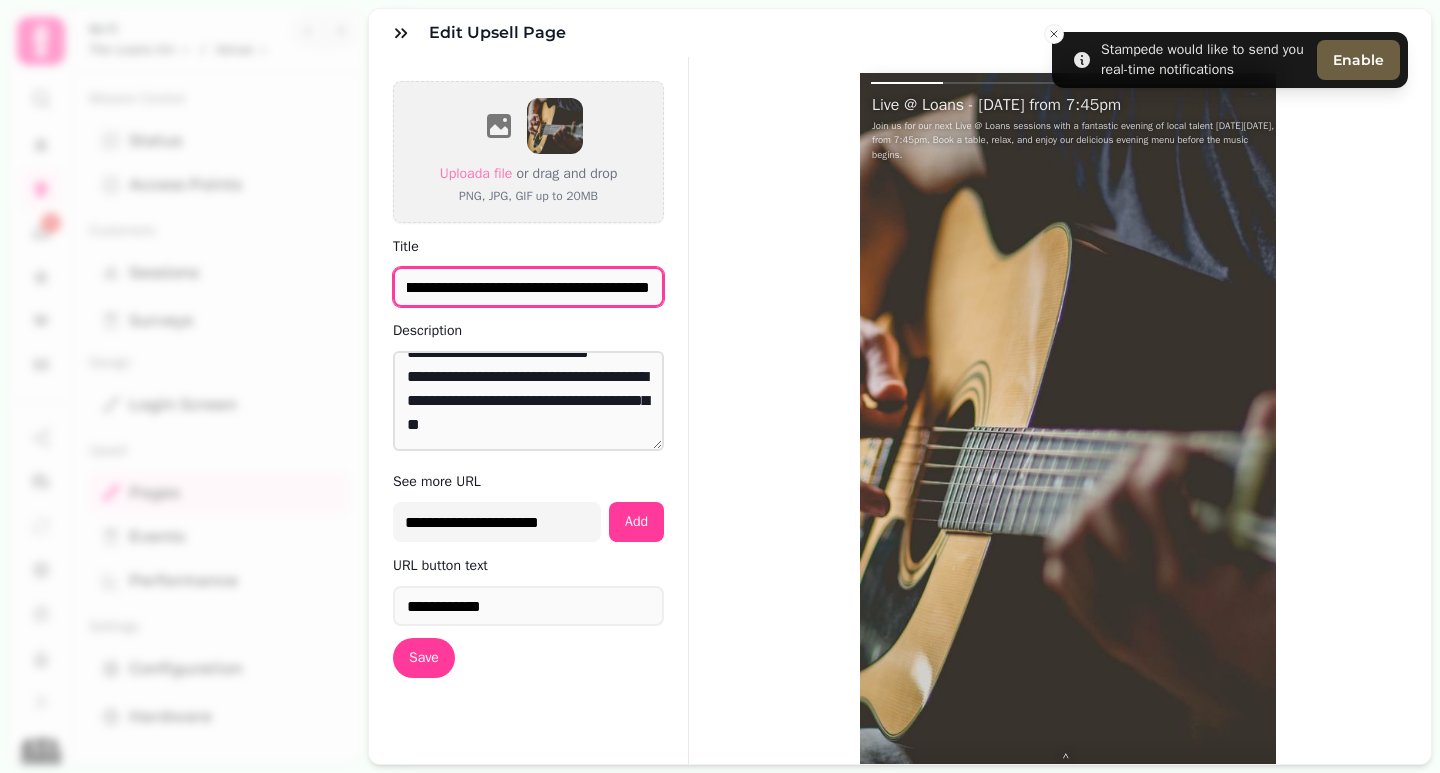 scroll, scrollTop: 0, scrollLeft: 92, axis: horizontal 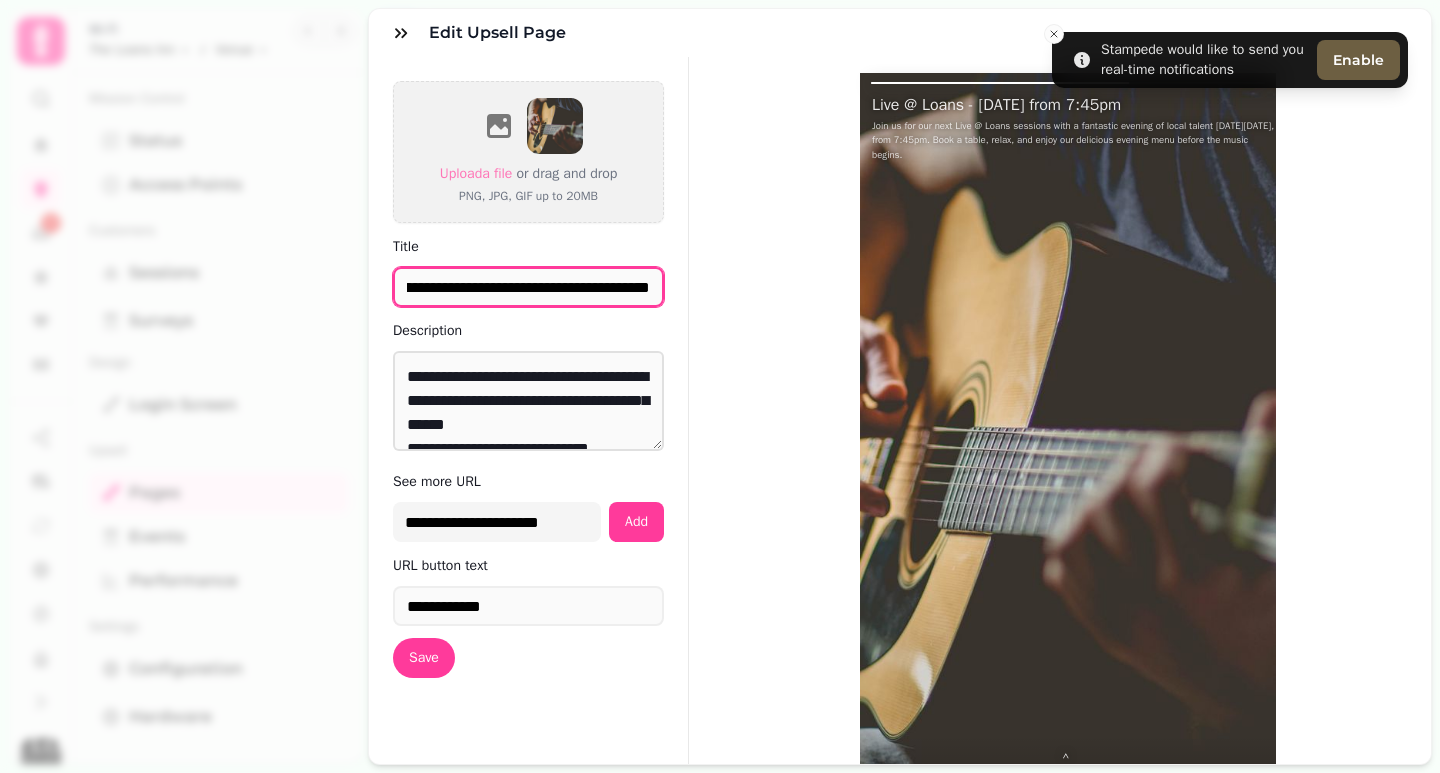 type on "**********" 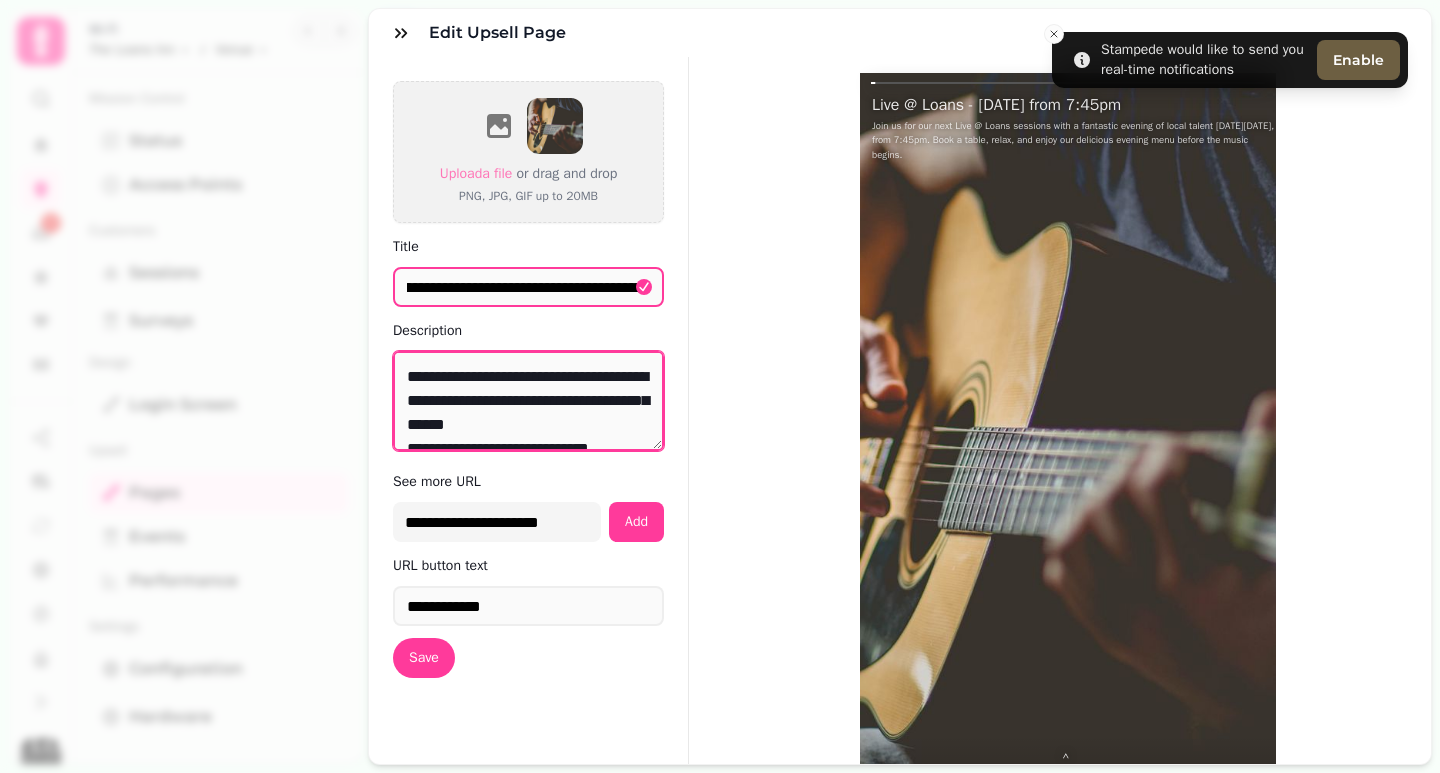 scroll, scrollTop: 0, scrollLeft: 0, axis: both 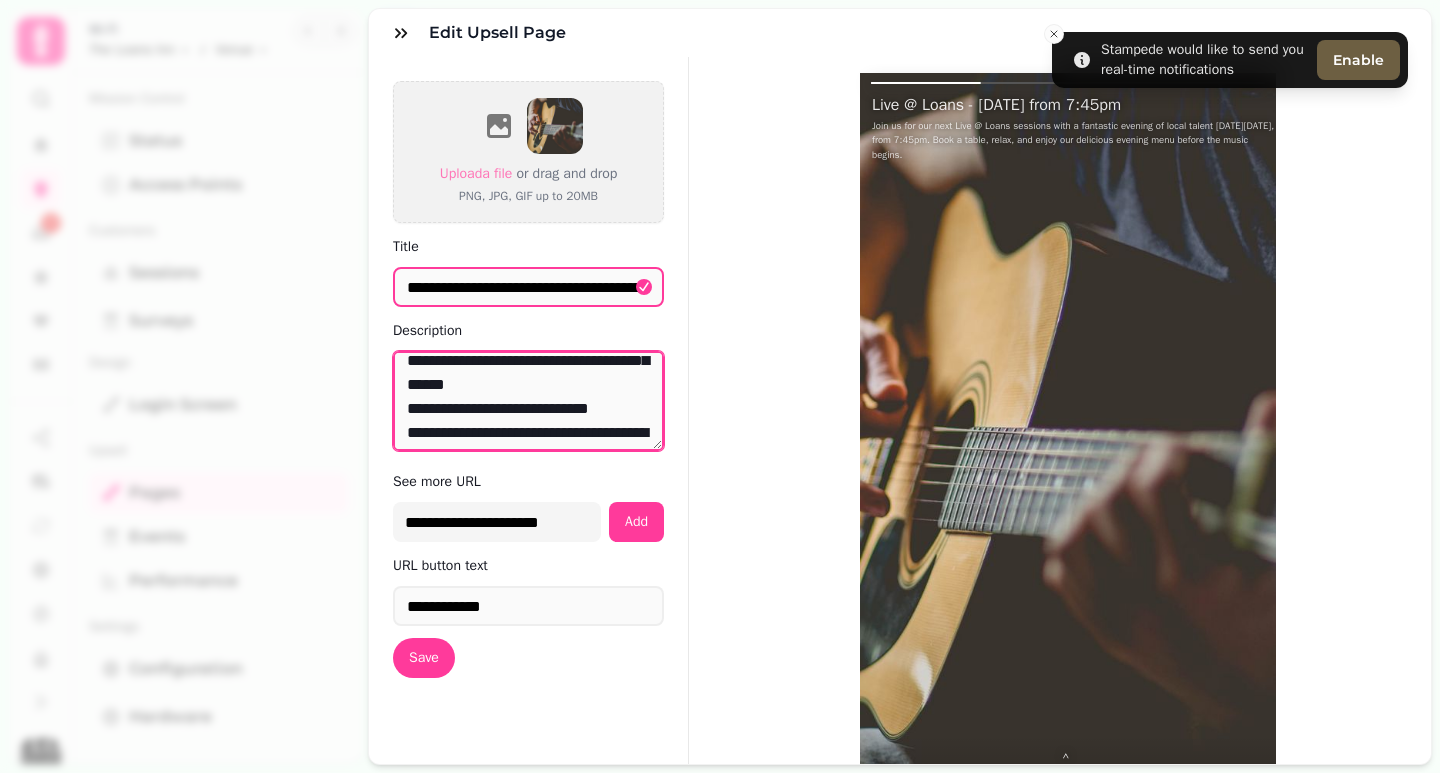 click on "**********" at bounding box center [528, 401] 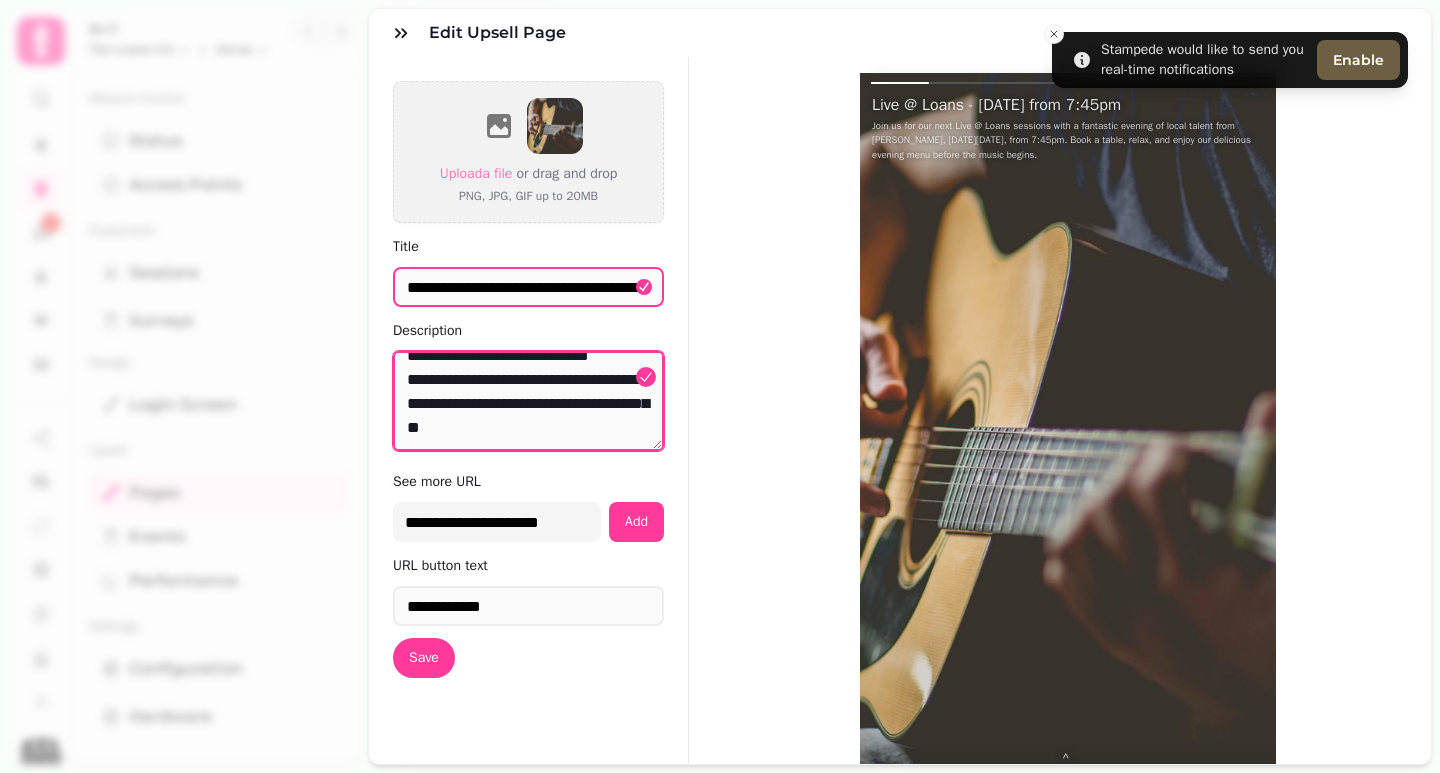scroll, scrollTop: 120, scrollLeft: 0, axis: vertical 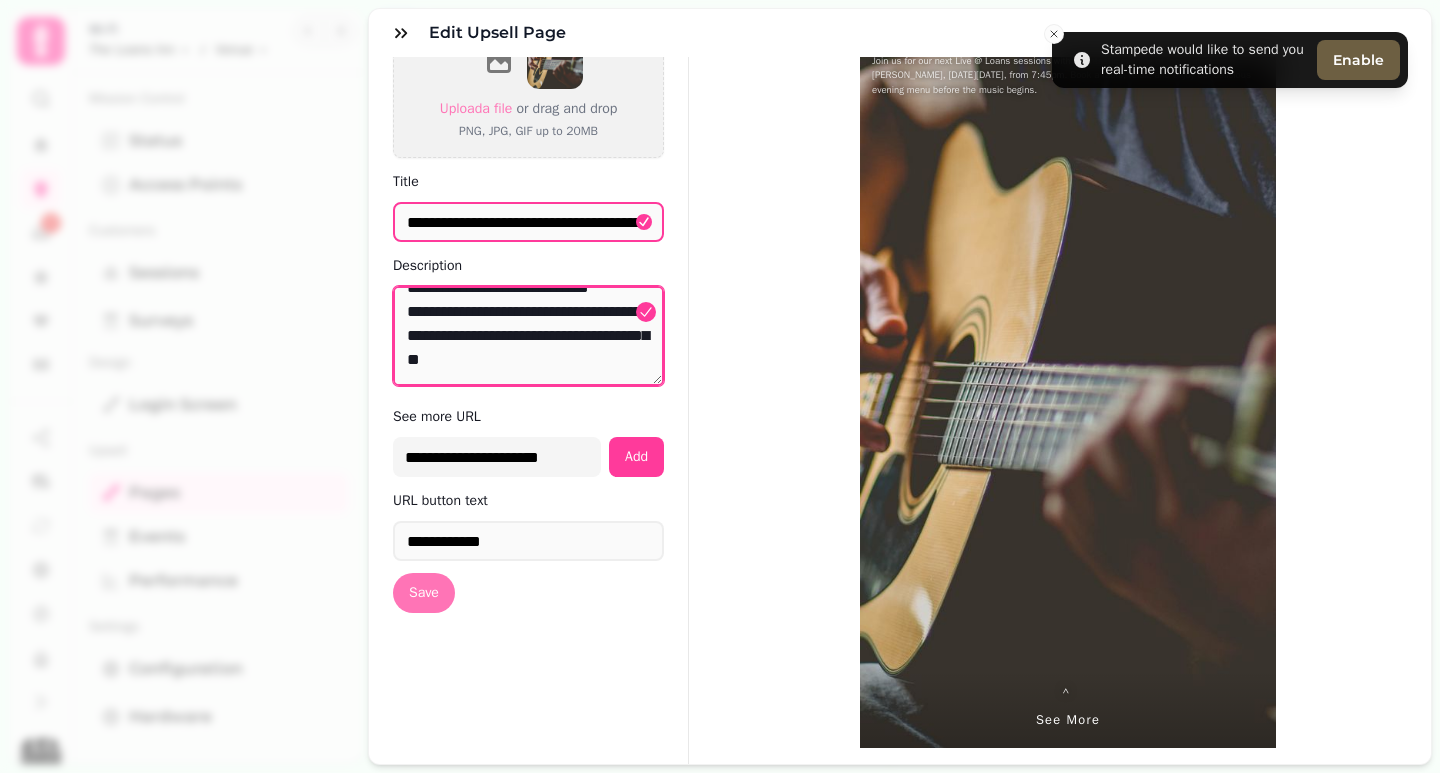 type on "**********" 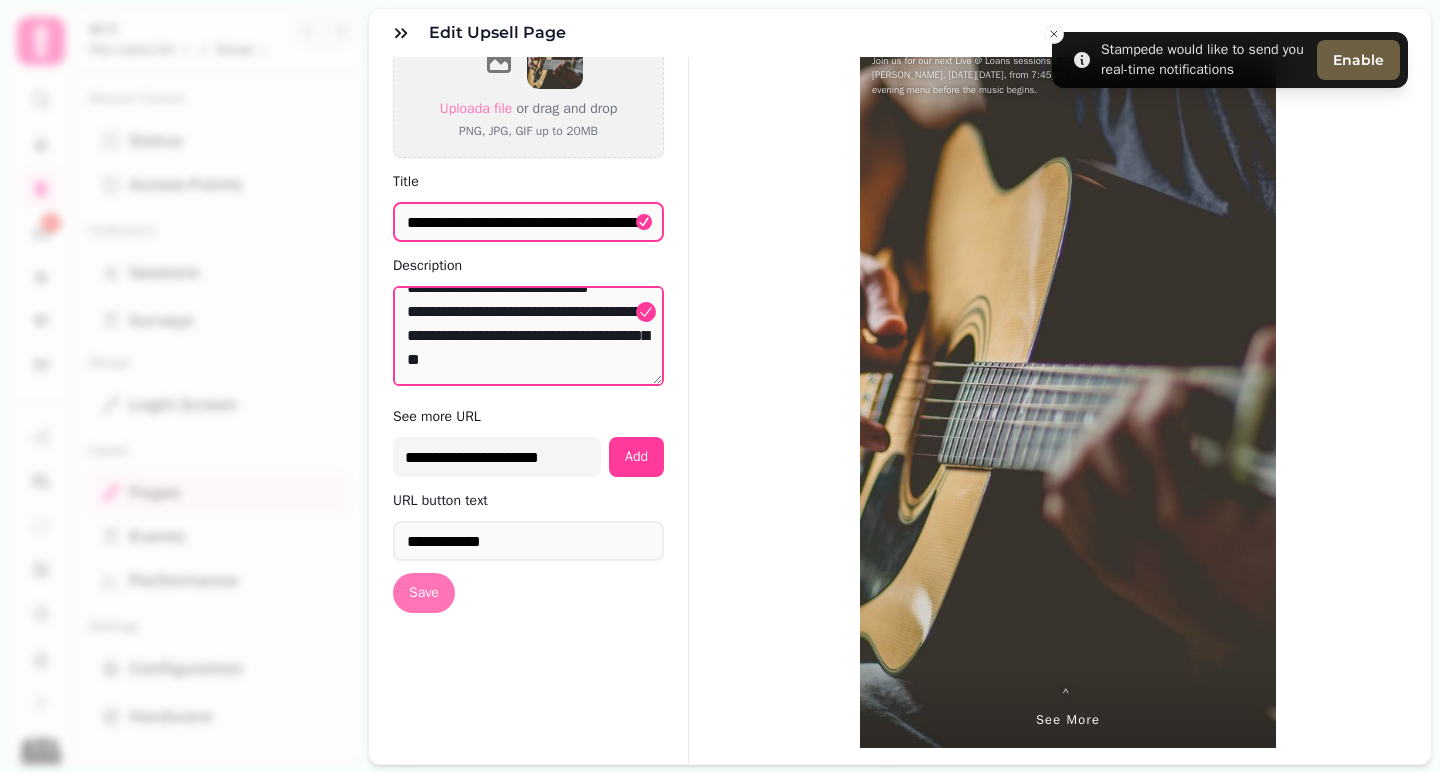 click on "Save" at bounding box center (424, 593) 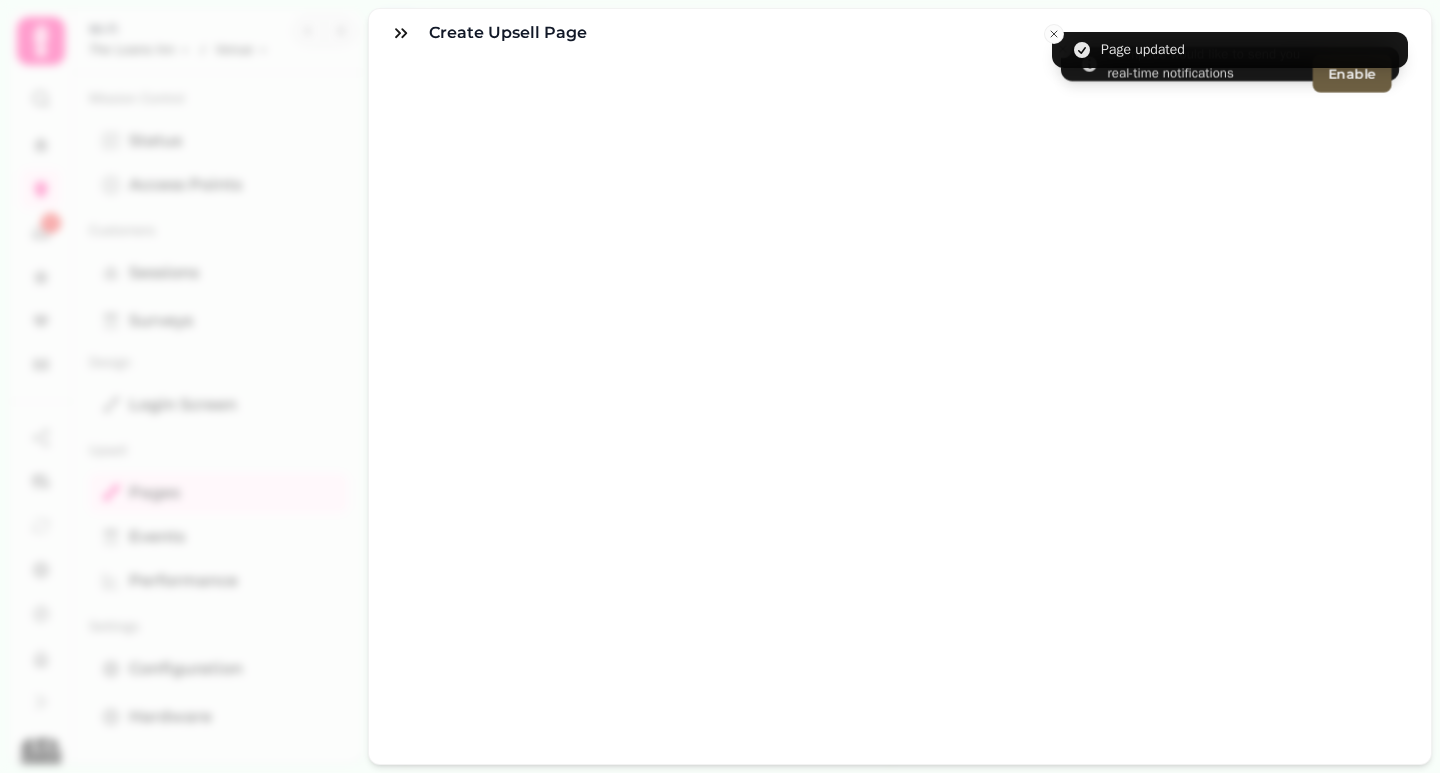 scroll, scrollTop: 0, scrollLeft: 0, axis: both 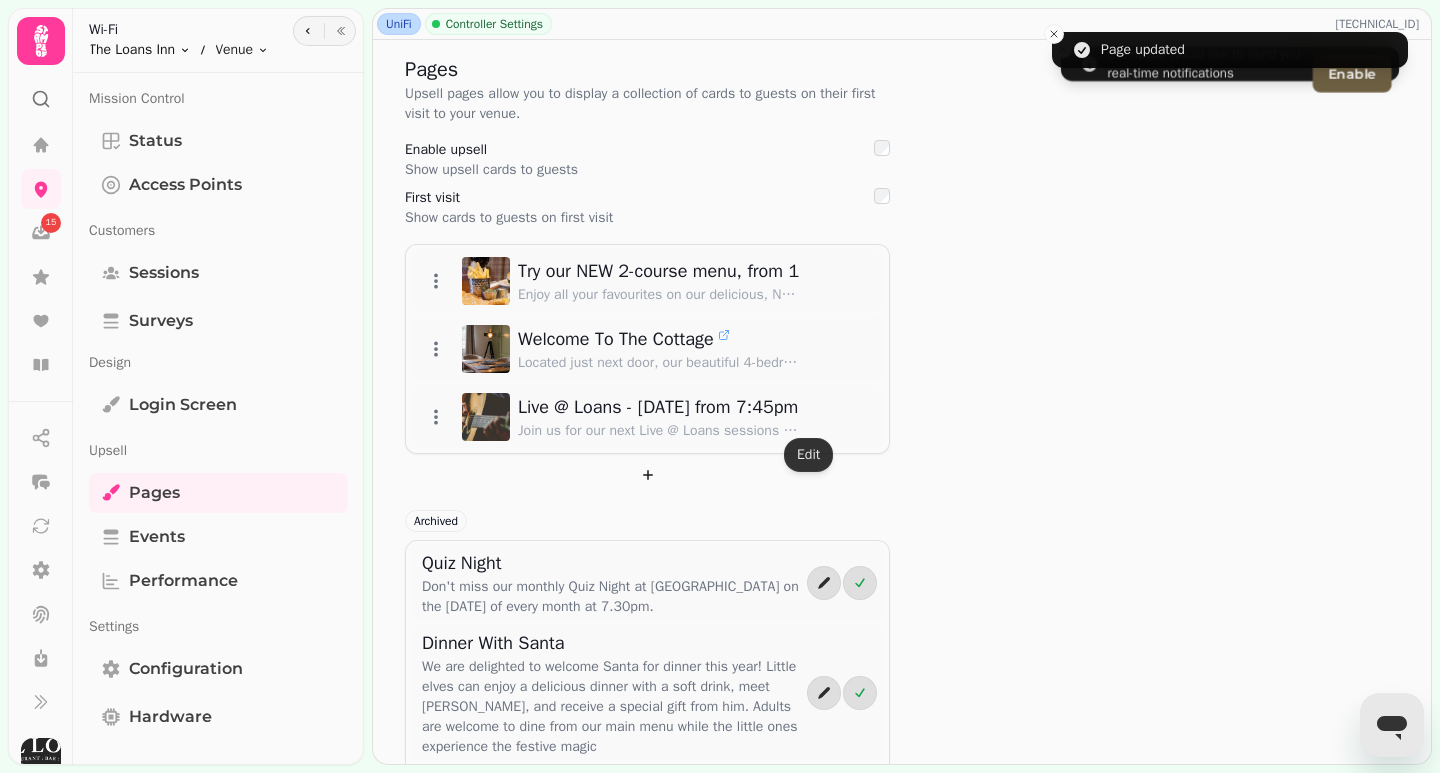 click on "Page updated Stampede would like to send you real-time notifications Enable 15 UniFi Controller Settings [TECHNICAL_ID] Pages Upsell pages allow you to display a collection of cards to guests on their first visit to your venue. Enable upsell Show upsell cards to guests First visit Show cards to guests on first visit Try our NEW 2-course menu, from 12pm daily! Enjoy all your favourites on our delicious, NEW 2-course menu, from £19.95. Available from 12pm daily.  Welcome To The Cottage Located just next door, our beautiful 4-bedroom cottage features four bedrooms, two double and two singles, living area, kitchen and two bathrooms and is available for exclusive use. Live @ Loans - [DATE] from 7:45pm Join us for our next Live @ Loans sessions with a fantastic evening of local talent from [PERSON_NAME], [DATE][DATE], from 7:45pm.
Book a table, relax, and enjoy our delicious evening menu before the music begins. Archived Quiz Night Dinner With Santa Discover Our Brand New Menu 175" at bounding box center [720, 386] 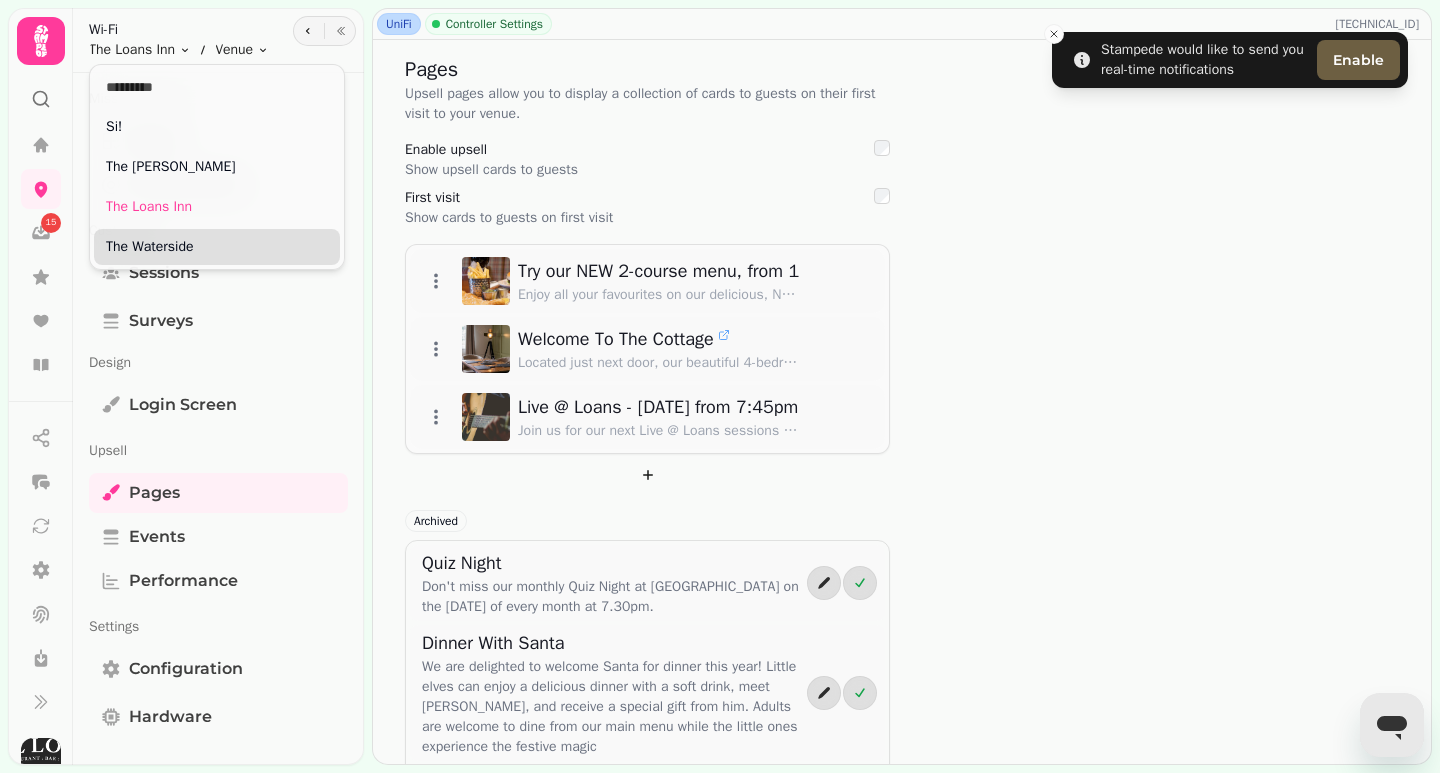 click on "The Waterside" at bounding box center [217, 247] 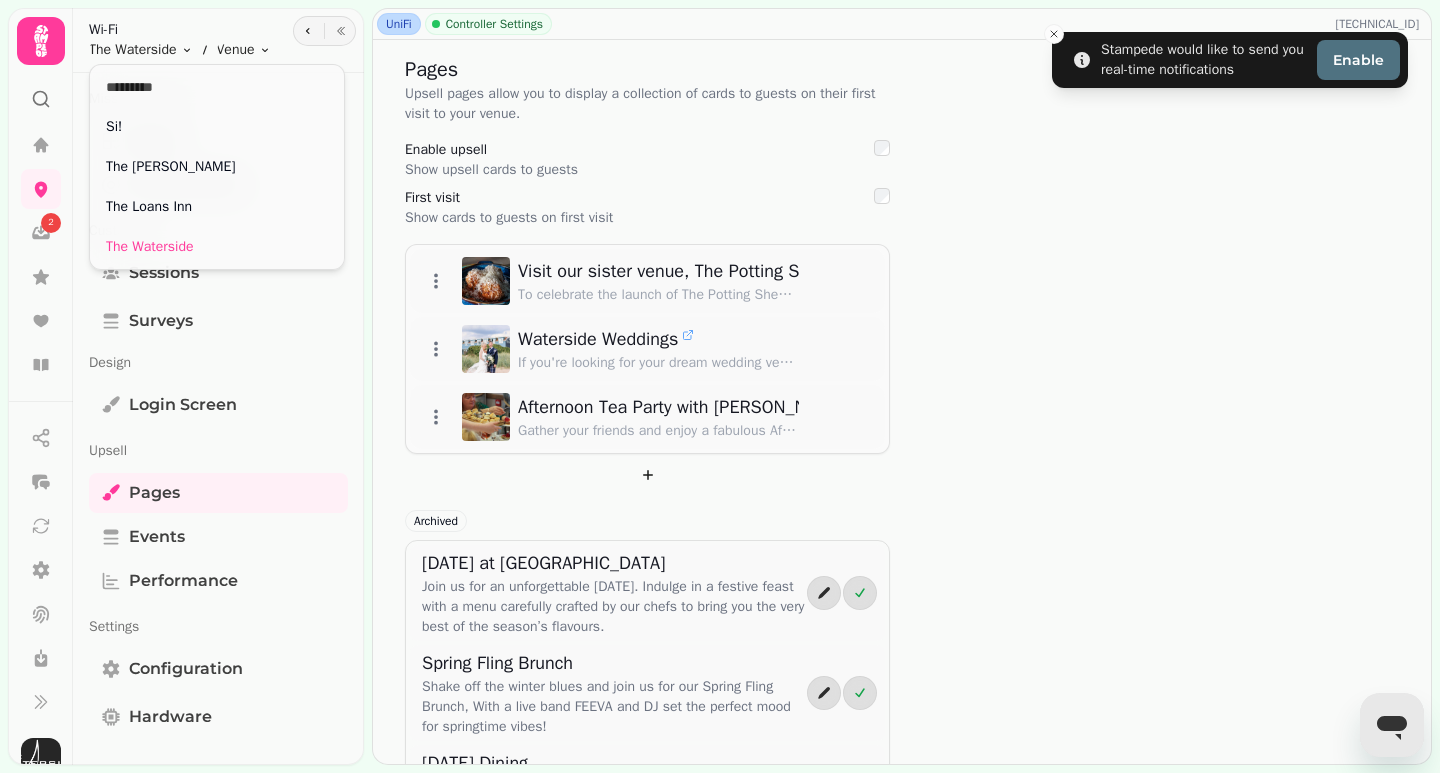 click on "Stampede would like to send you real-time notifications Enable 2 UniFi Controller Settings [TECHNICAL_ID] Pages Upsell pages allow you to display a collection of cards to guests on their first visit to your venue. Enable upsell Show upsell cards to guests First visit Show cards to guests on first visit Visit our sister venue, The Potting Shed and get 40% off their NEW evening menu EVERYDAY from 3pm To celebrate the launch of The Potting Shed's delicious new menu get 40% off food when you book in advance. Waterside Weddings If you're looking for your dream wedding venue, look no further than The Waterside. Afternoon Tea Party with [PERSON_NAME]  - [DATE] Gather your friends and enjoy a fabulous Afternoon Tea Party with a sensational [PERSON_NAME] tribute act!  Archived [DATE] at The Waterside  Join us for an unforgettable [DATE].  Indulge in a festive feast with a menu carefully crafted by our chefs to bring you the very best of the season’s flavours. Dogs Welcome!" at bounding box center [720, 386] 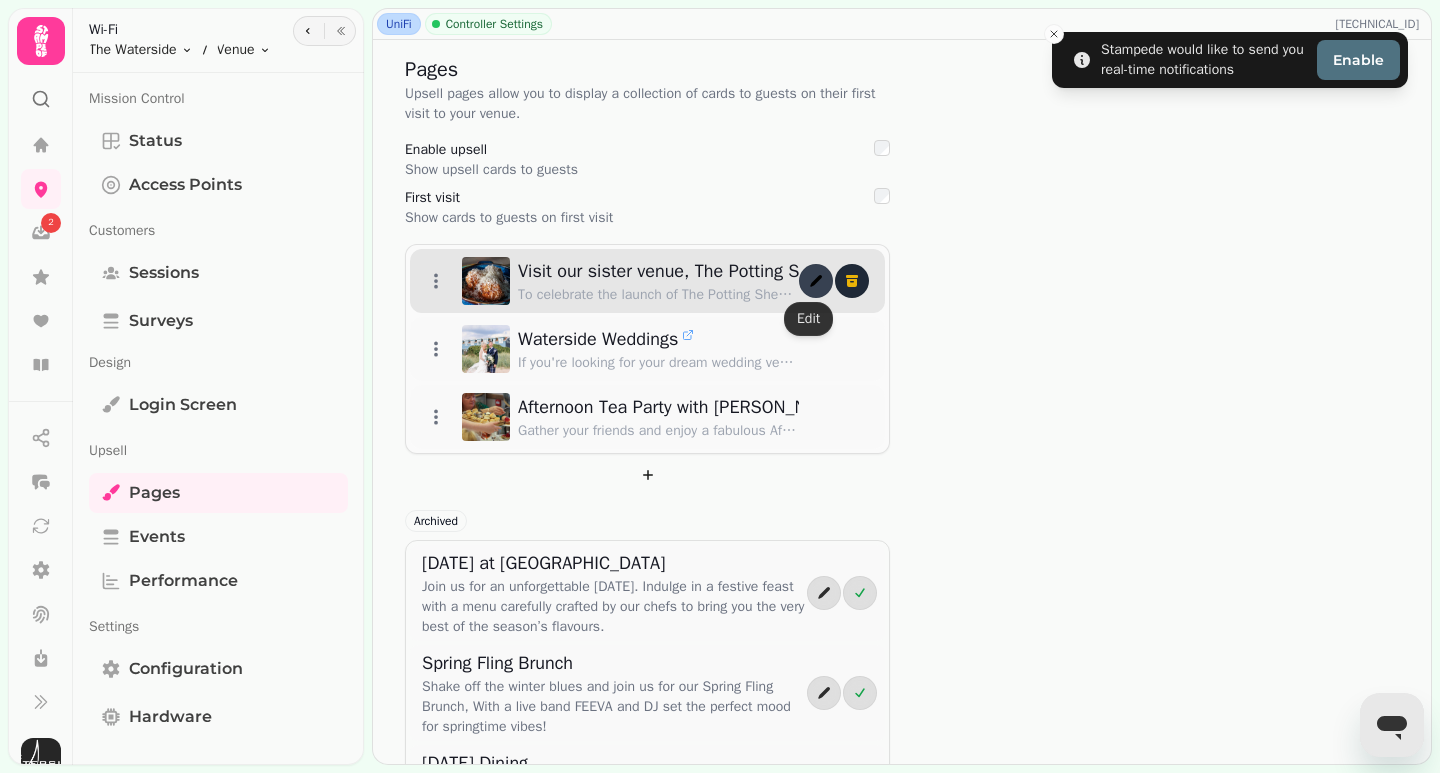 click 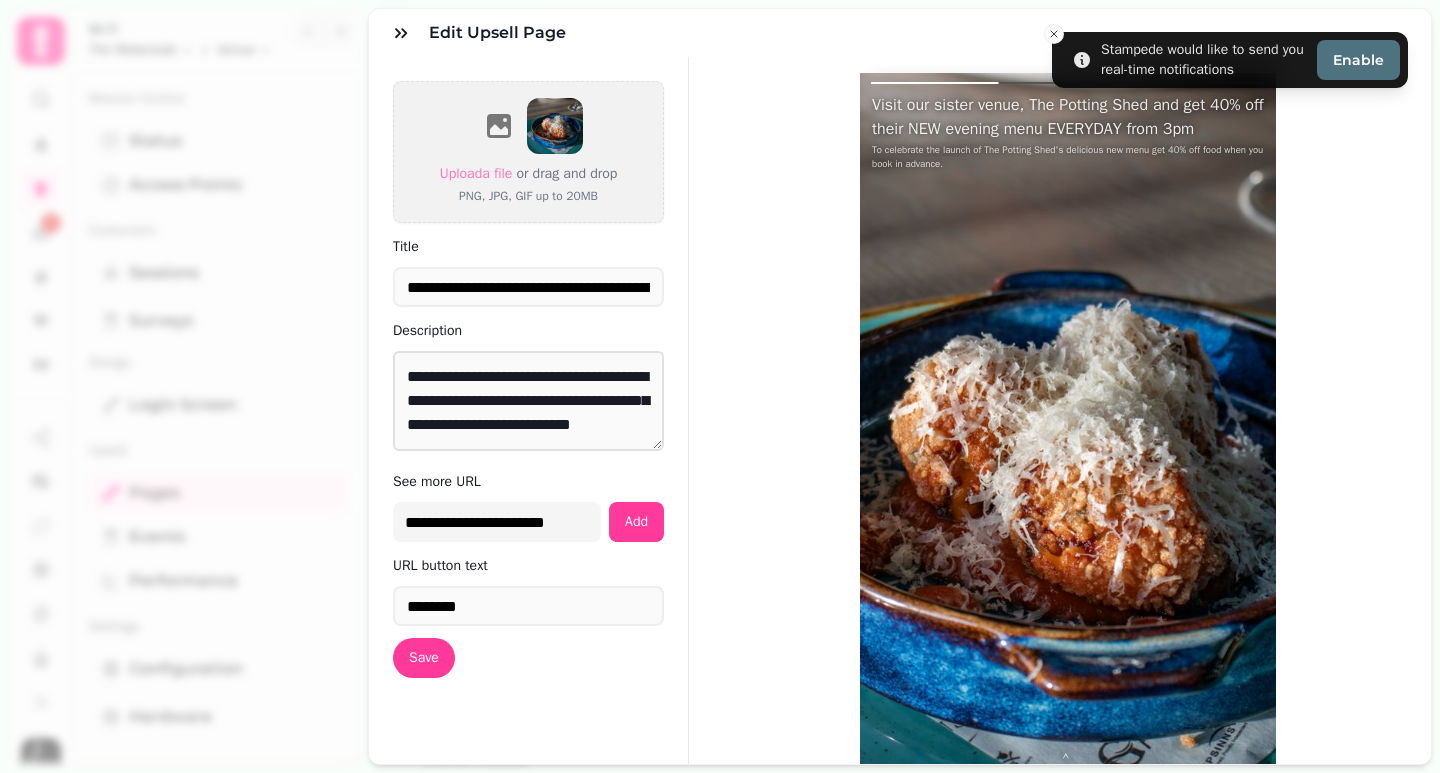 scroll, scrollTop: 24, scrollLeft: 0, axis: vertical 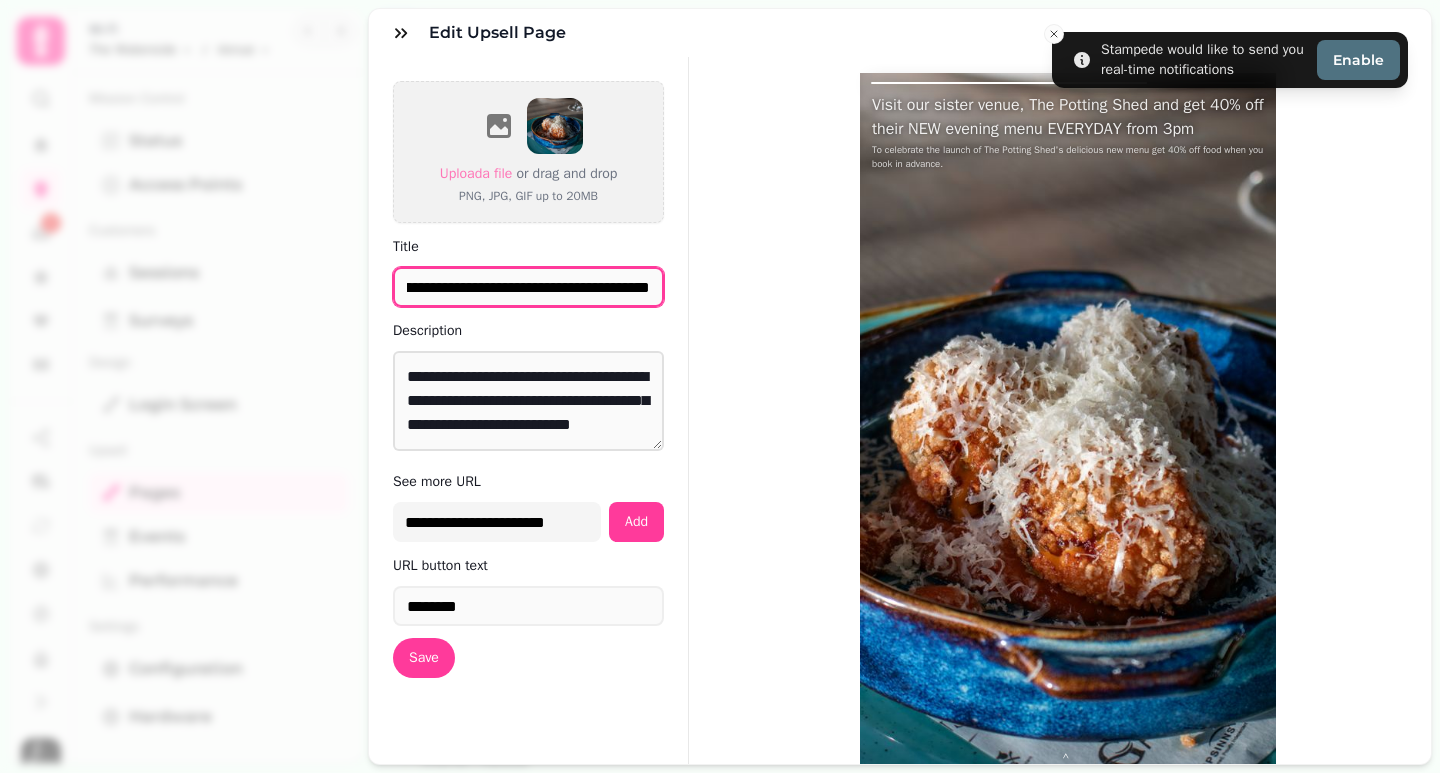 drag, startPoint x: 402, startPoint y: 289, endPoint x: 722, endPoint y: 297, distance: 320.09998 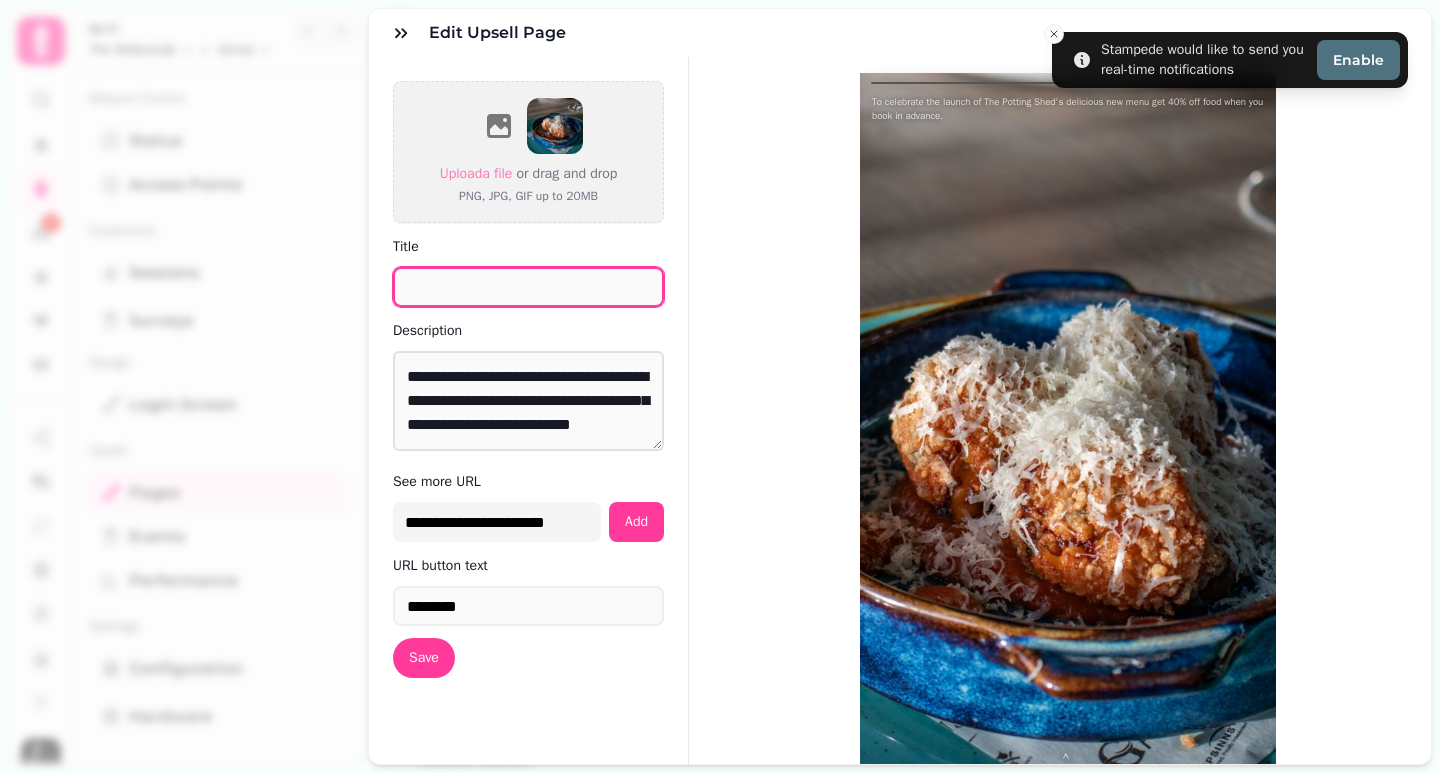 scroll, scrollTop: 0, scrollLeft: 0, axis: both 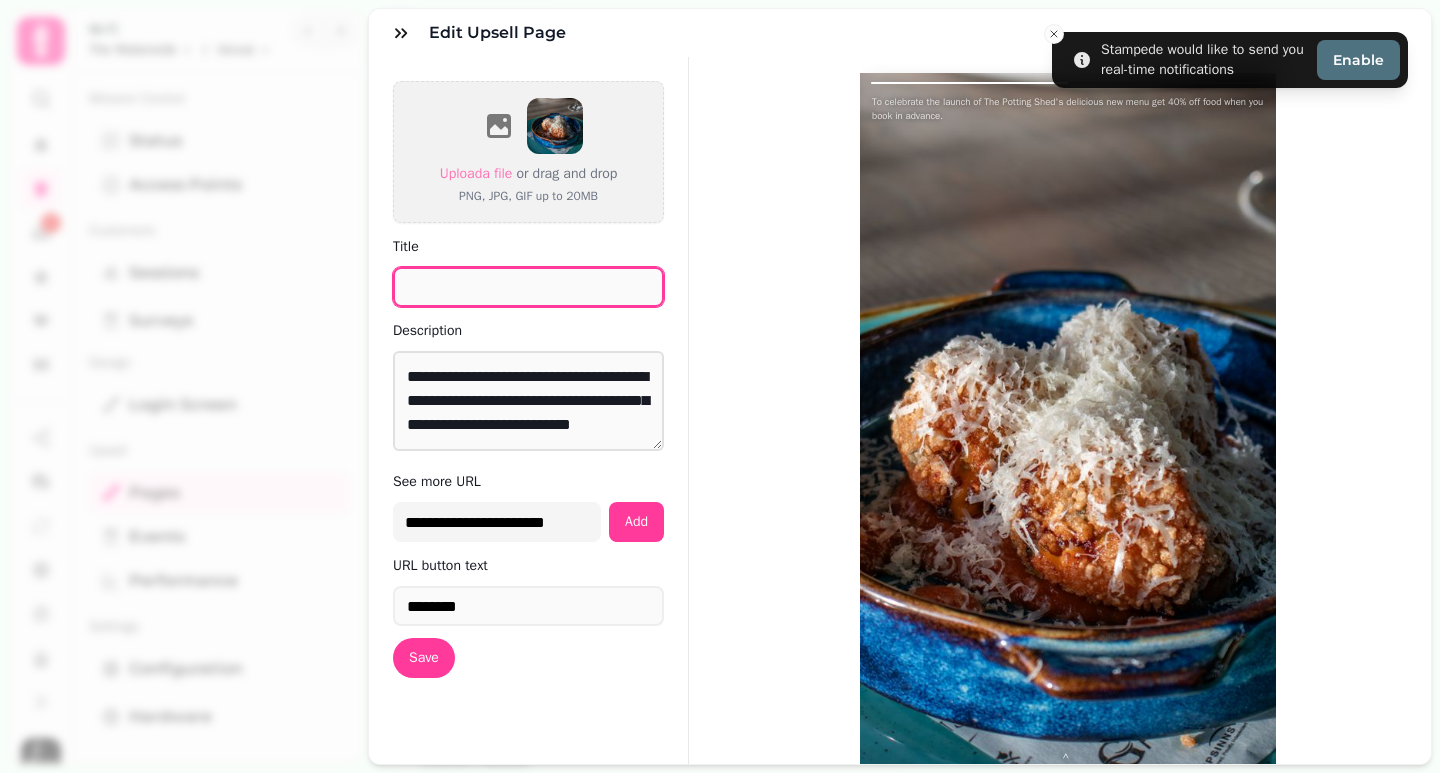 type 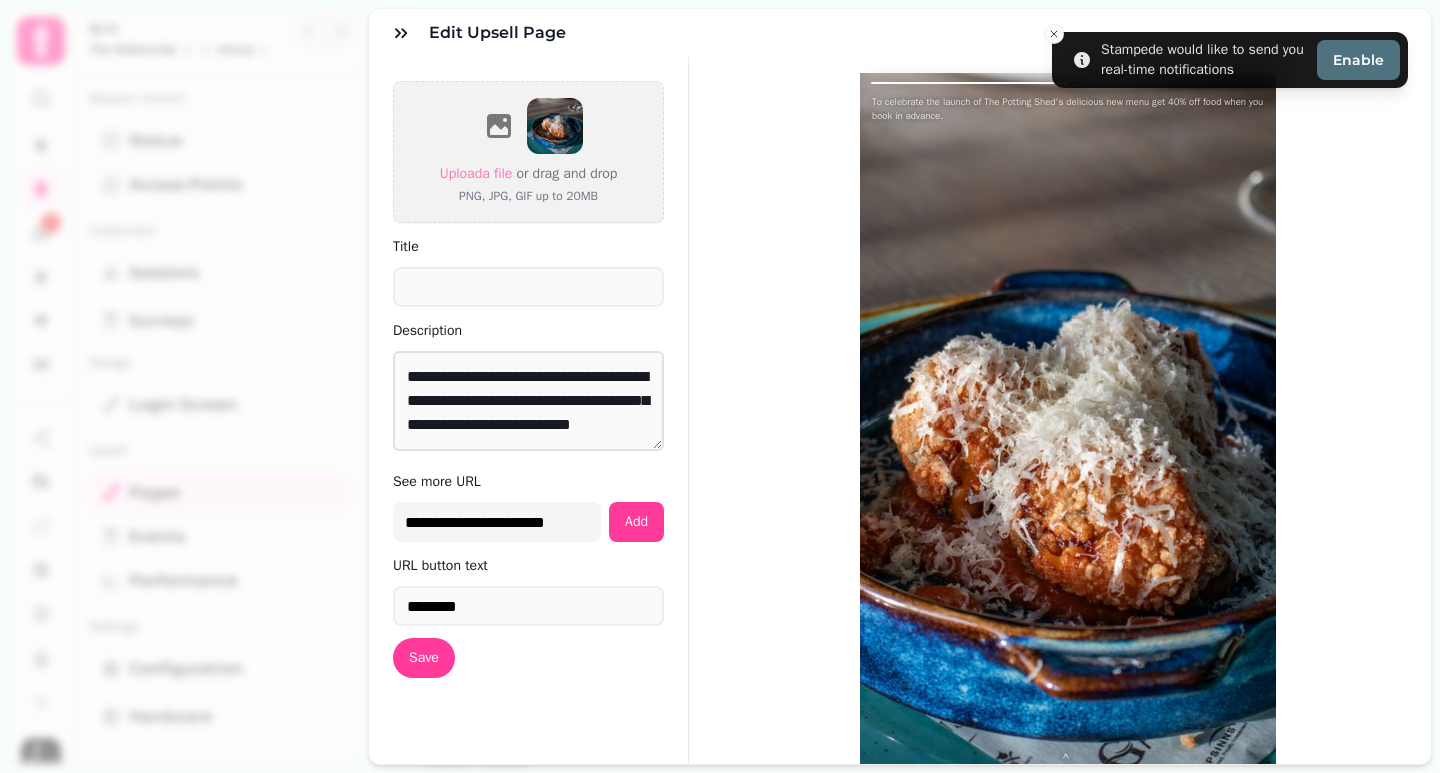 click on "Edit Upsell Page" at bounding box center (900, 33) 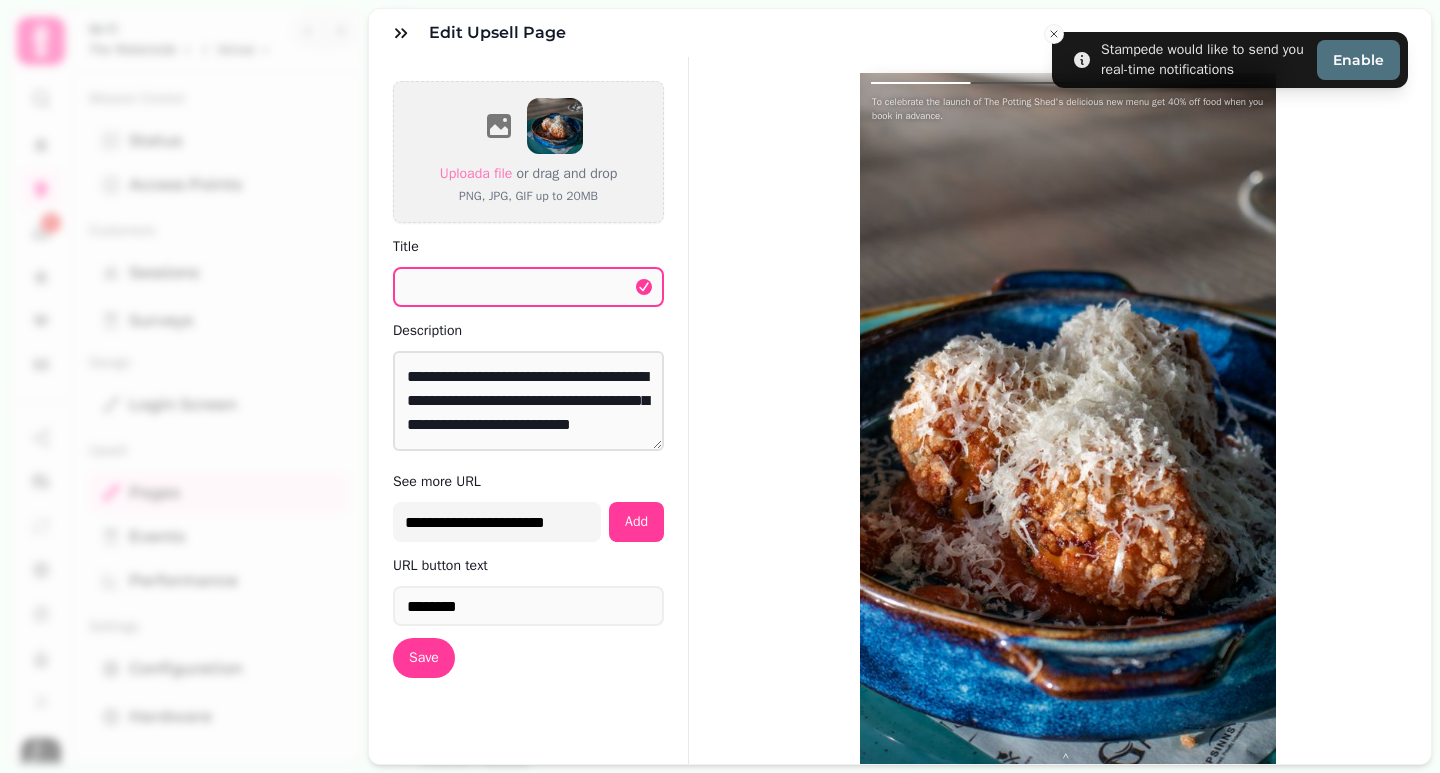 click on "**********" at bounding box center [900, 443] 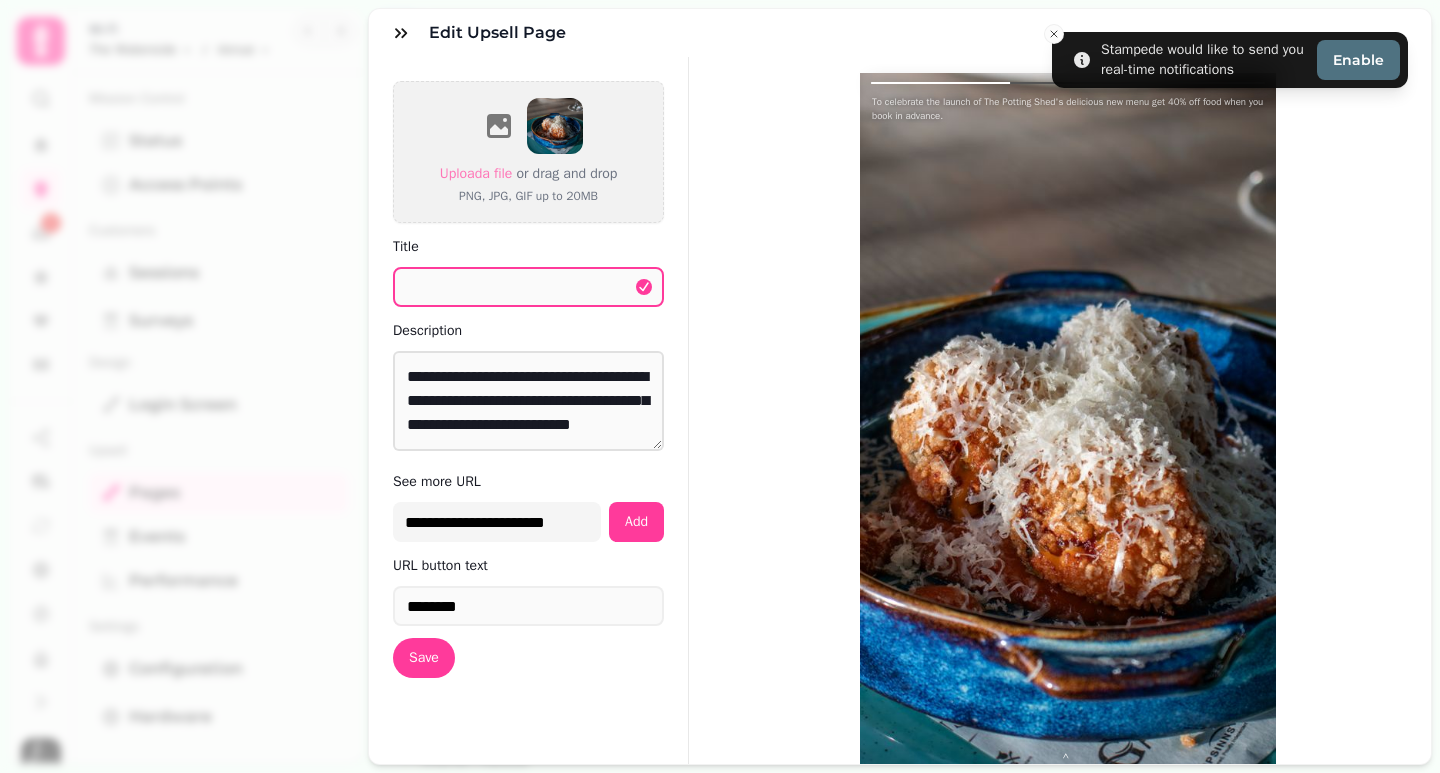 click on "**********" at bounding box center (900, 443) 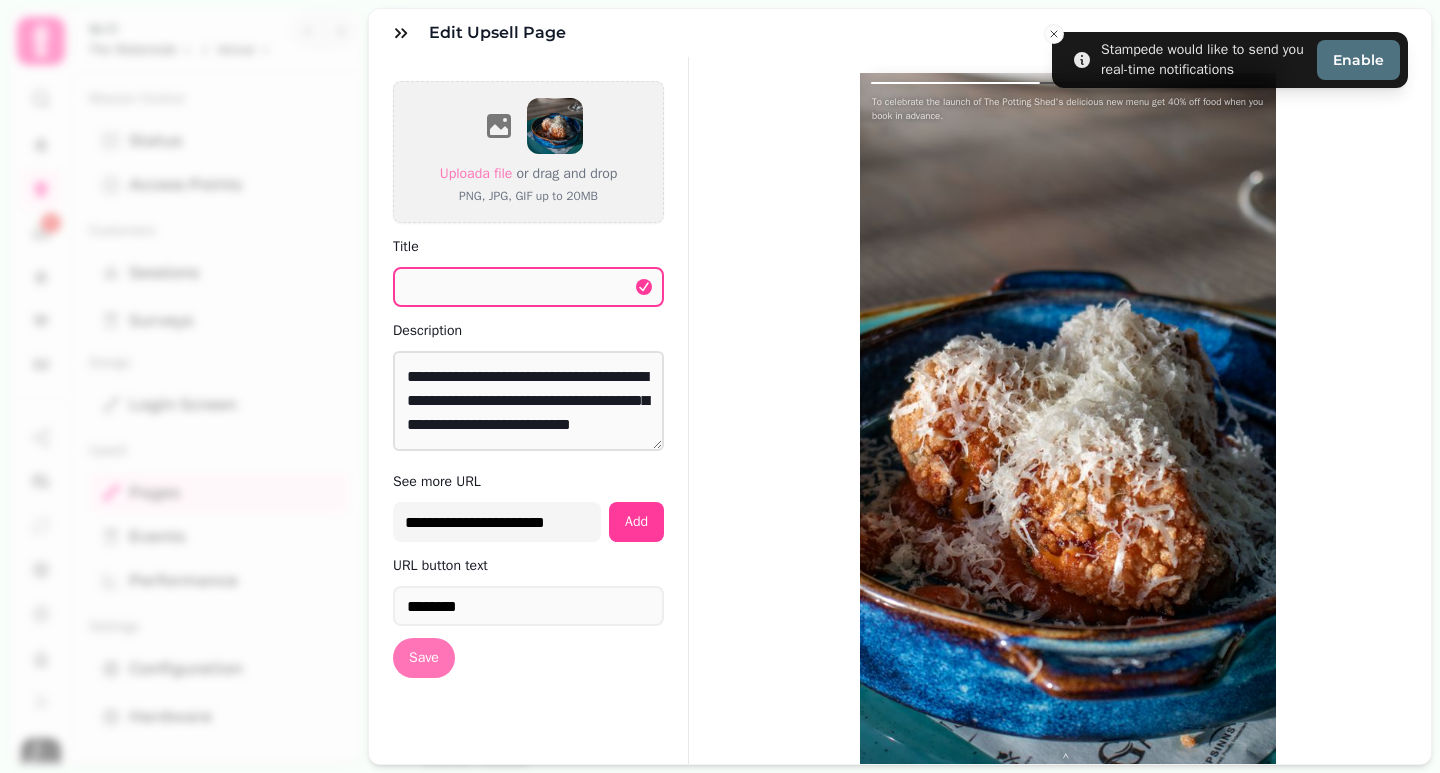 click on "Save" at bounding box center (424, 658) 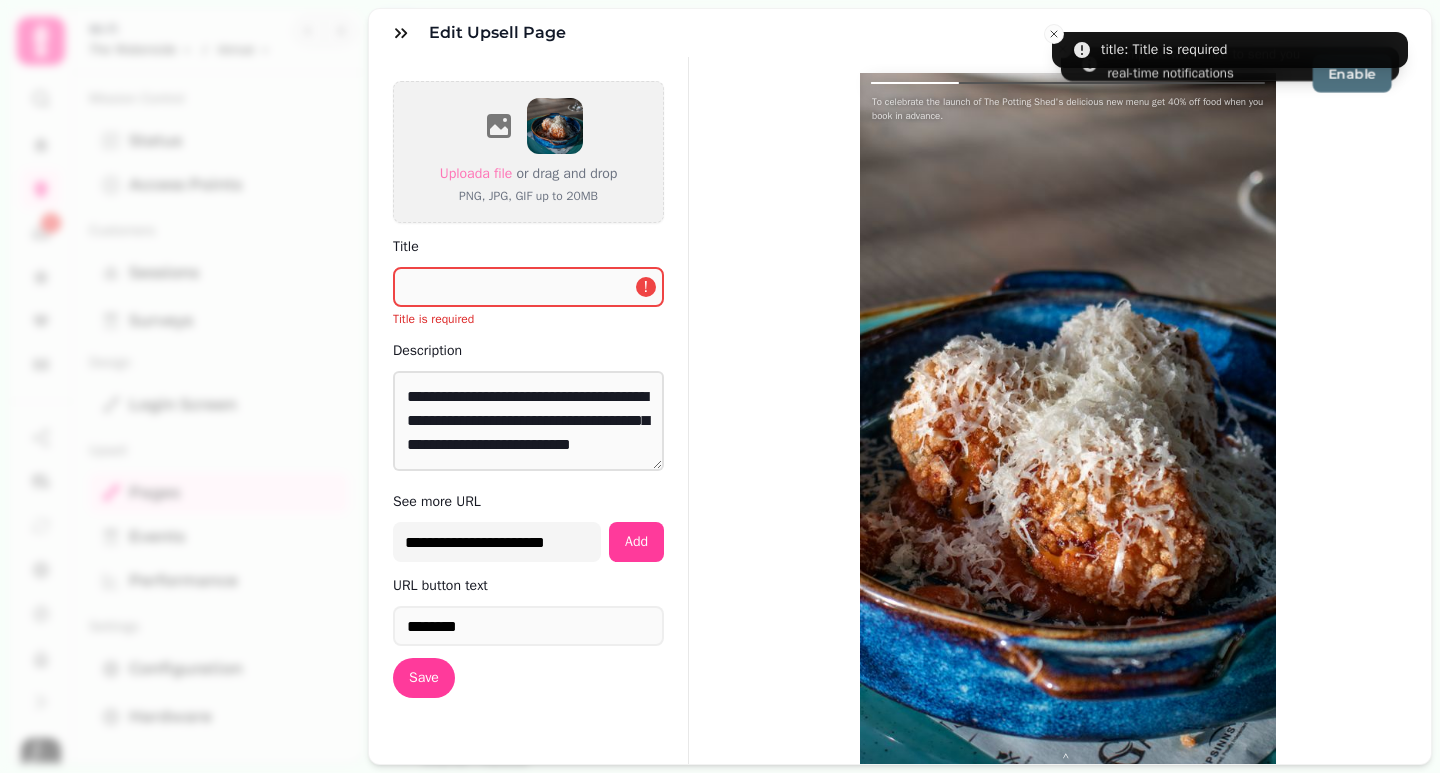 click on "Edit Upsell Page" at bounding box center [900, 33] 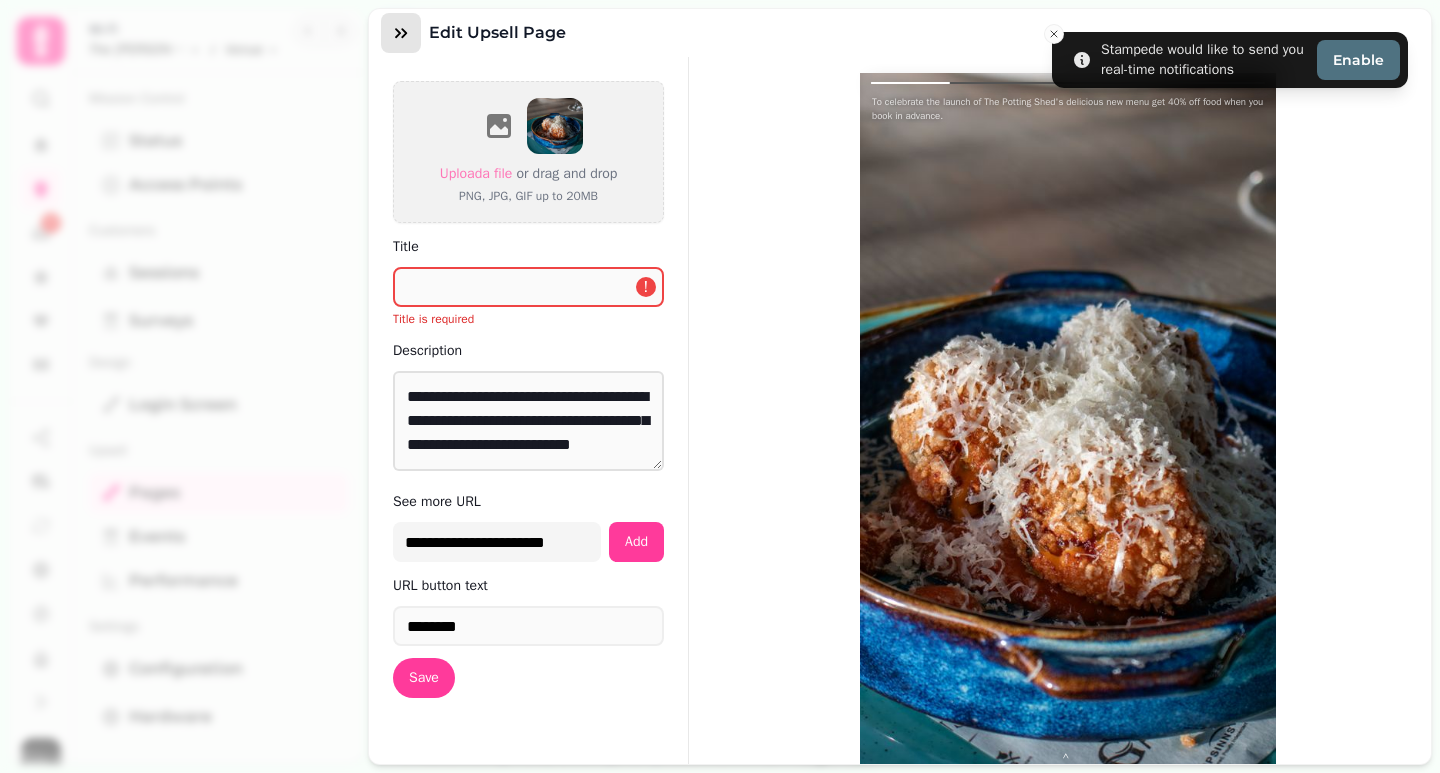 click 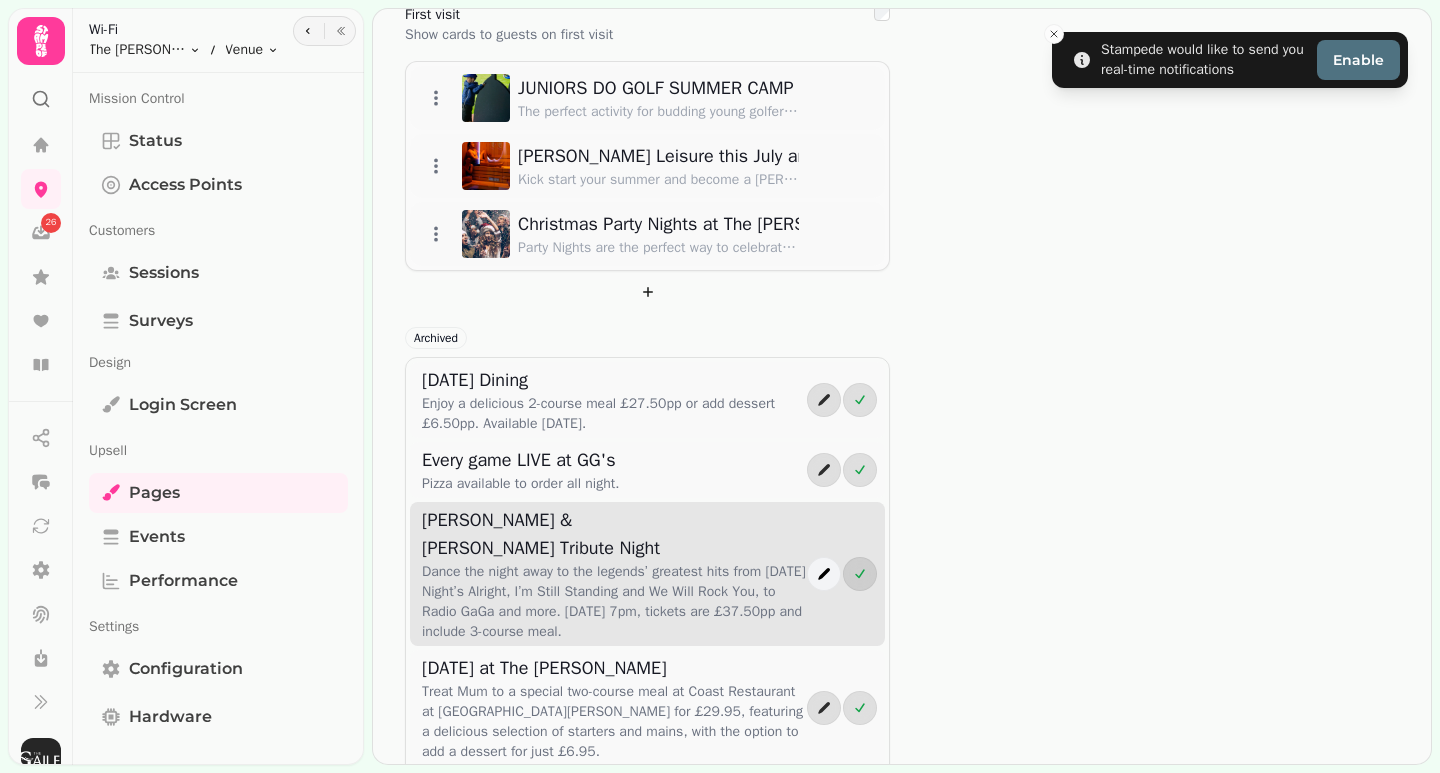 scroll, scrollTop: 200, scrollLeft: 0, axis: vertical 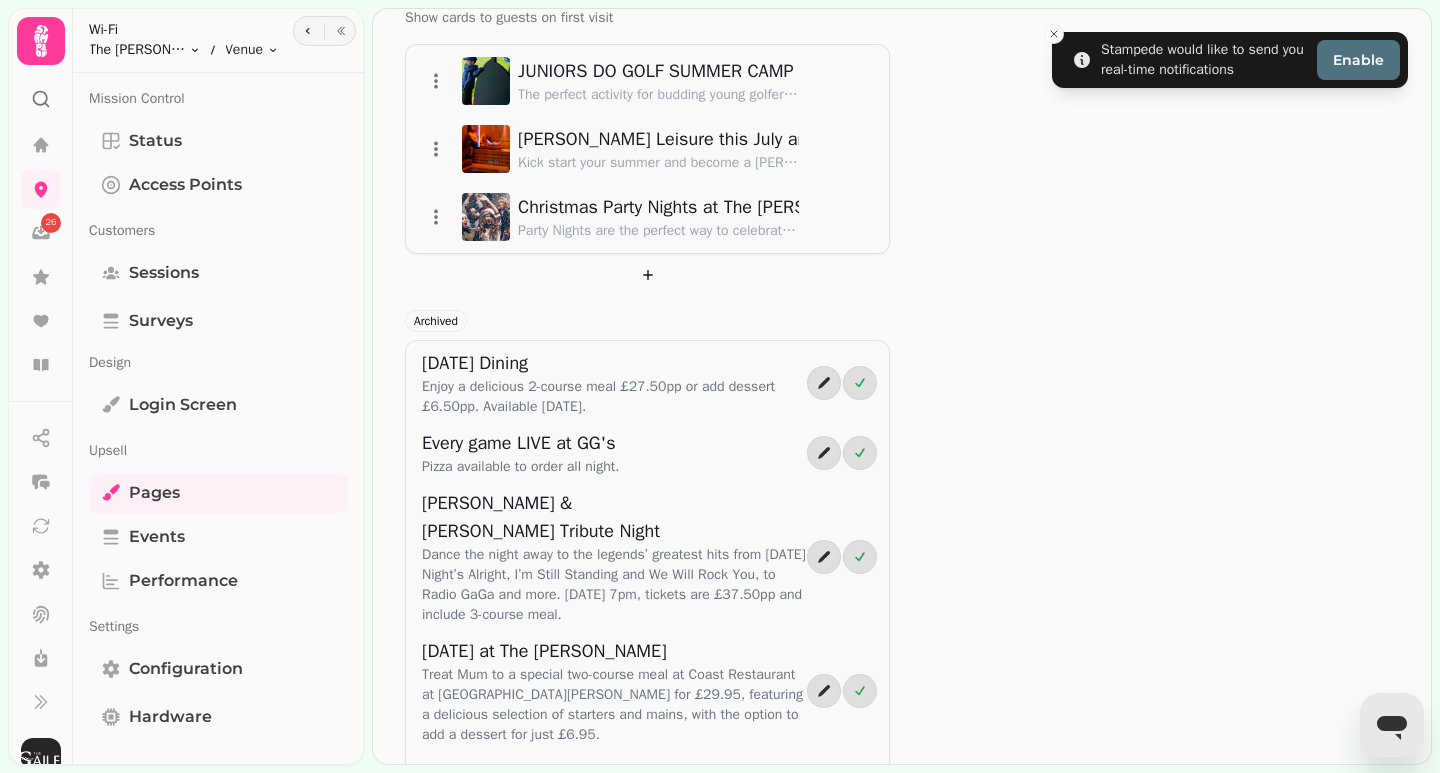 click on "Stampede would like to send you real-time notifications Enable 26 UniFi Controller Settings [TECHNICAL_ID] Pages Upsell pages allow you to display a collection of cards to guests on their first visit to your venue. Enable upsell Show upsell cards to guests First visit Show cards to guests on first visit JUNIORS DO GOLF SUMMER CAMP - FROM [DATE] The perfect activity for budding young golfers this Summer! Join our Juniors Do Golf Summer Camp, starting [DATE]. Let your little ones swing into action while learning all aspects of golf.  [PERSON_NAME] Leisure this July and enjoy a FREE [DEMOGRAPHIC_DATA] Experience!  Kick start your summer and become a [PERSON_NAME] Leisure Member and enjoy a FREE [DEMOGRAPHIC_DATA] Experience at [GEOGRAPHIC_DATA]! Spa, PLUS a whole host of member benefits. T&C's Apply.   Christmas Party Nights at The [PERSON_NAME] Archived [DATE] Dining Enjoy a delicious 2-course meal £27.50pp or add dessert £6.50pp. Available [DATE]. Every game LIVE at GG's Pizza available to order all night. 25% Off Food 570" at bounding box center [720, 386] 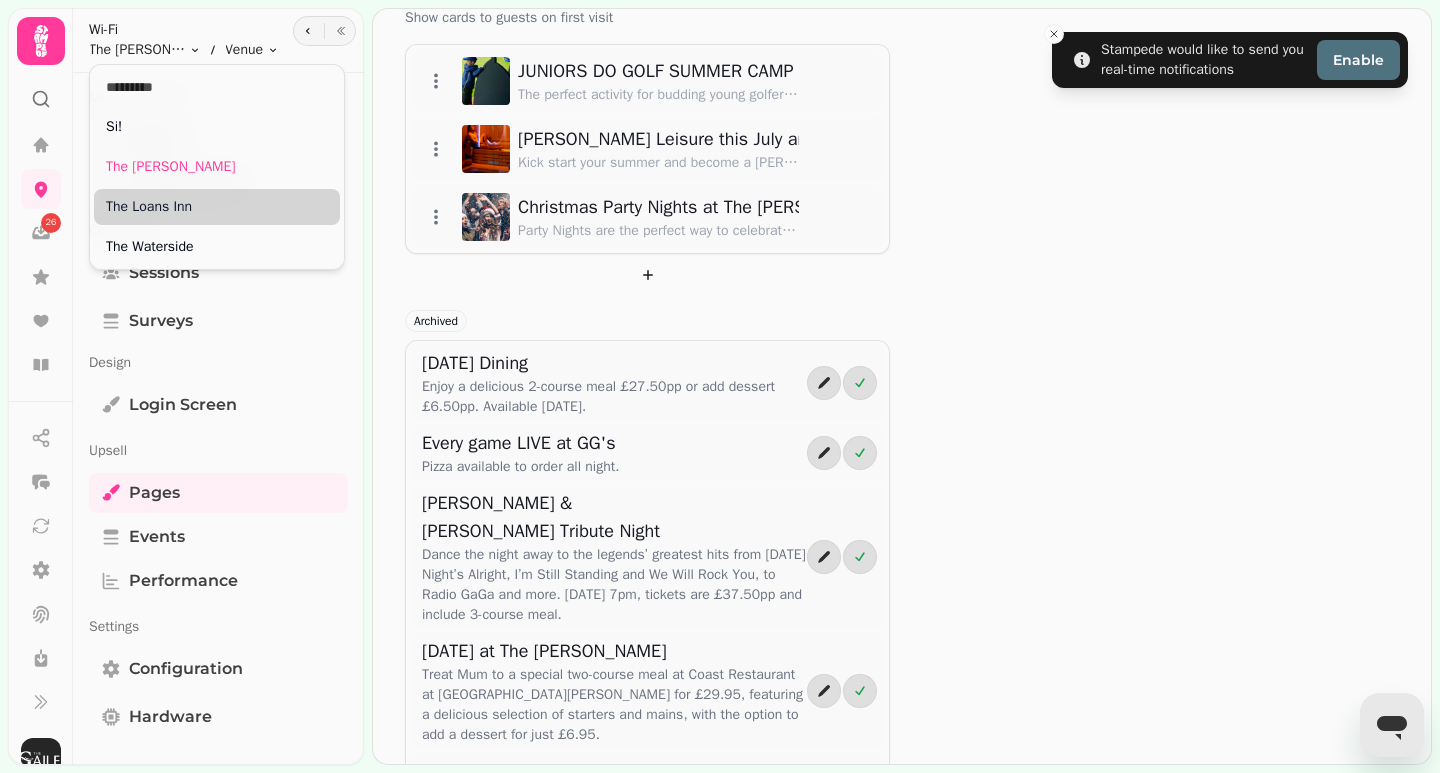 click on "The Loans Inn" at bounding box center (217, 207) 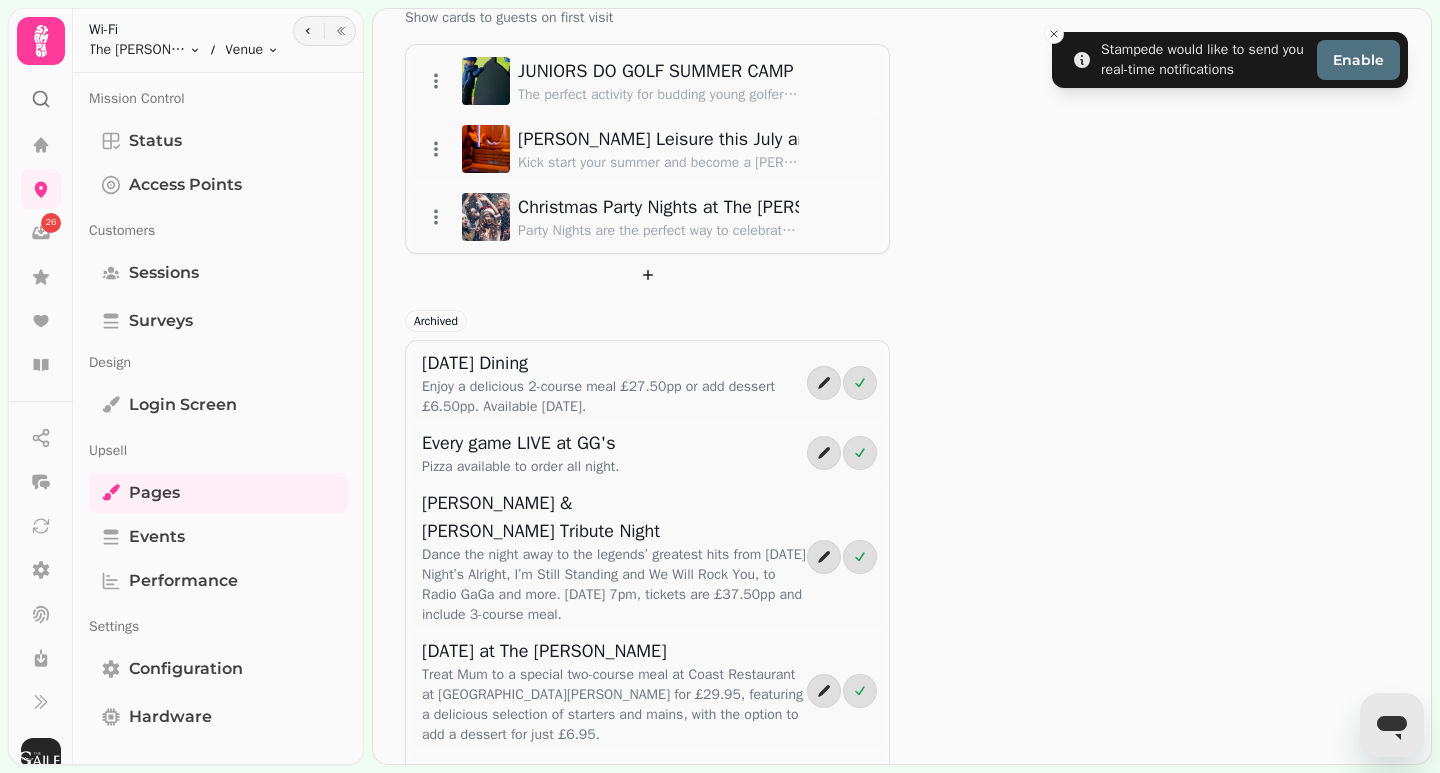 click on "Wi-Fi" at bounding box center [184, 30] 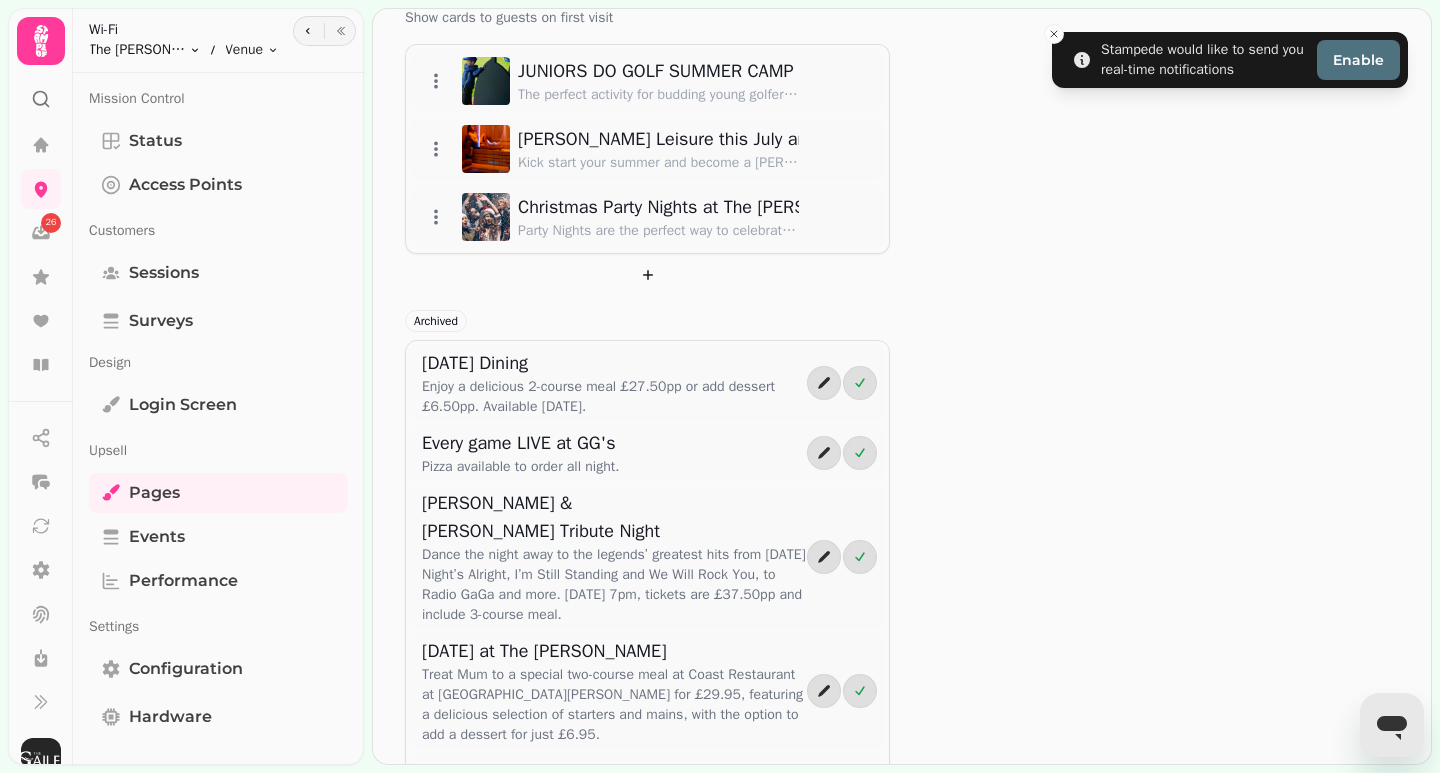 click on "Stampede would like to send you real-time notifications Enable 26 UniFi Controller Settings [TECHNICAL_ID] Pages Upsell pages allow you to display a collection of cards to guests on their first visit to your venue. Enable upsell Show upsell cards to guests First visit Show cards to guests on first visit JUNIORS DO GOLF SUMMER CAMP - FROM [DATE] The perfect activity for budding young golfers this Summer! Join our Juniors Do Golf Summer Camp, starting [DATE]. Let your little ones swing into action while learning all aspects of golf.  [PERSON_NAME] Leisure this July and enjoy a FREE [DEMOGRAPHIC_DATA] Experience!  Kick start your summer and become a [PERSON_NAME] Leisure Member and enjoy a FREE [DEMOGRAPHIC_DATA] Experience at [GEOGRAPHIC_DATA]! Spa, PLUS a whole host of member benefits. T&C's Apply.   Christmas Party Nights at The [PERSON_NAME] Archived [DATE] Dining Enjoy a delicious 2-course meal £27.50pp or add dessert £6.50pp. Available [DATE]. Every game LIVE at GG's Pizza available to order all night. 25% Off Food 570" at bounding box center (720, 386) 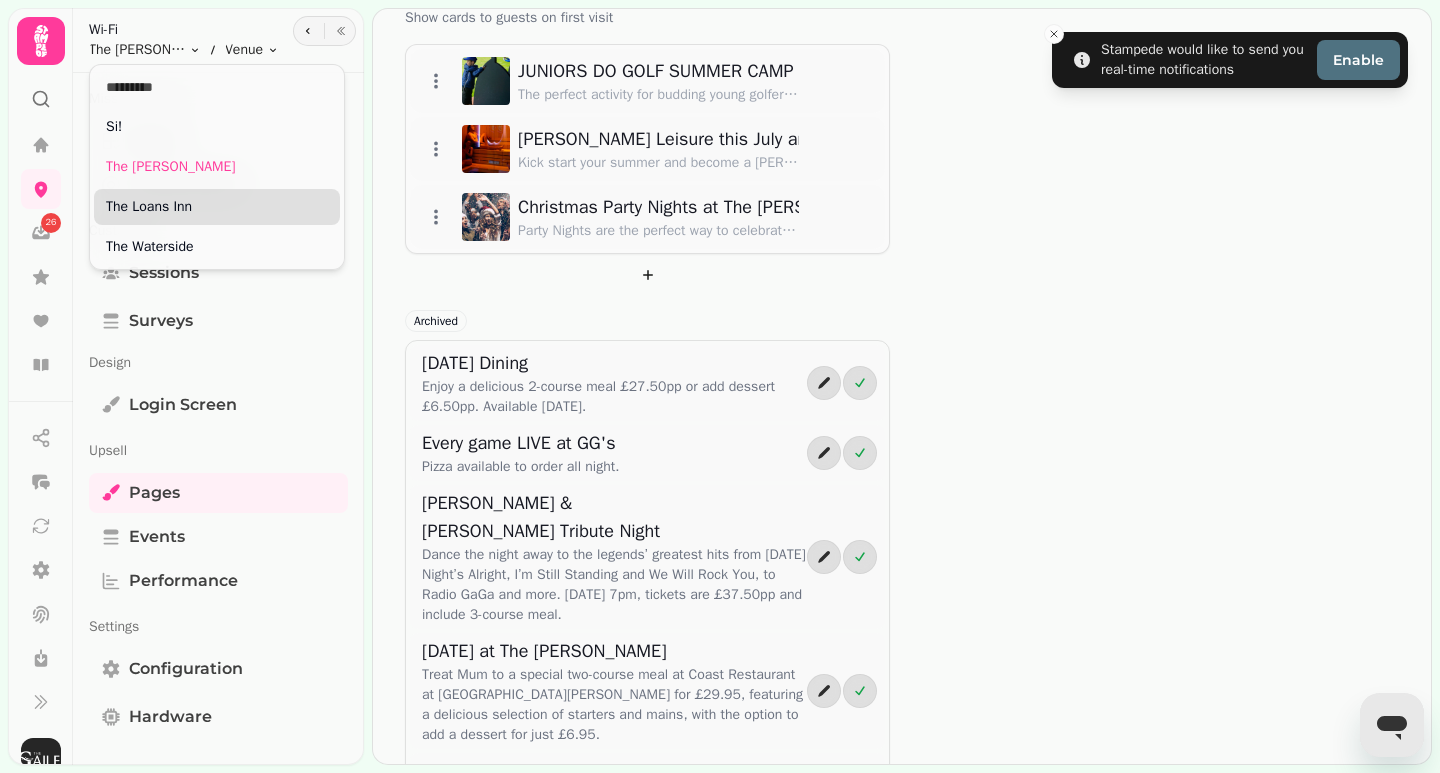 click on "The Loans Inn" at bounding box center (217, 207) 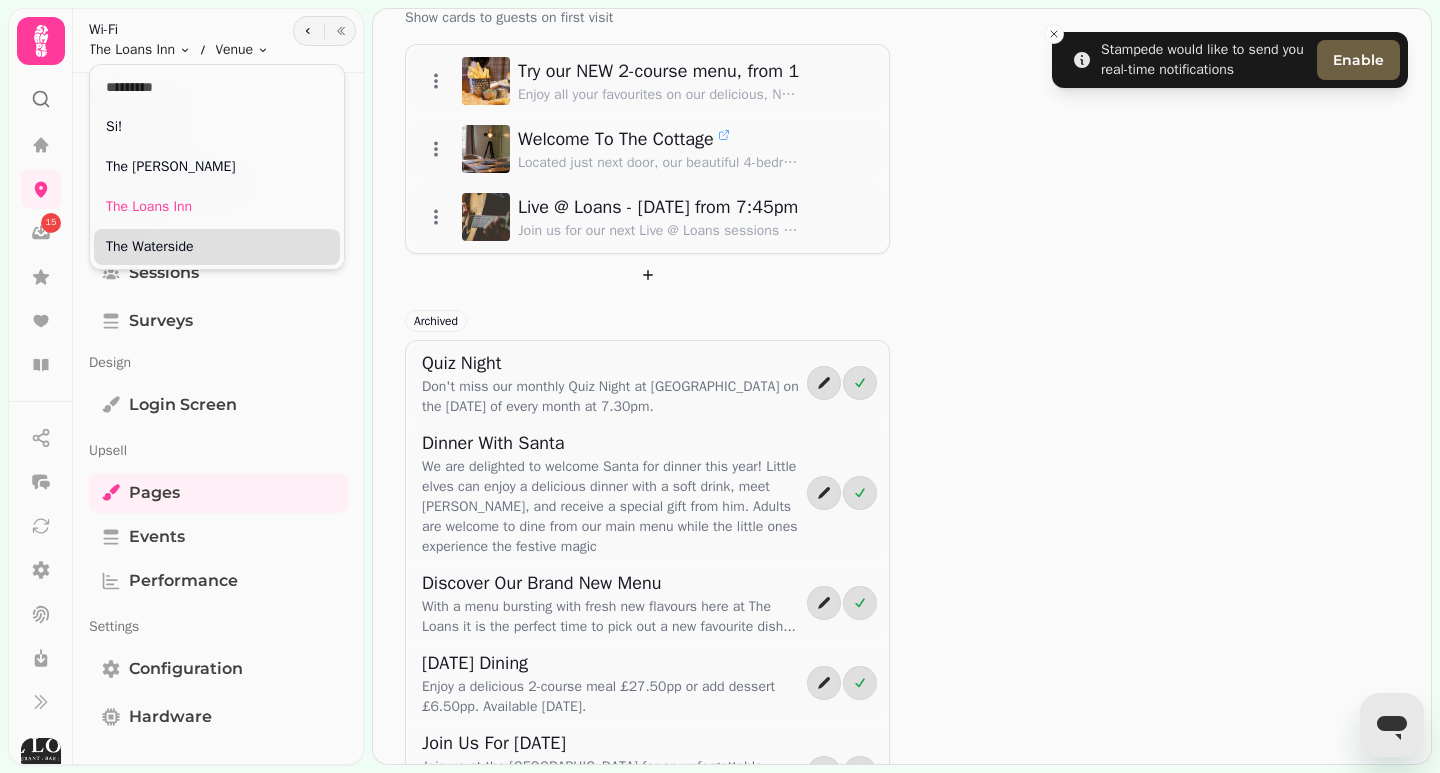 click on "The Waterside" at bounding box center (217, 247) 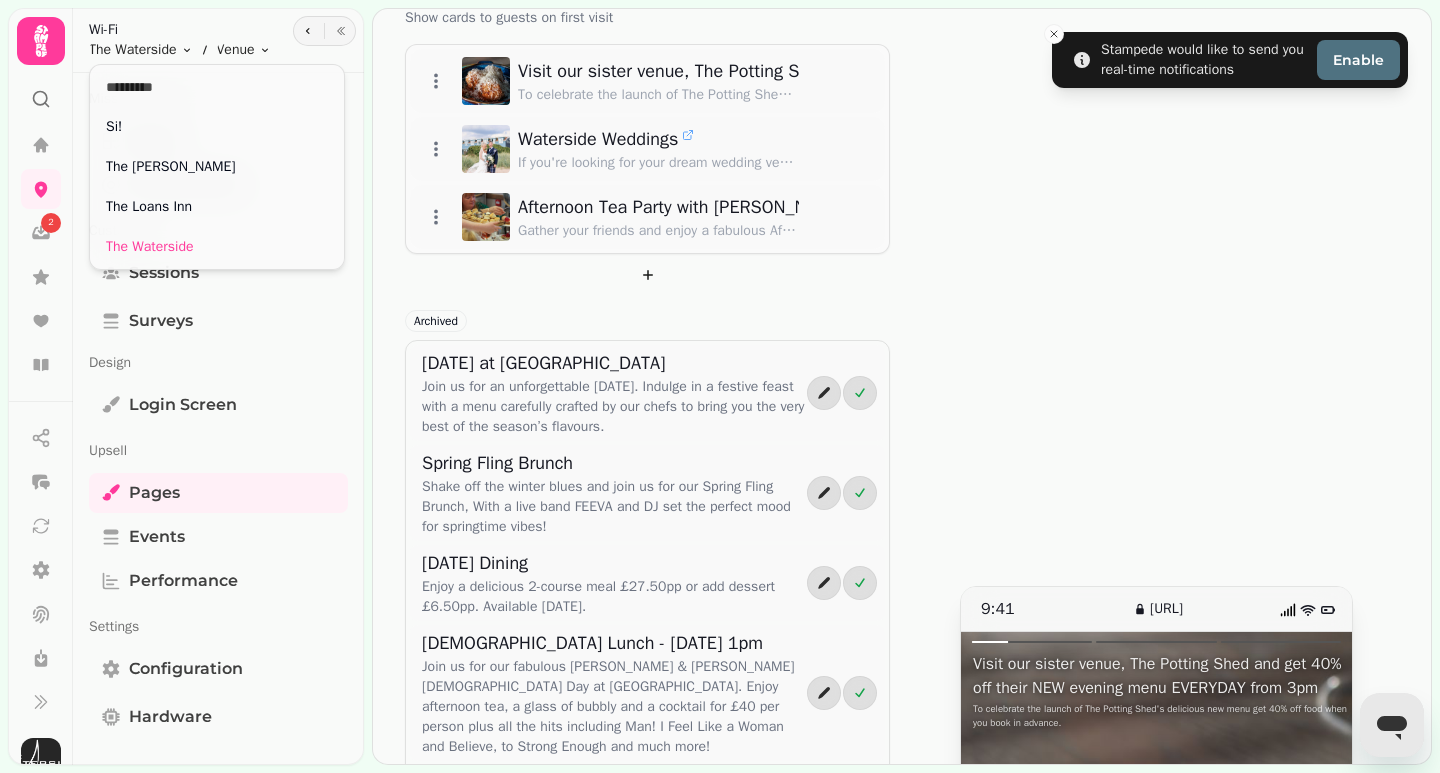click on "Stampede would like to send you real-time notifications Enable 2 UniFi Controller Settings [TECHNICAL_ID] Pages Upsell pages allow you to display a collection of cards to guests on their first visit to your venue. Enable upsell Show upsell cards to guests First visit Show cards to guests on first visit Visit our sister venue, The Potting Shed and get 40% off their NEW evening menu EVERYDAY from 3pm To celebrate the launch of The Potting Shed's delicious new menu get 40% off food when you book in advance. Waterside Weddings If you're looking for your dream wedding venue, look no further than The Waterside. Afternoon Tea Party with [PERSON_NAME]  - [DATE] Gather your friends and enjoy a fabulous Afternoon Tea Party with a sensational [PERSON_NAME] tribute act!  Archived [DATE] at The Waterside  Join us for an unforgettable [DATE].  Indulge in a festive feast with a menu carefully crafted by our chefs to bring you the very best of the season’s flavours. Dogs Welcome!" at bounding box center (720, 386) 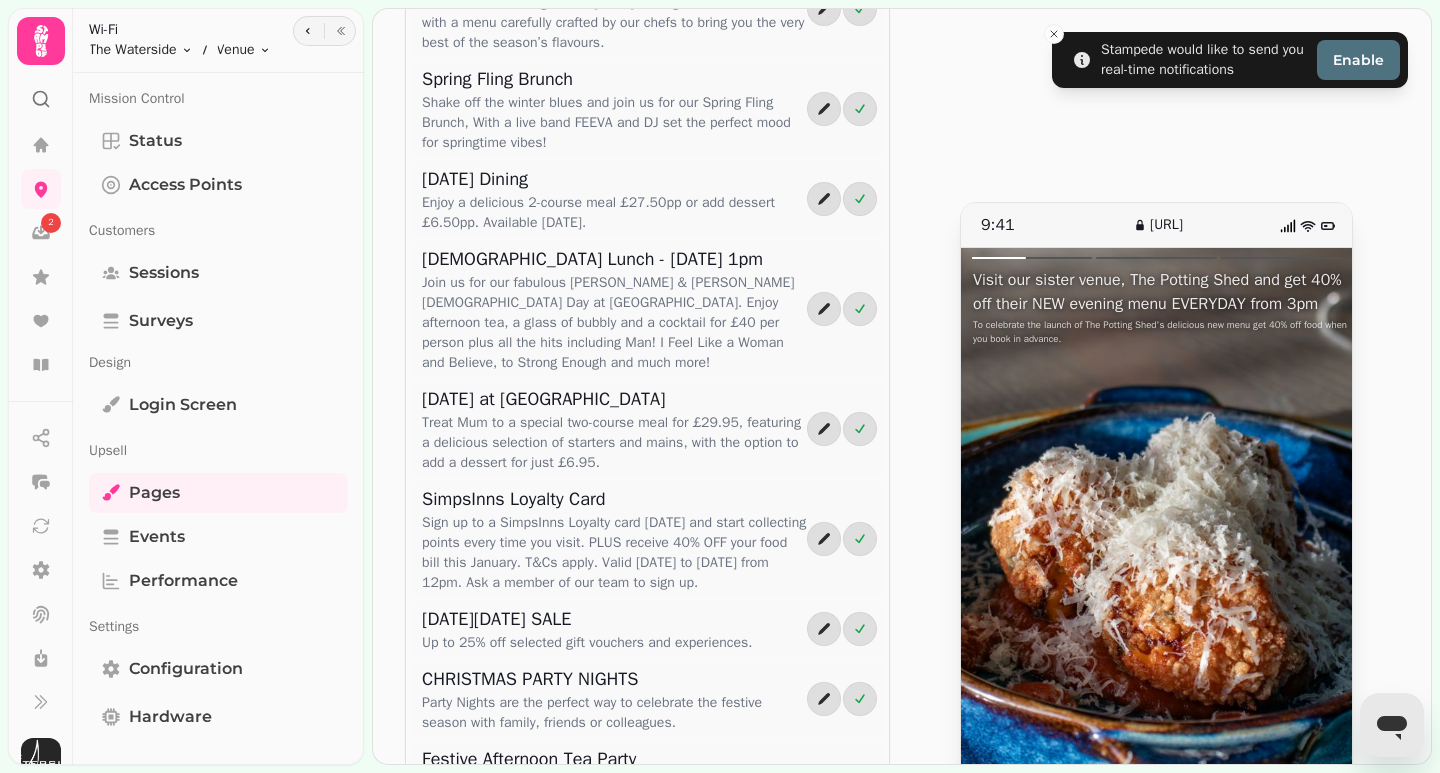scroll, scrollTop: 600, scrollLeft: 0, axis: vertical 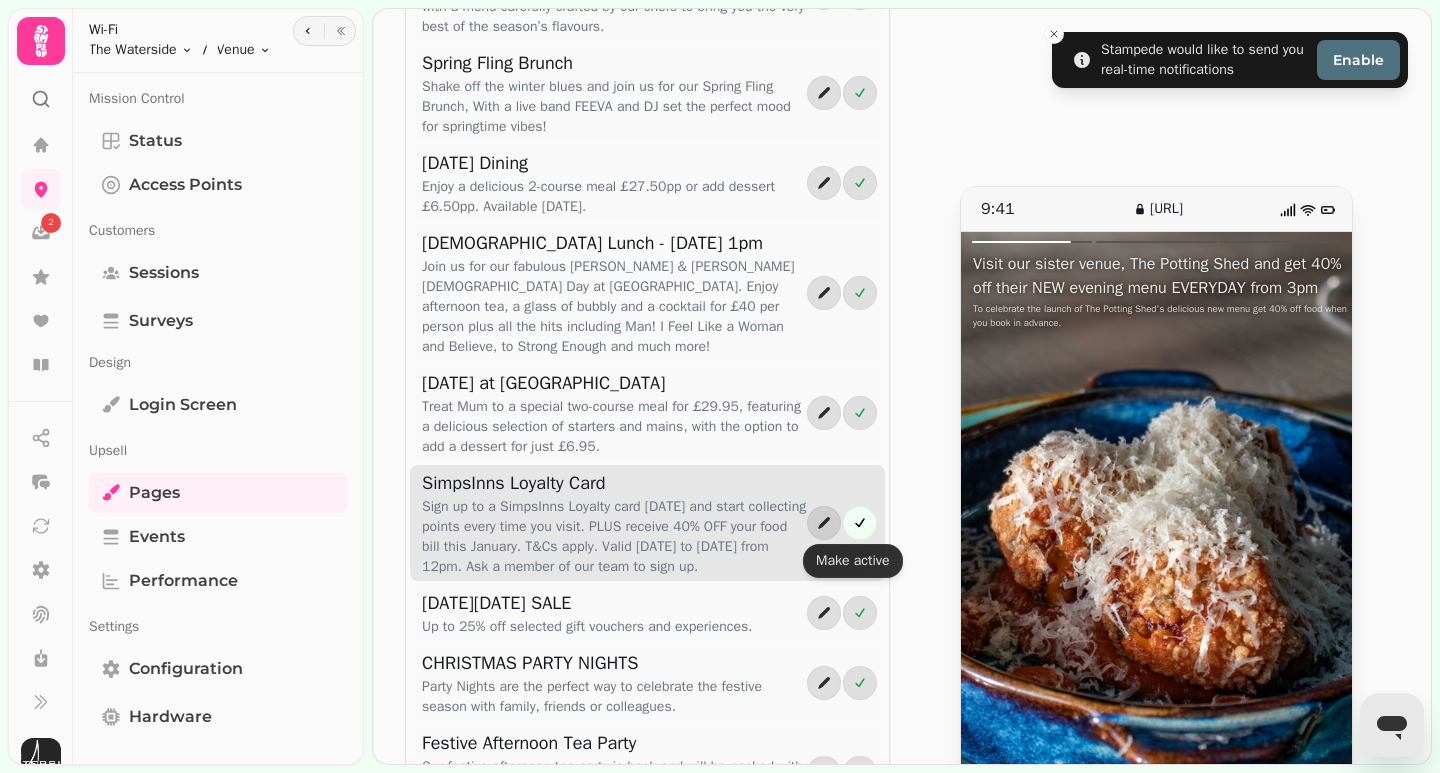 click 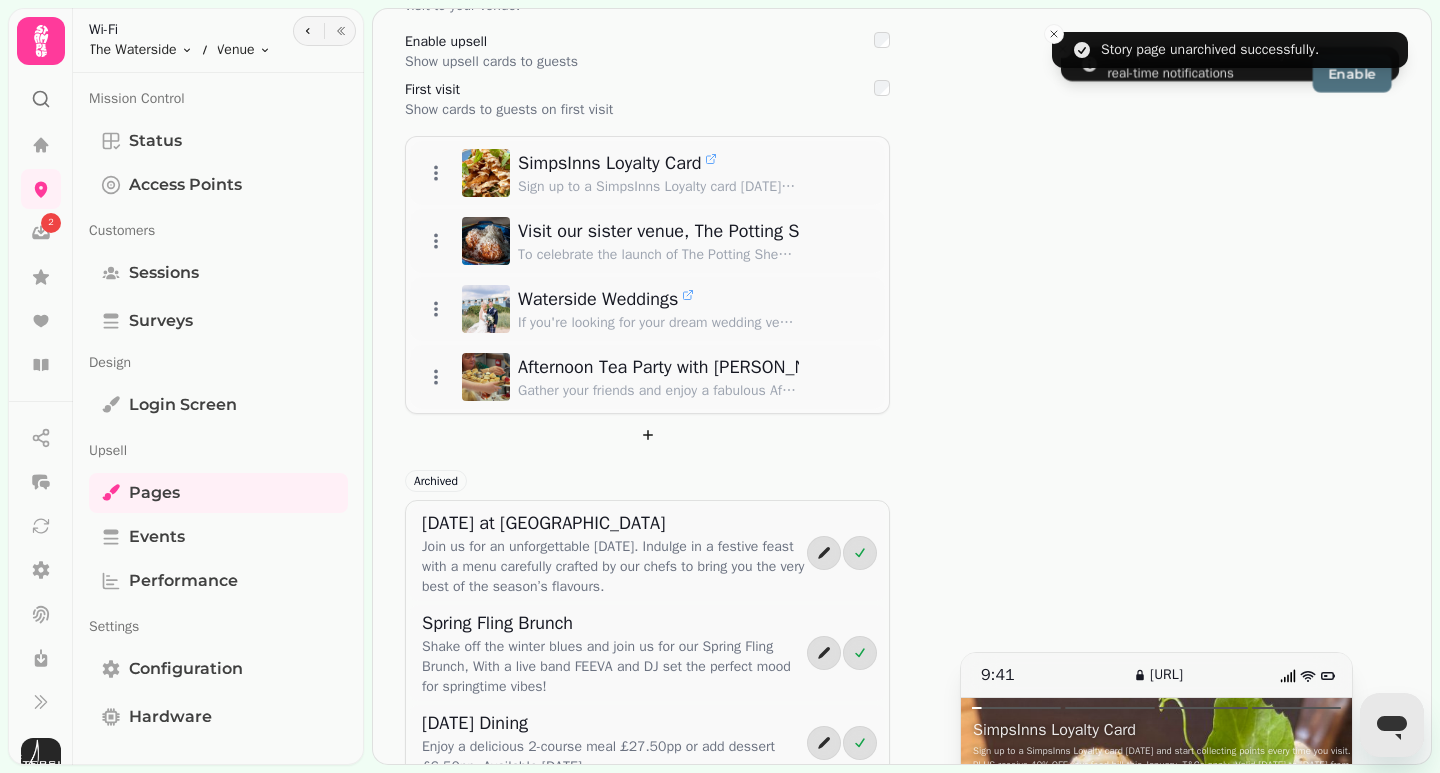 scroll, scrollTop: 68, scrollLeft: 0, axis: vertical 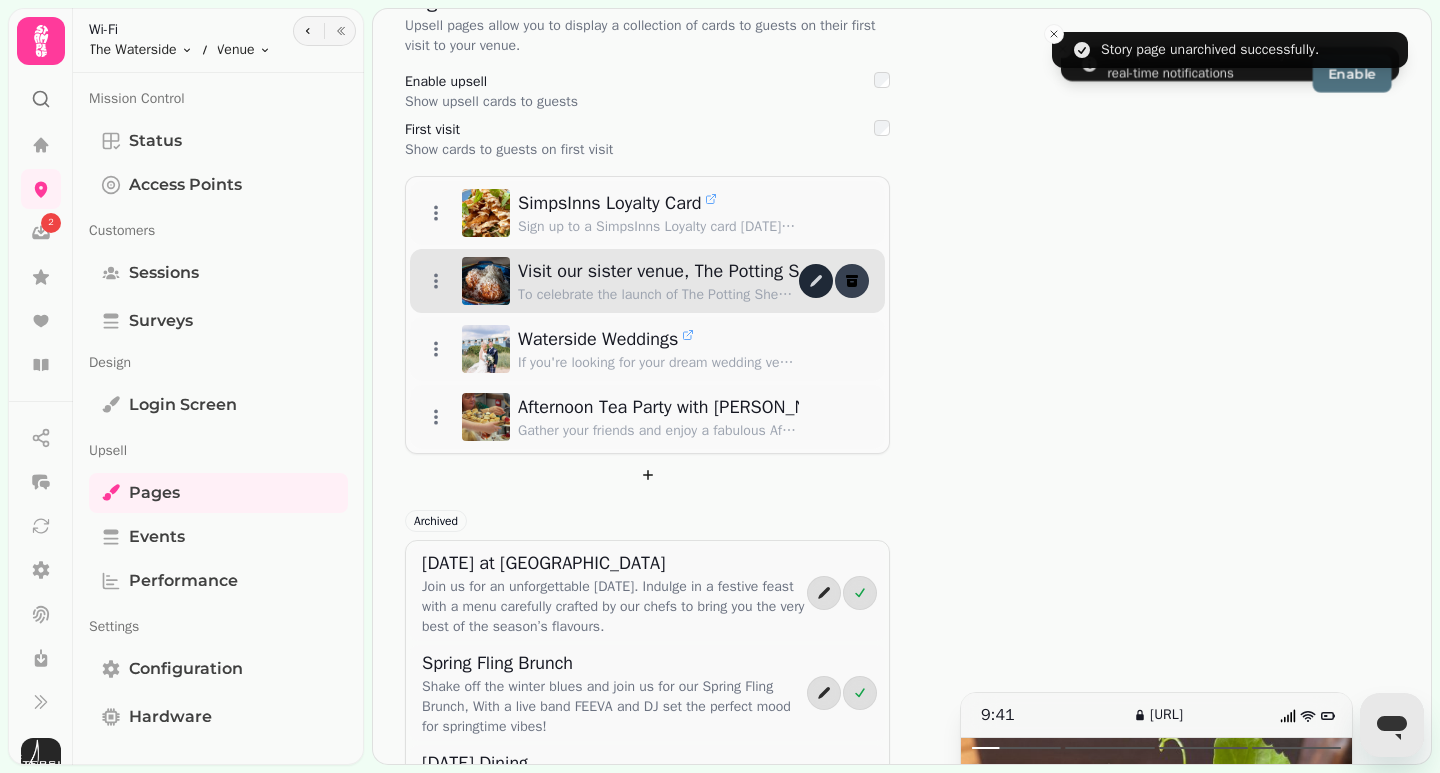 click at bounding box center [852, 281] 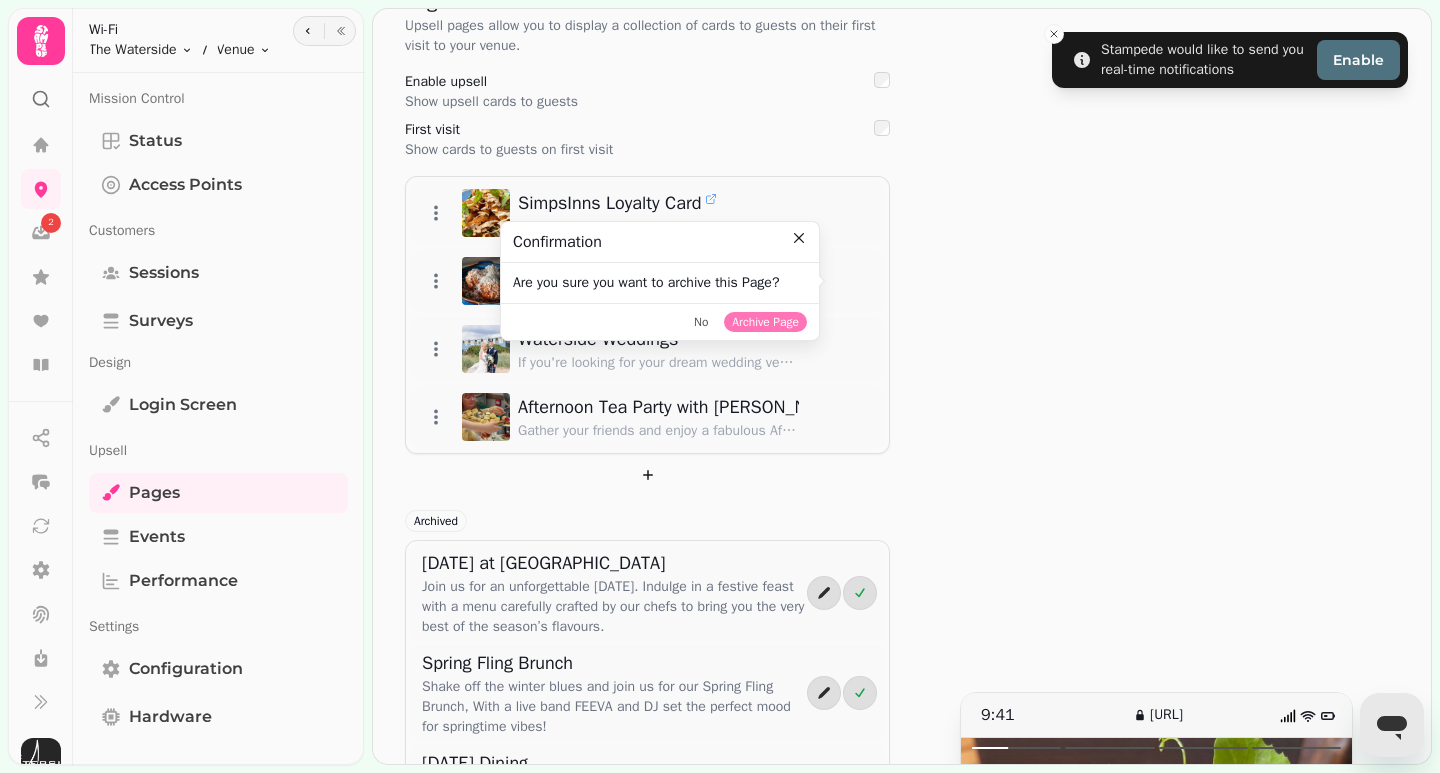 click on "Archive Page" at bounding box center (765, 322) 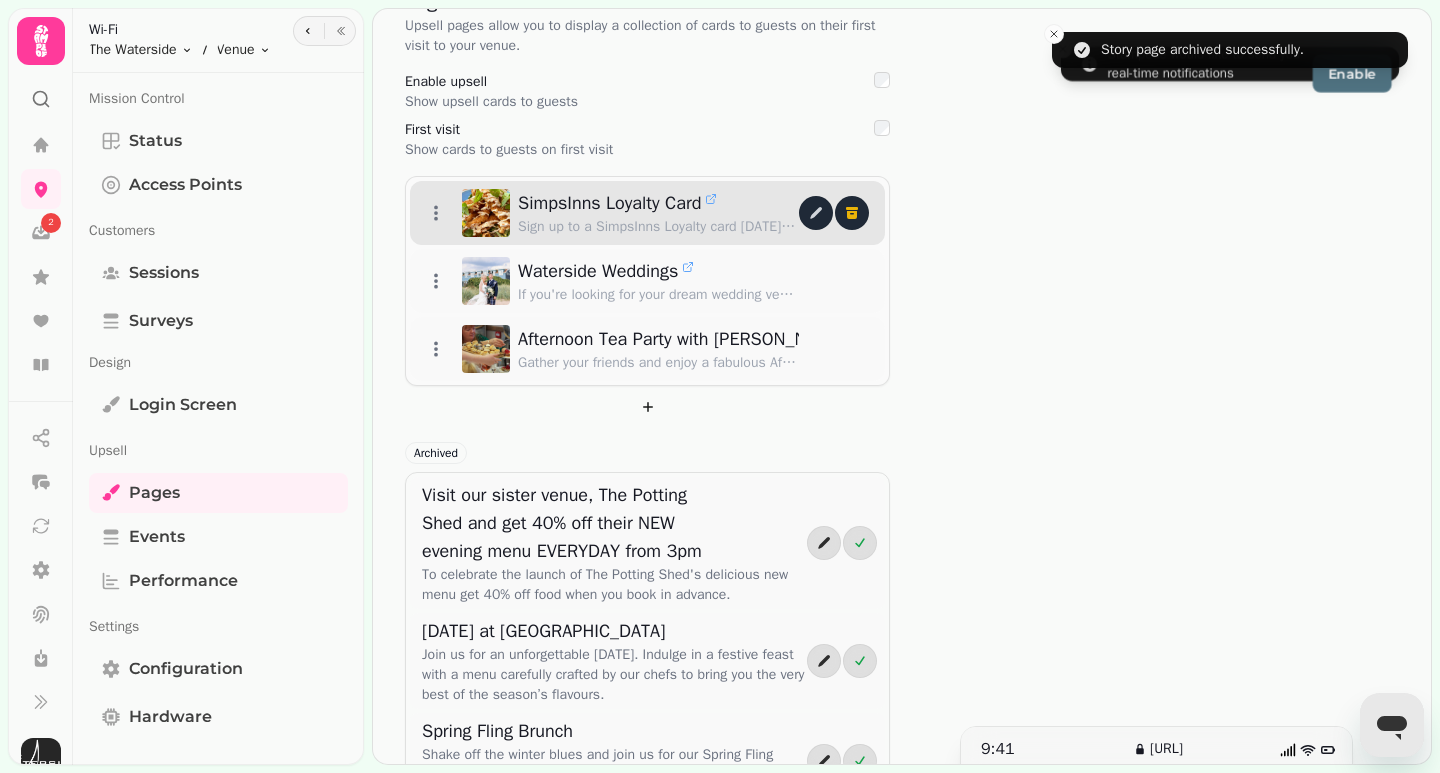 click on "SimpsInns Loyalty Card" at bounding box center [609, 203] 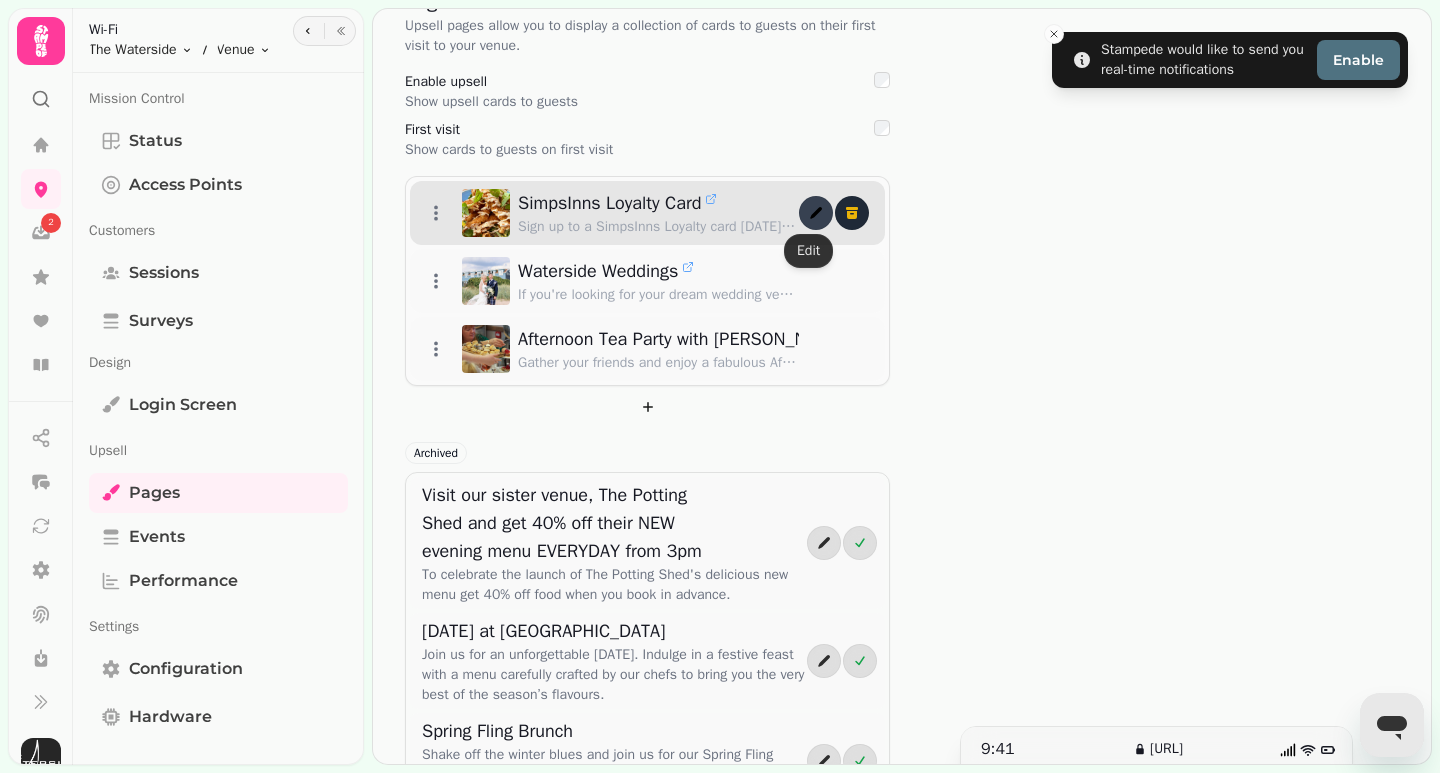 click at bounding box center (816, 213) 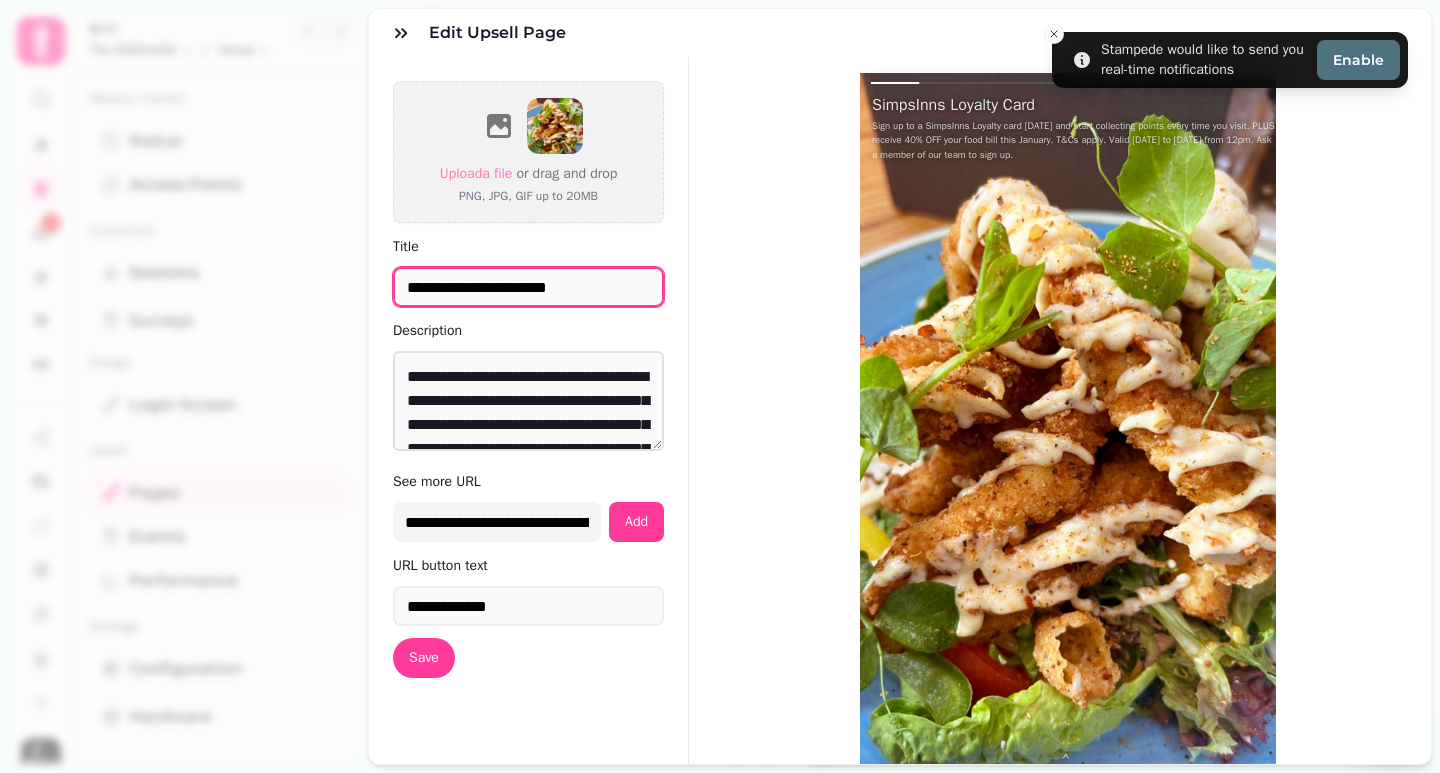 click on "**********" at bounding box center (528, 287) 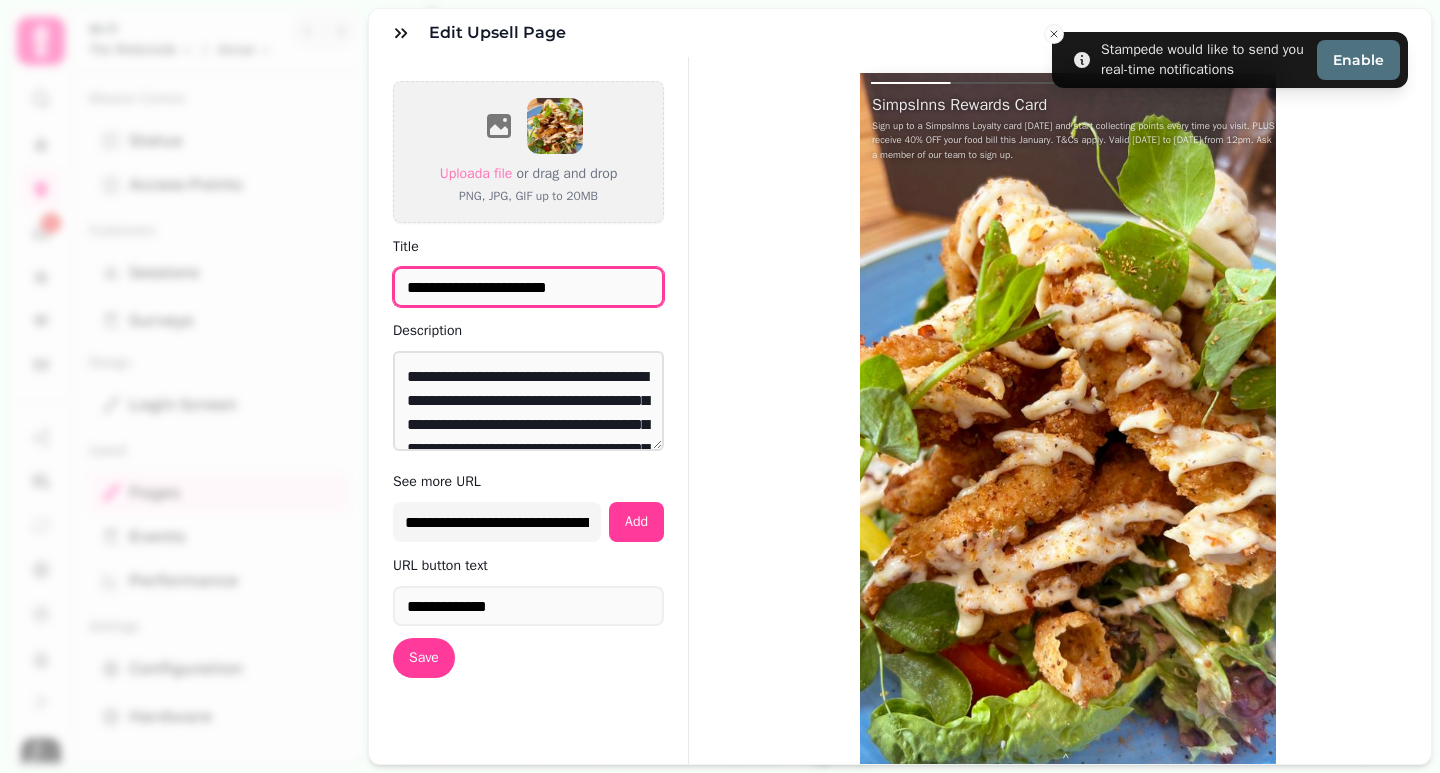 type on "**********" 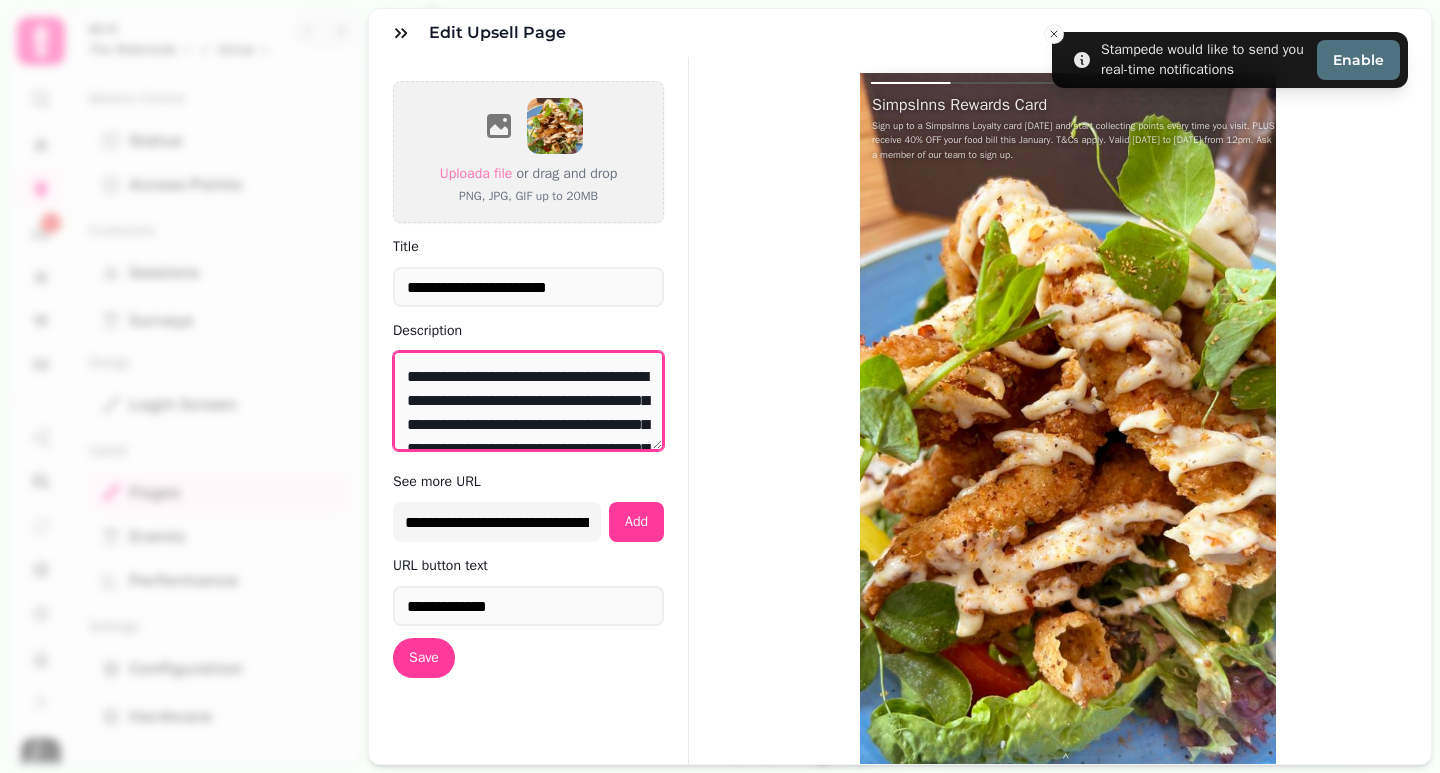 click on "**********" at bounding box center [528, 401] 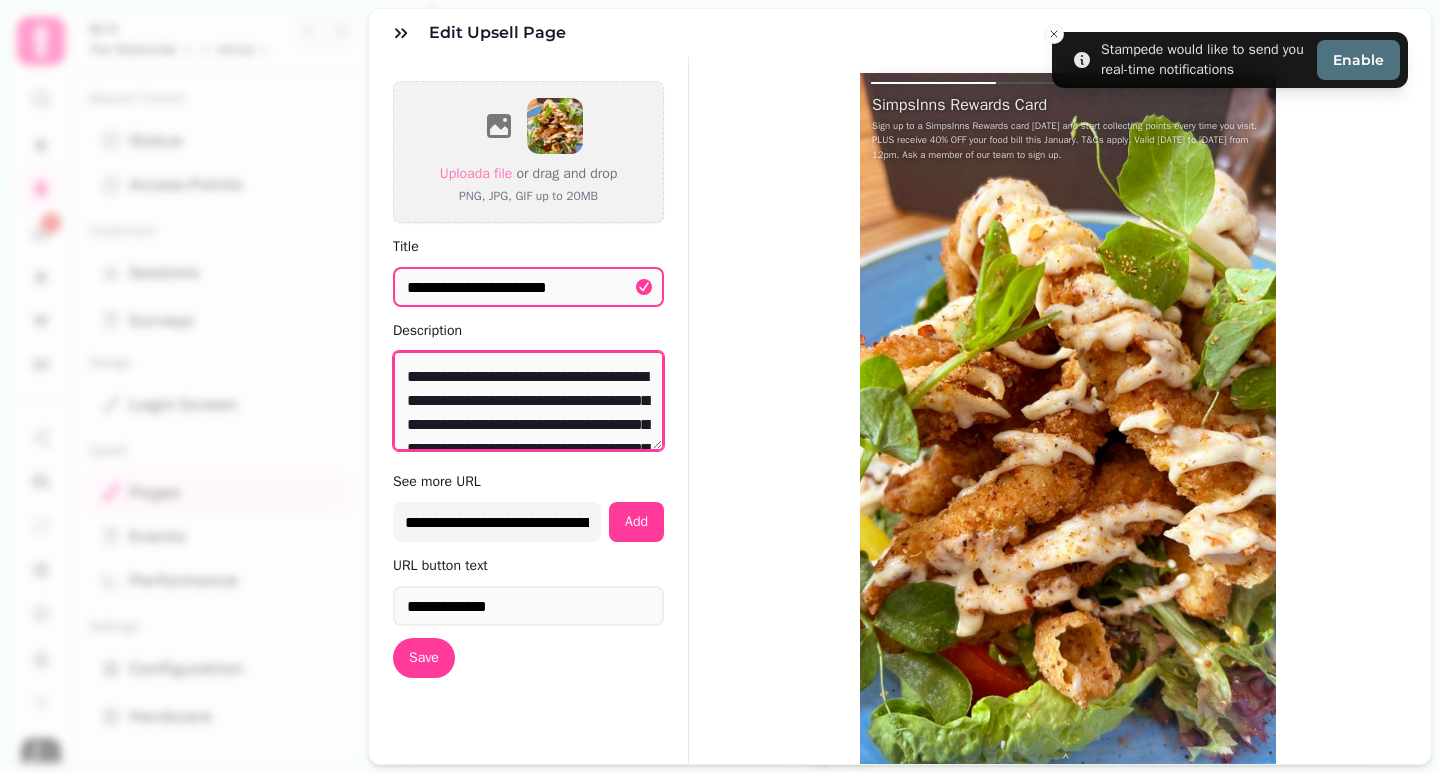 click on "**********" at bounding box center (528, 401) 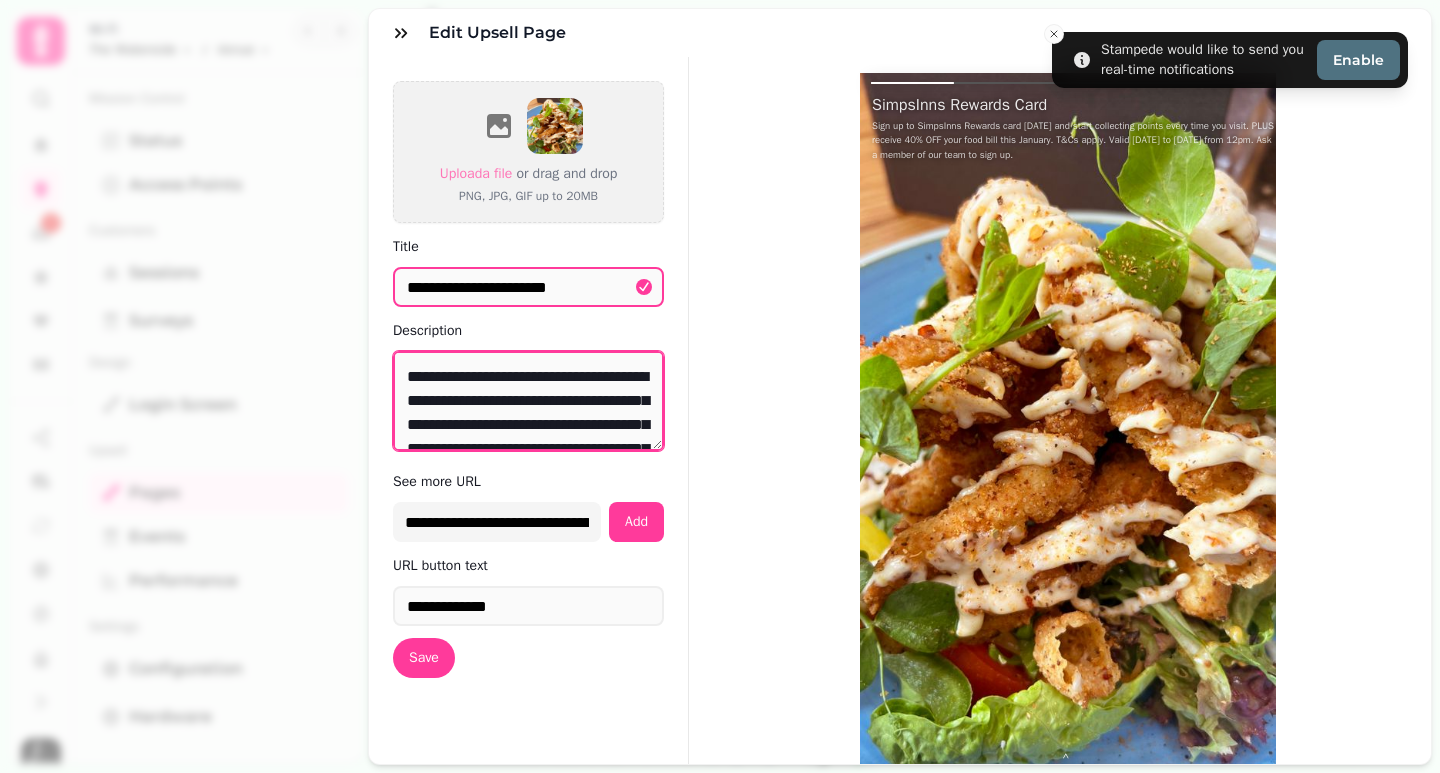 drag, startPoint x: 441, startPoint y: 402, endPoint x: 390, endPoint y: 406, distance: 51.156624 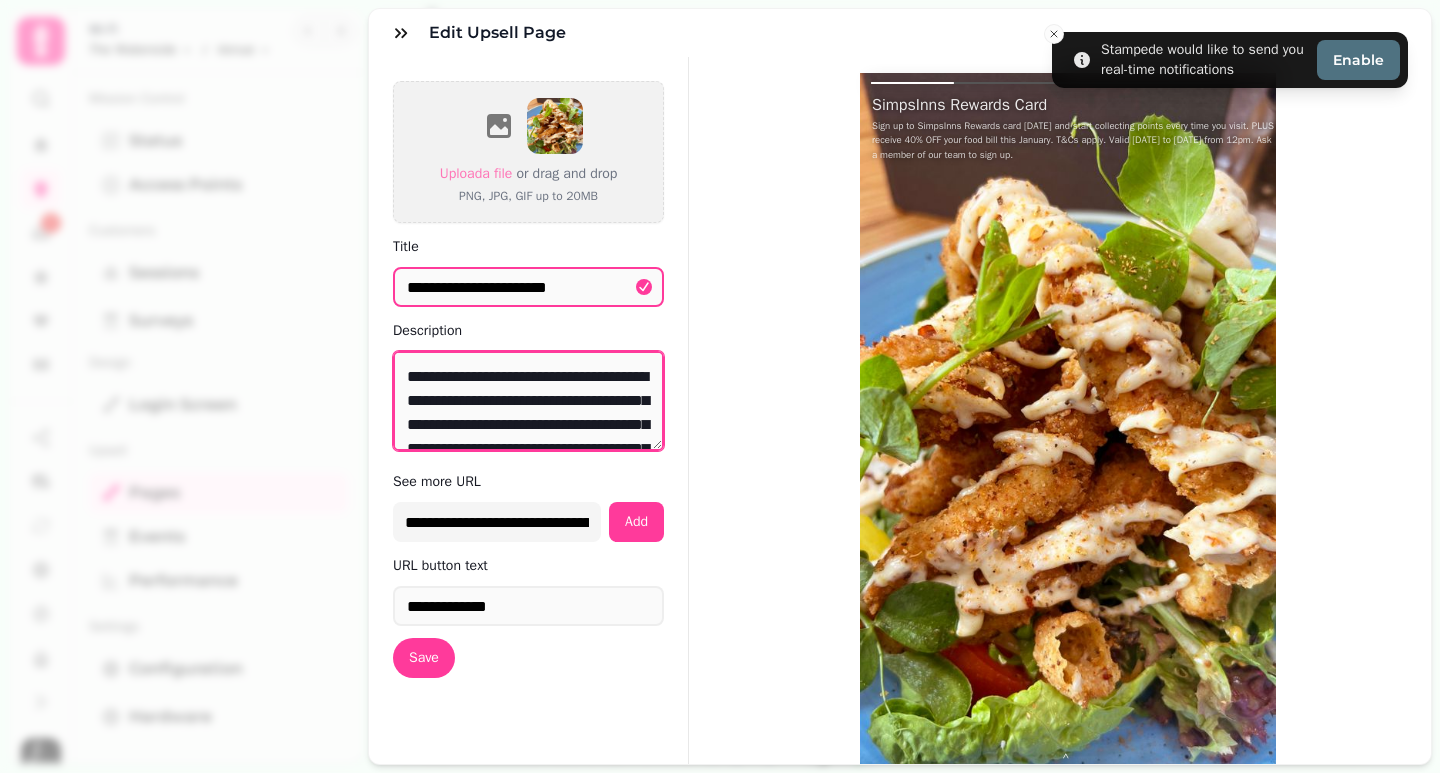 click on "**********" at bounding box center (529, 443) 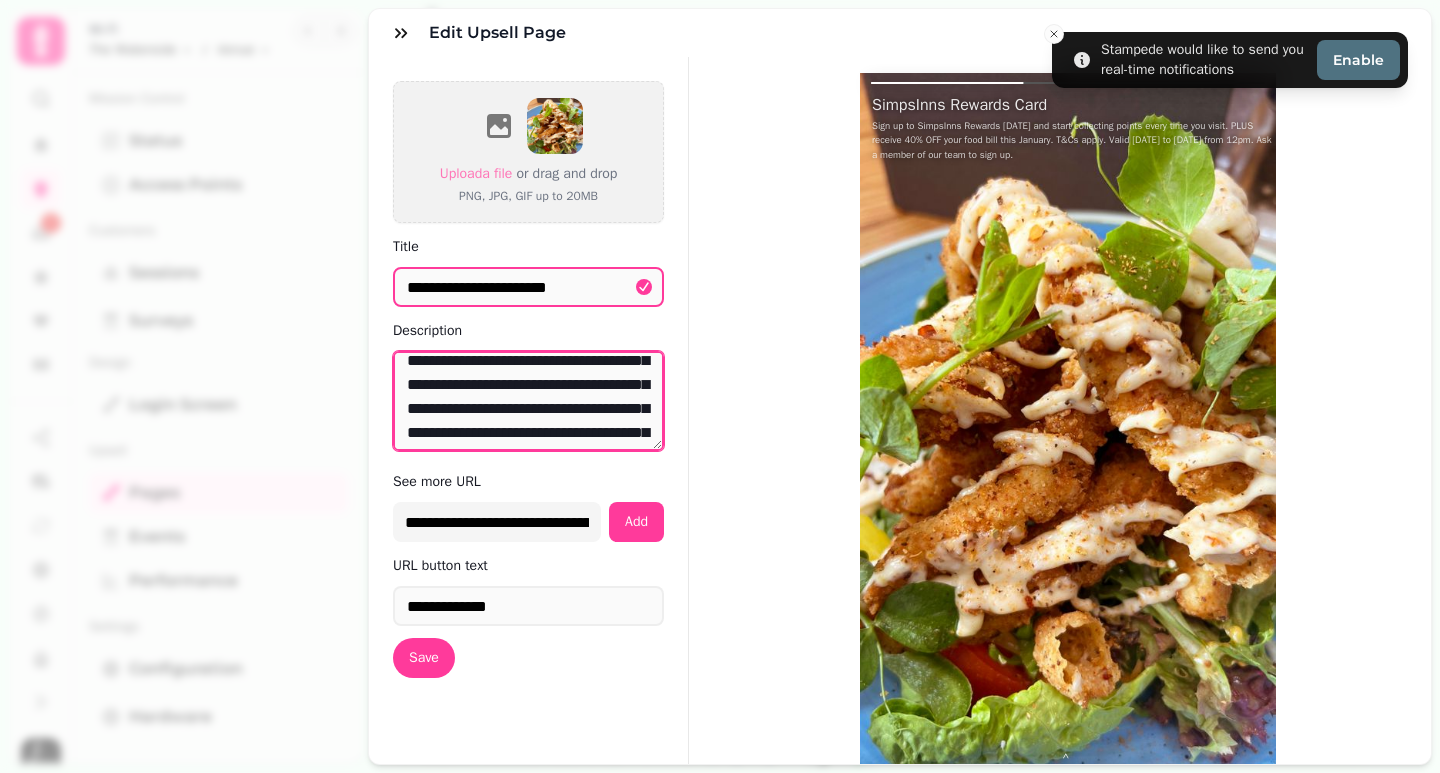 scroll, scrollTop: 80, scrollLeft: 0, axis: vertical 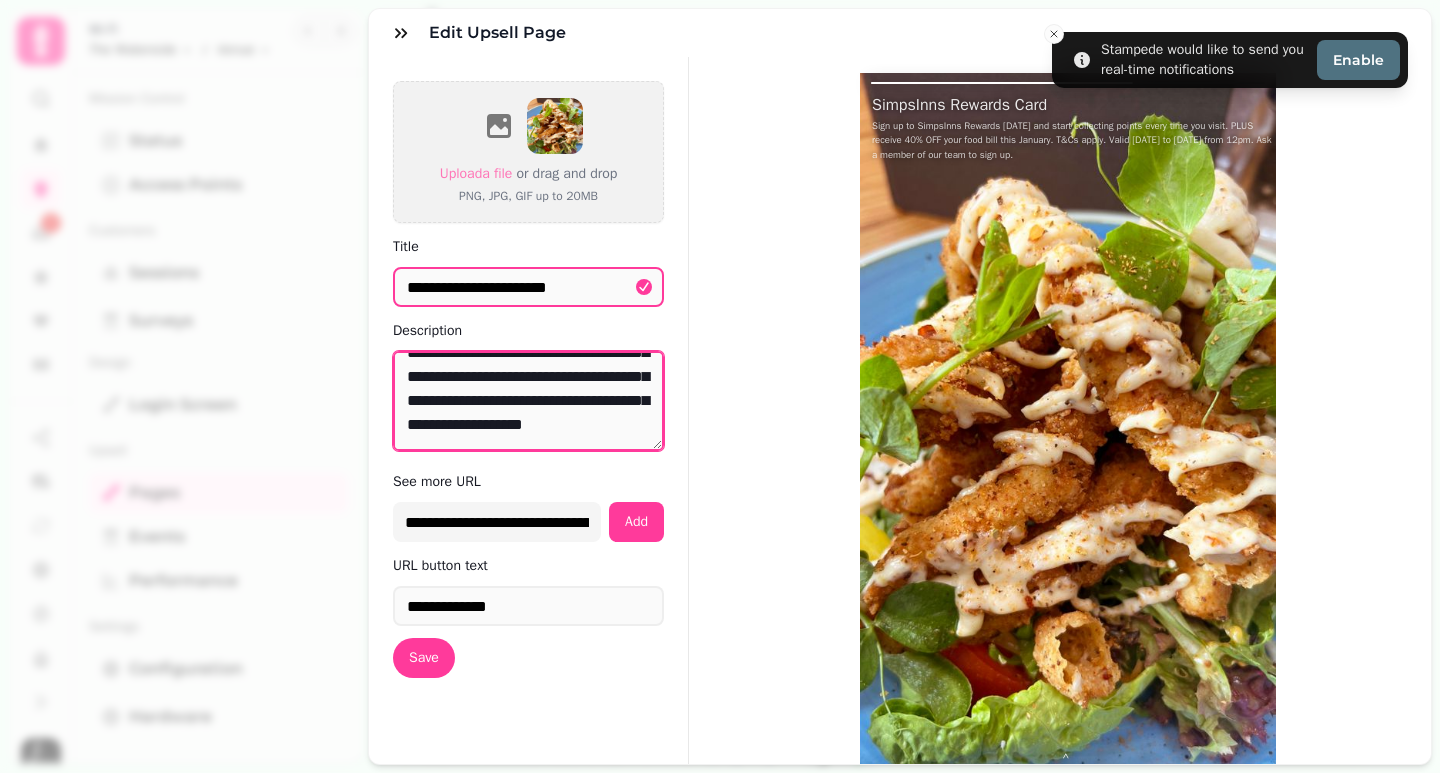 click on "**********" at bounding box center (528, 401) 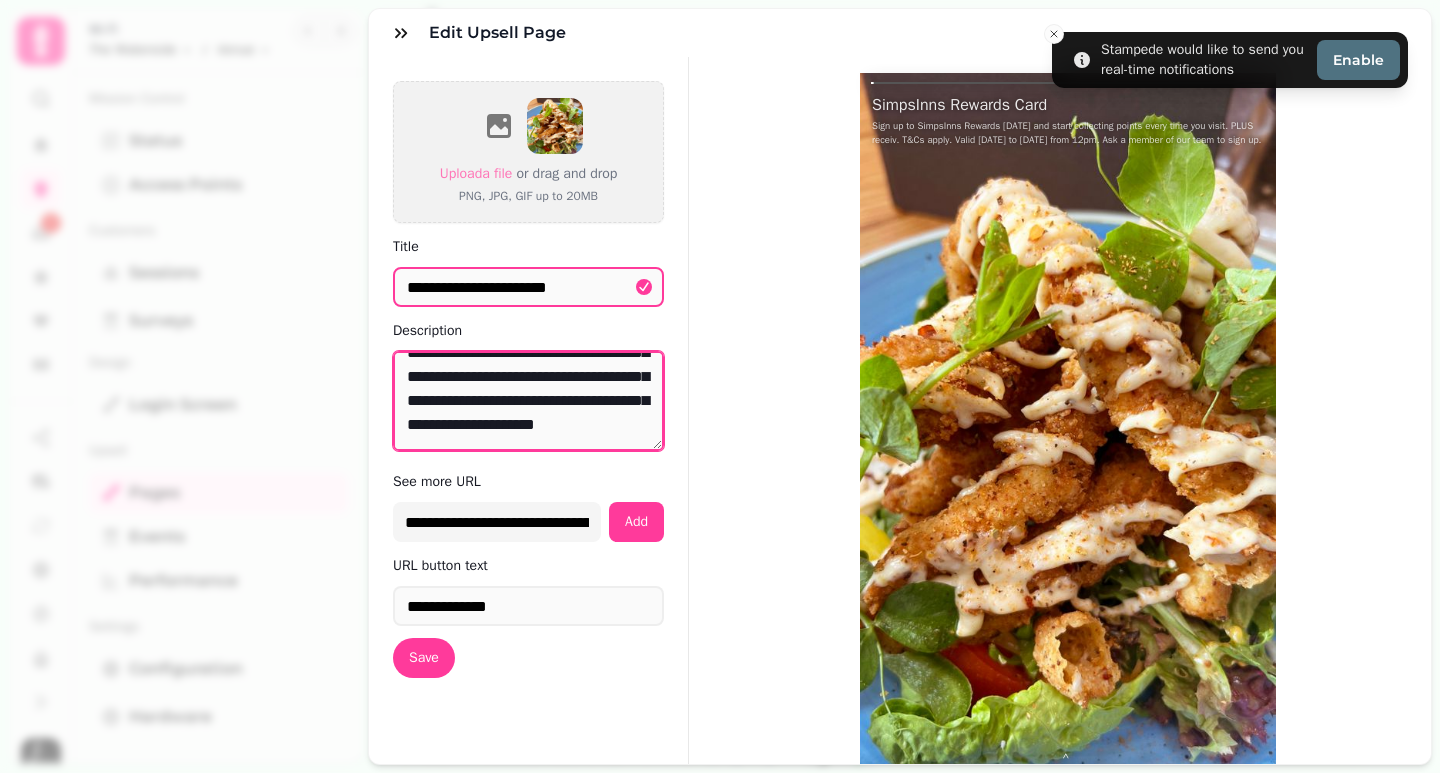 scroll, scrollTop: 61, scrollLeft: 0, axis: vertical 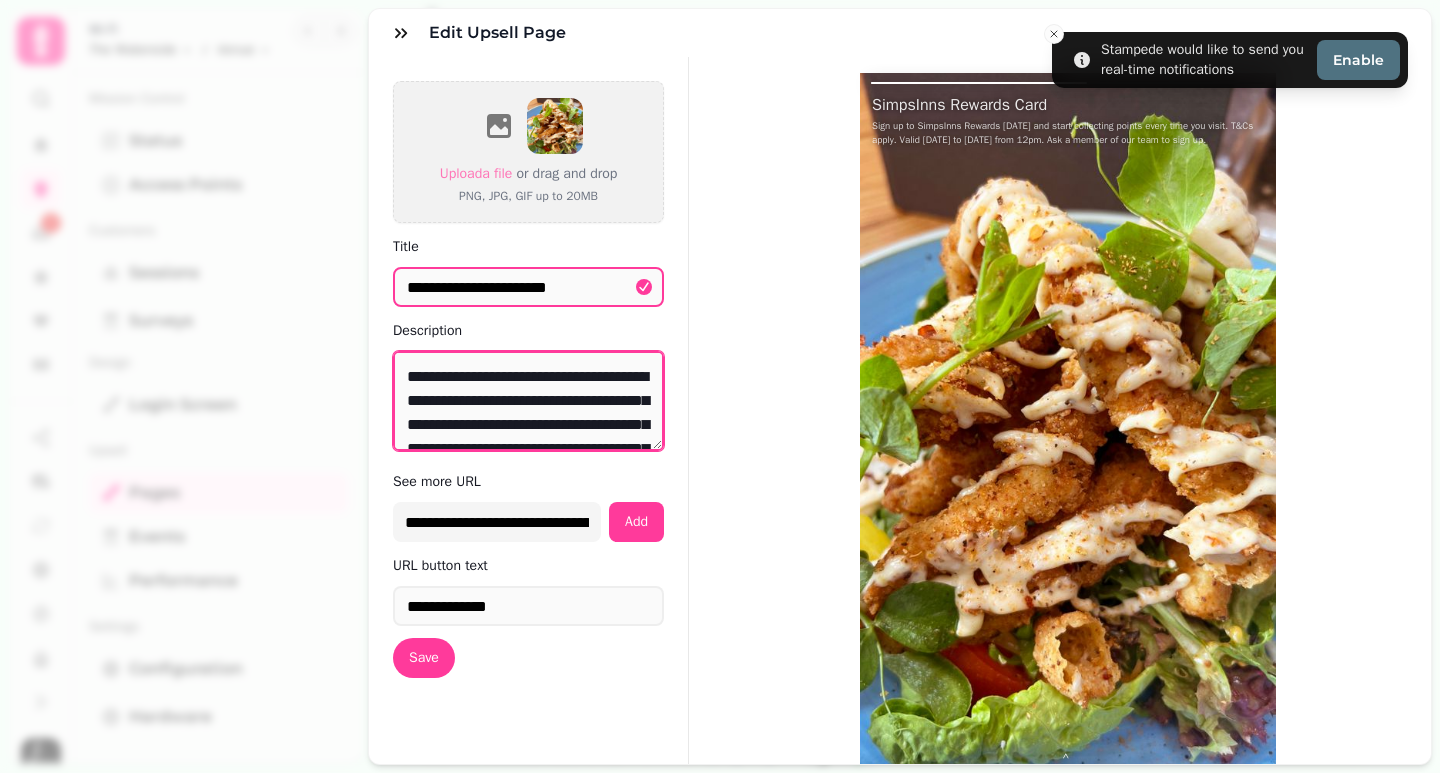 drag, startPoint x: 488, startPoint y: 416, endPoint x: 560, endPoint y: 426, distance: 72.691124 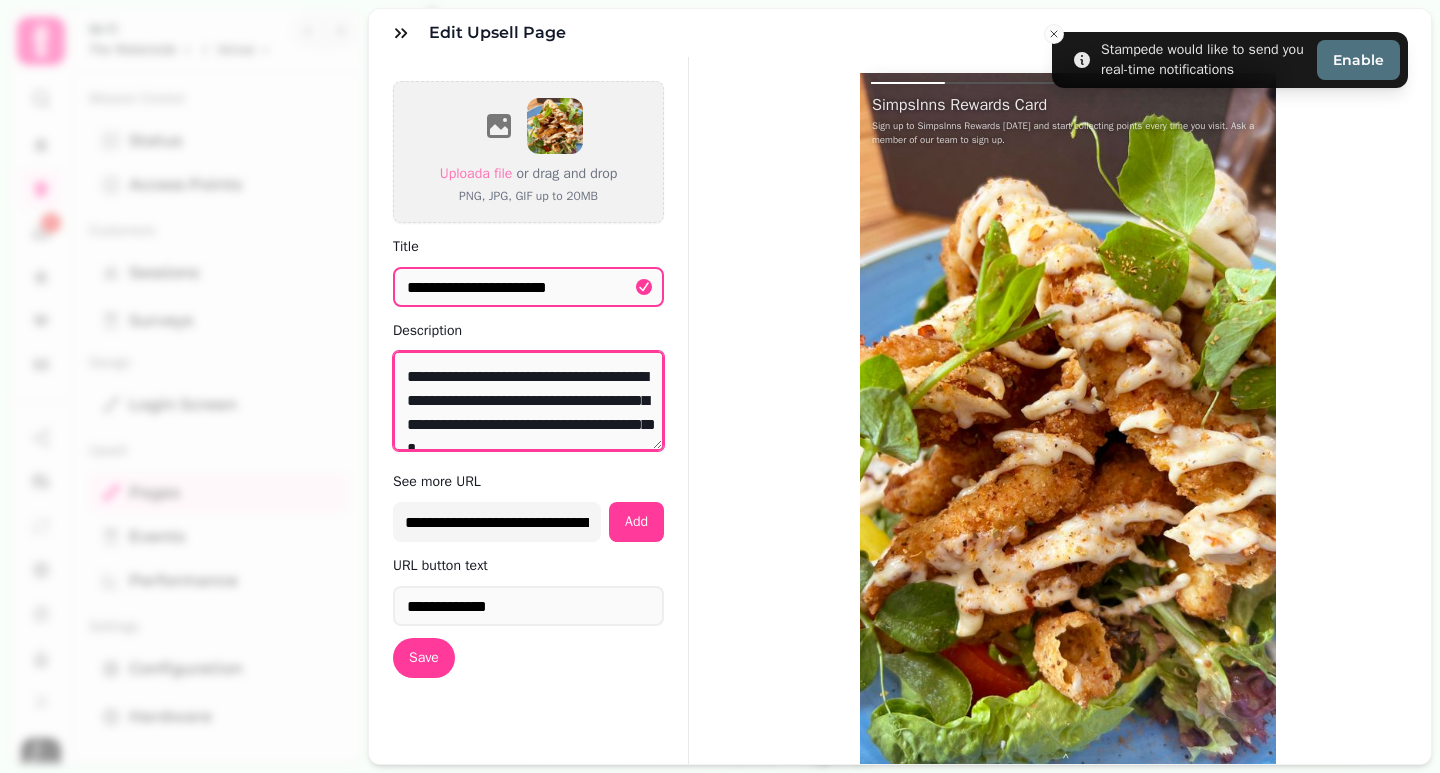 scroll, scrollTop: 24, scrollLeft: 0, axis: vertical 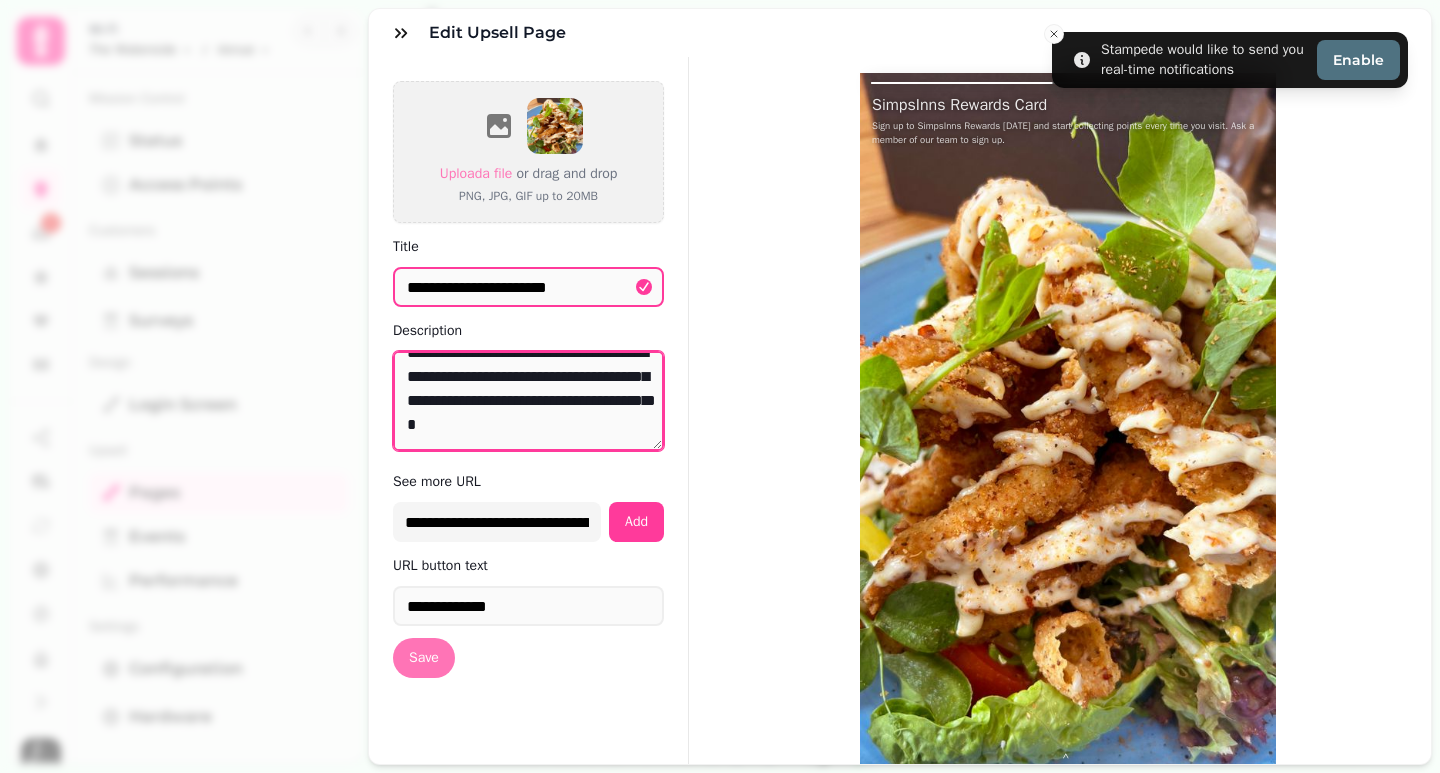 type on "**********" 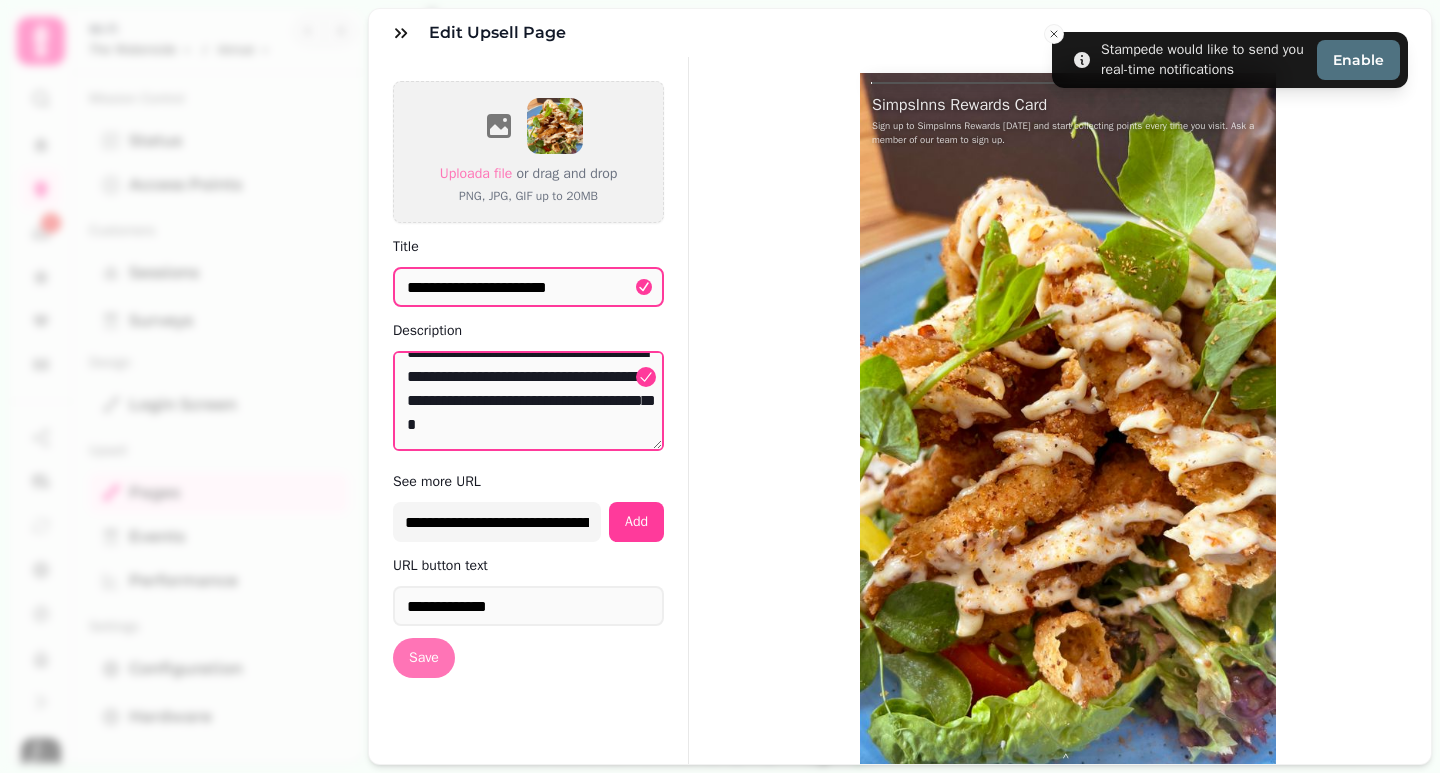 click on "Save" at bounding box center (424, 658) 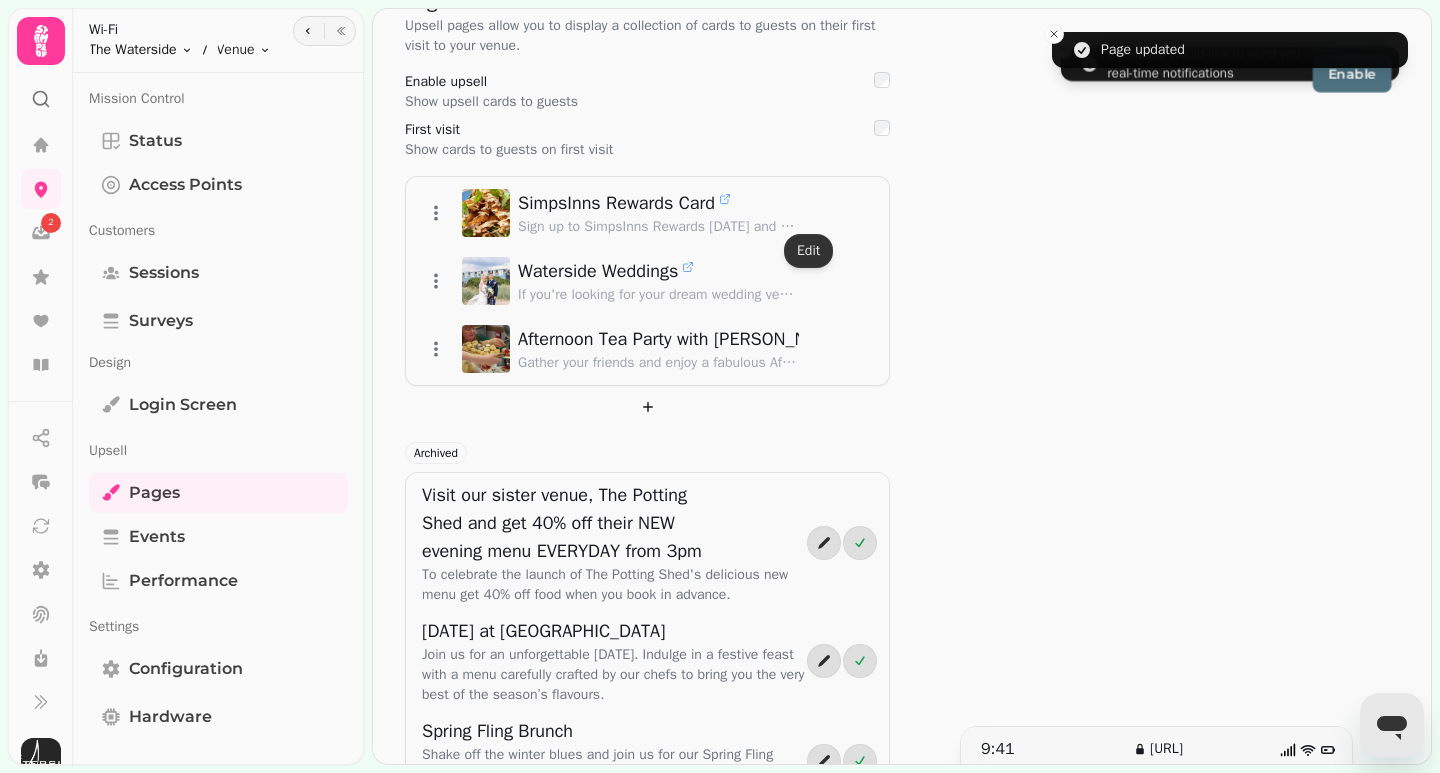 click on "Page updated Stampede would like to send you real-time notifications Enable 2 UniFi Controller Settings [TECHNICAL_ID] Pages Upsell pages allow you to display a collection of cards to guests on their first visit to your venue. Enable upsell Show upsell cards to guests First visit Show cards to guests on first visit SimpsInns Rewards Card  Sign up to SimpsInns Rewards [DATE] and start collecting points every time you visit. Ask a member of our team to sign up. Waterside Weddings If you're looking for your dream wedding venue, look no further than The Waterside. Afternoon Tea Party with [PERSON_NAME]  - [DATE] Gather your friends and enjoy a fabulous Afternoon Tea Party with a sensational [PERSON_NAME] tribute act!  Archived Visit our sister venue, The Potting Shed and get 40% off their NEW evening menu EVERYDAY from 3pm To celebrate the launch of The Potting Shed's delicious new menu get 40% off food when you book in advance. [DATE] at The Waterside  Spring Fling Brunch 57 0" at bounding box center (720, 386) 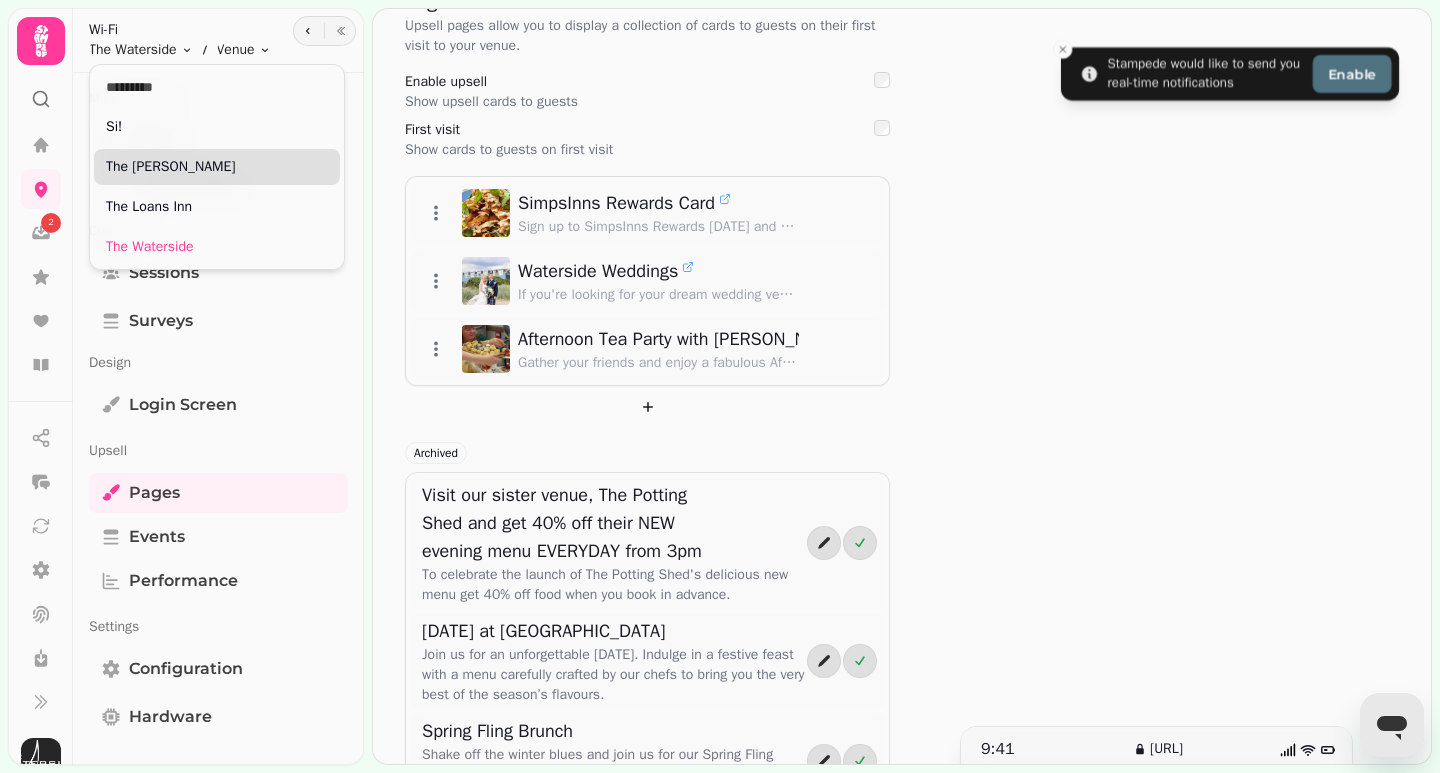 click on "The [PERSON_NAME]" at bounding box center (217, 167) 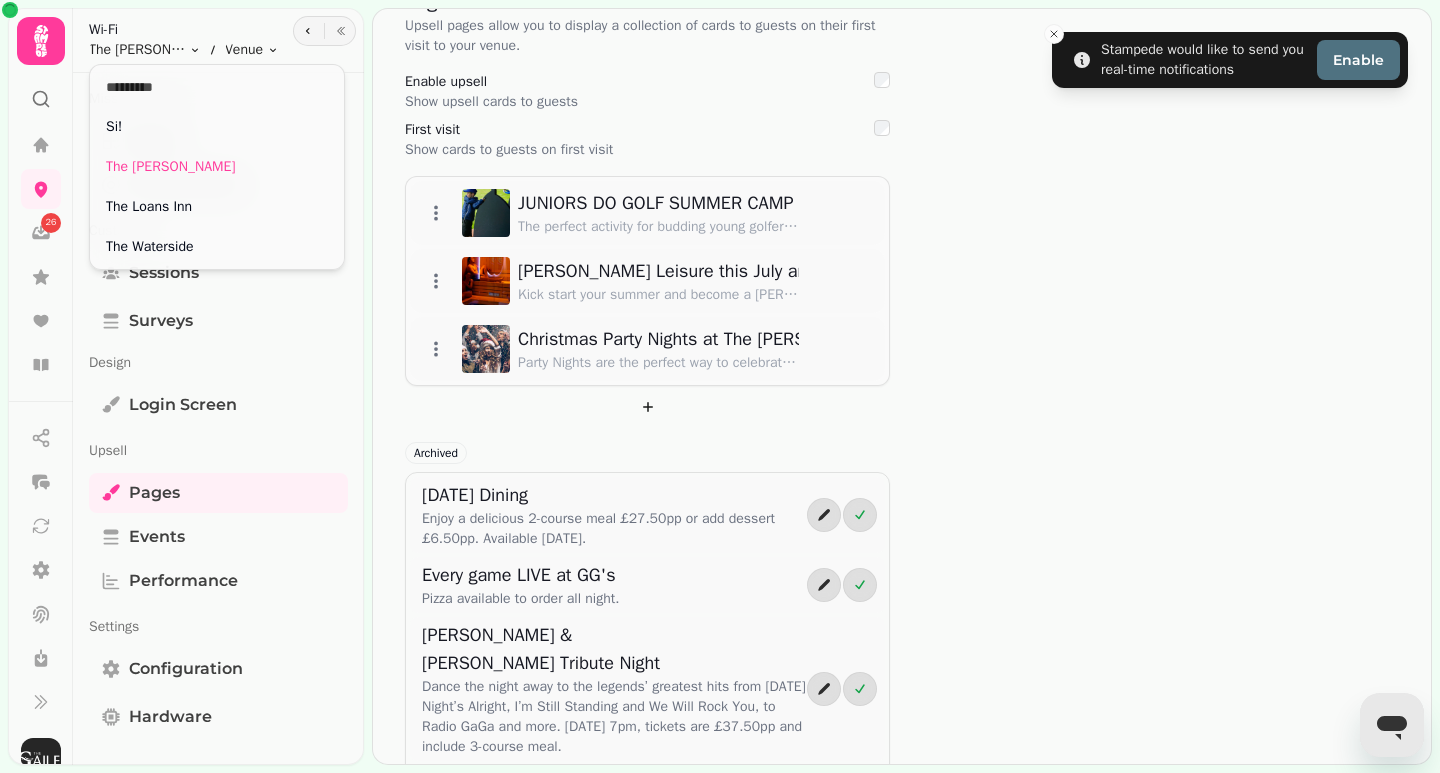 click on "Stampede would like to send you real-time notifications Enable 26 UniFi Controller Settings [TECHNICAL_ID] Pages Upsell pages allow you to display a collection of cards to guests on their first visit to your venue. Enable upsell Show upsell cards to guests First visit Show cards to guests on first visit JUNIORS DO GOLF SUMMER CAMP - FROM [DATE] The perfect activity for budding young golfers this Summer! Join our Juniors Do Golf Summer Camp, starting [DATE]. Let your little ones swing into action while learning all aspects of golf.  [PERSON_NAME] Leisure this July and enjoy a FREE [DEMOGRAPHIC_DATA] Experience!  Kick start your summer and become a [PERSON_NAME] Leisure Member and enjoy a FREE [DEMOGRAPHIC_DATA] Experience at [GEOGRAPHIC_DATA]! Spa, PLUS a whole host of member benefits. T&C's Apply.   Christmas Party Nights at The [PERSON_NAME] Archived [DATE] Dining Enjoy a delicious 2-course meal £27.50pp or add dessert £6.50pp. Available [DATE]. Every game LIVE at GG's Pizza available to order all night. 25% Off Food 570" at bounding box center (720, 386) 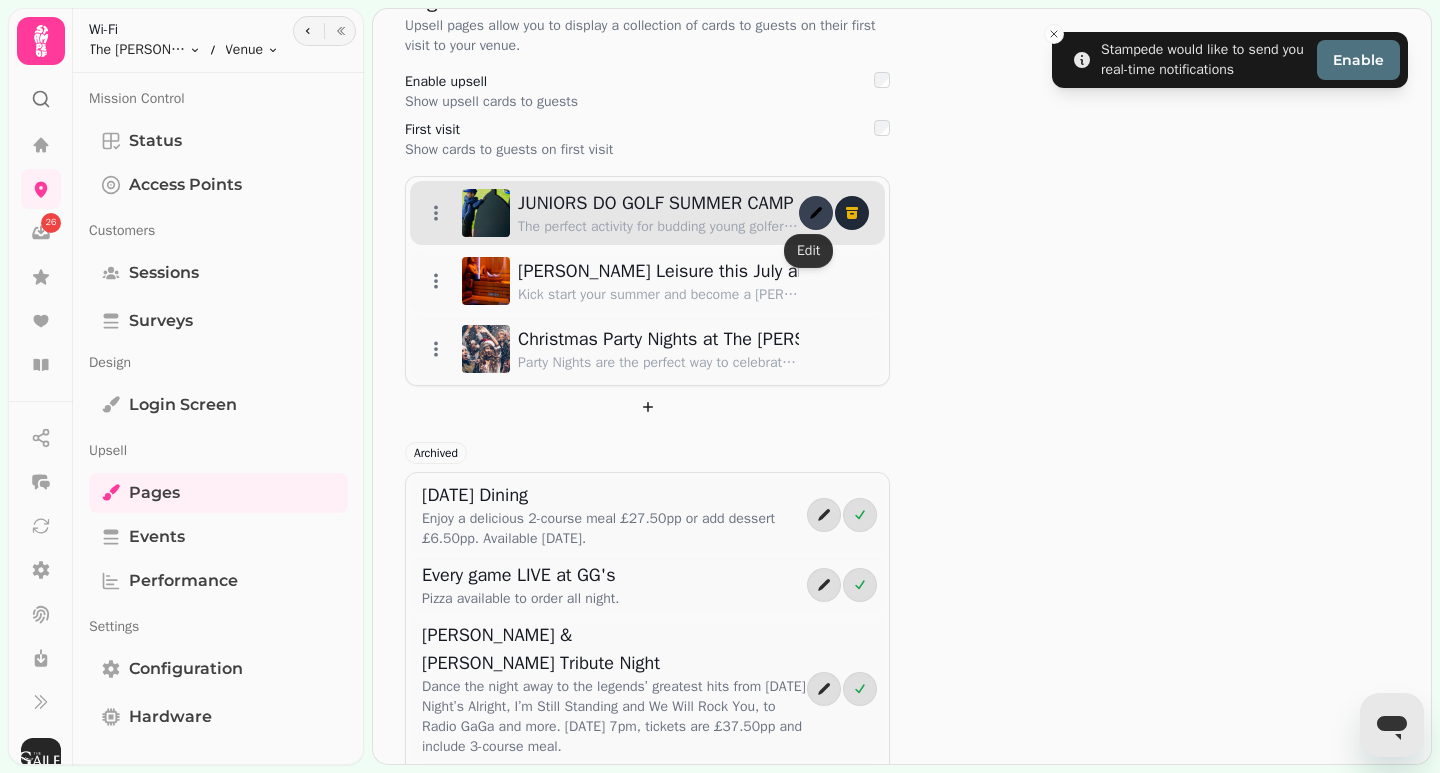 click at bounding box center [816, 213] 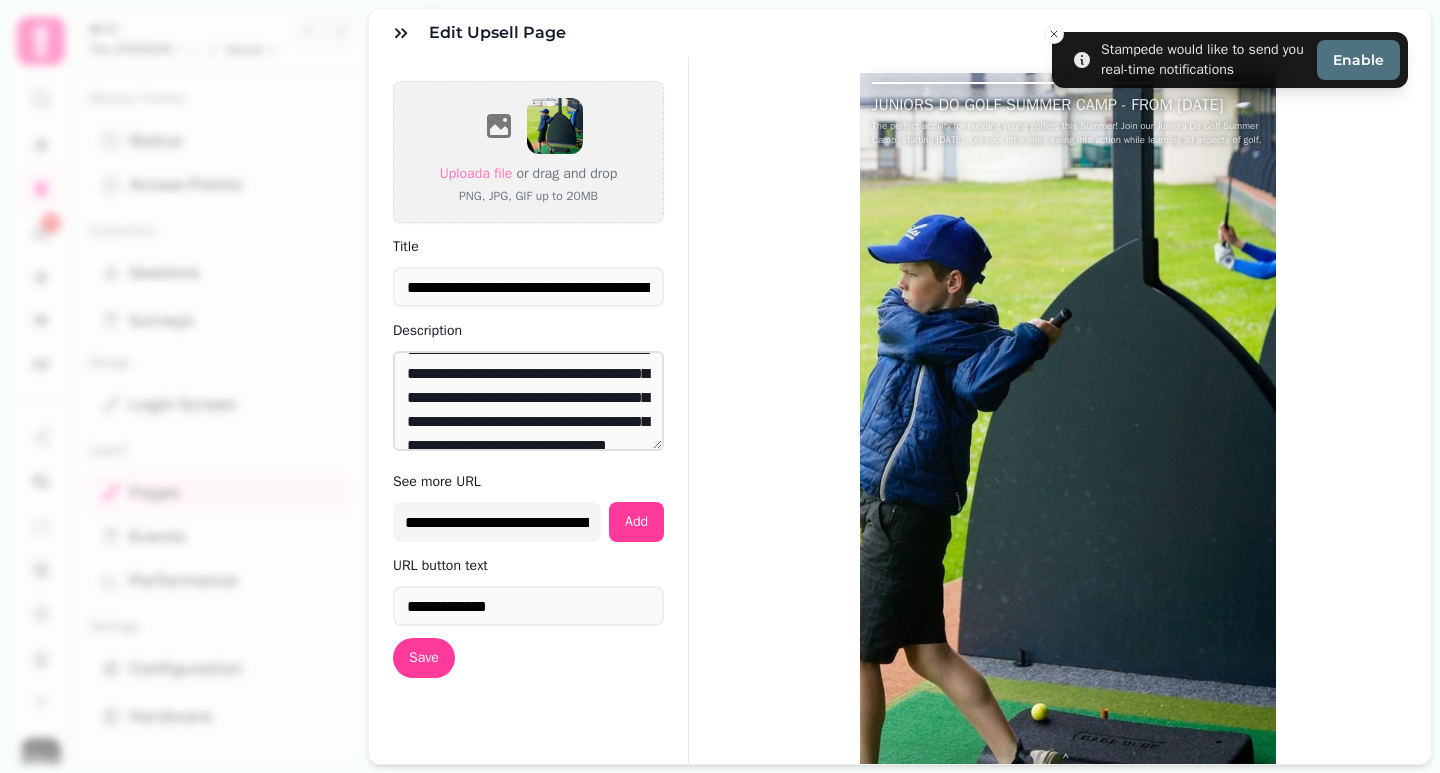 scroll, scrollTop: 0, scrollLeft: 0, axis: both 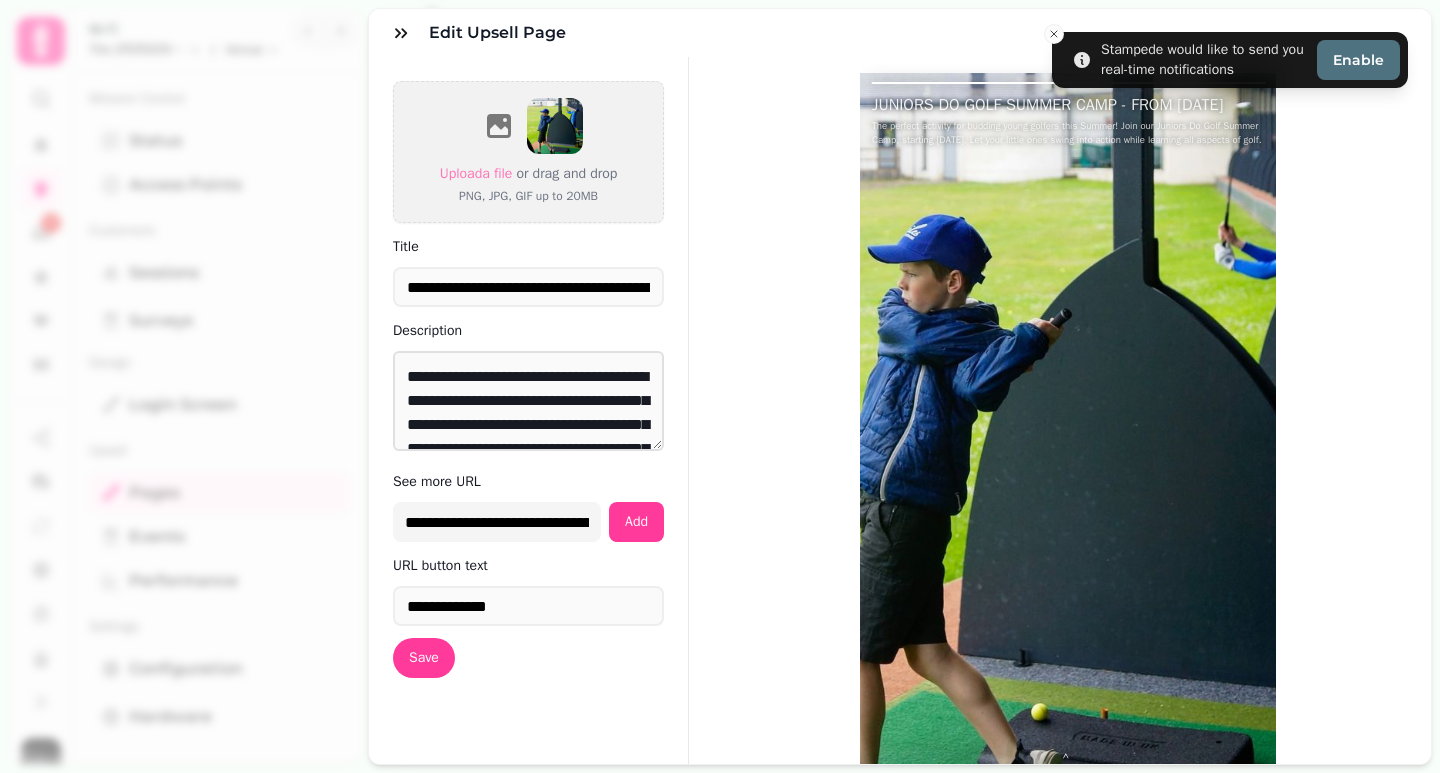 drag, startPoint x: 404, startPoint y: 37, endPoint x: 421, endPoint y: 38, distance: 17.029387 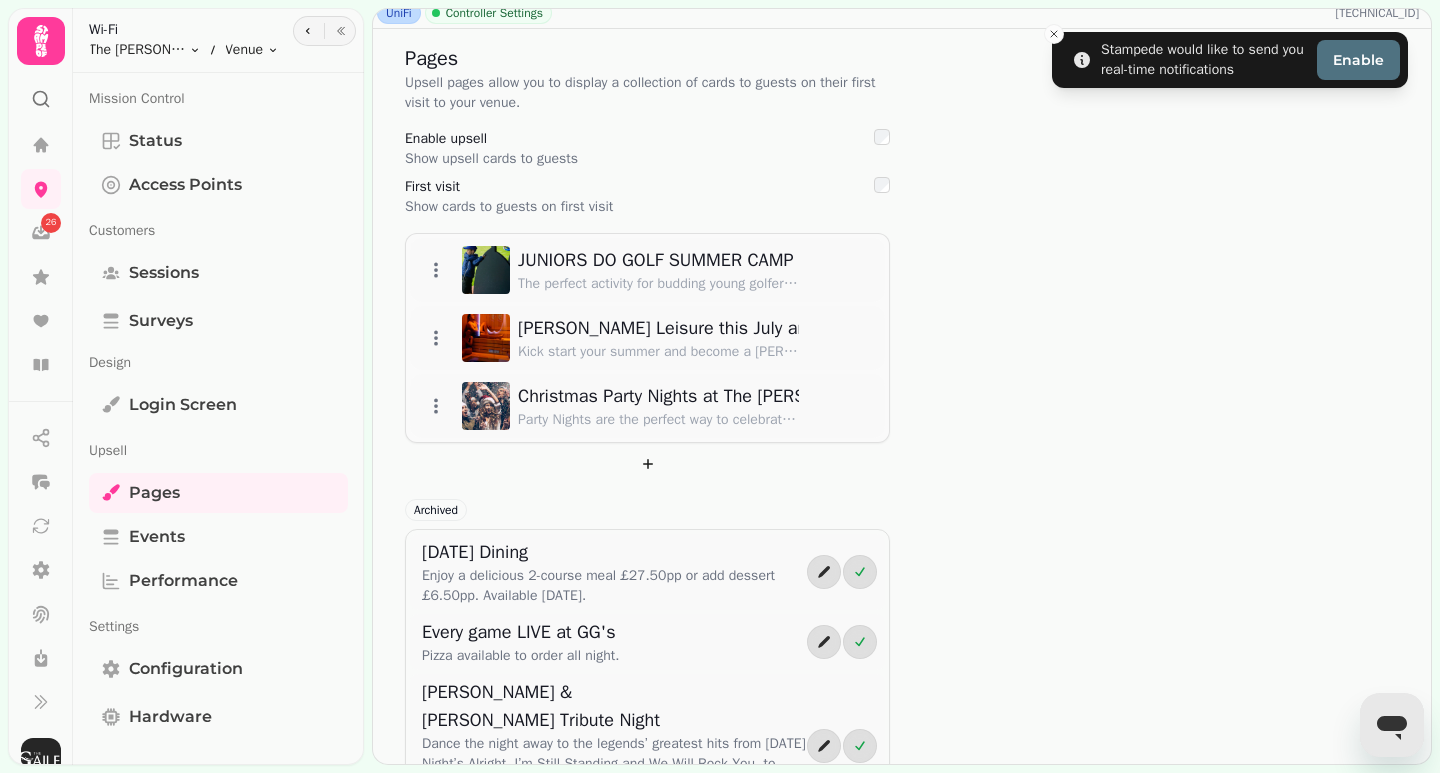 scroll, scrollTop: 0, scrollLeft: 0, axis: both 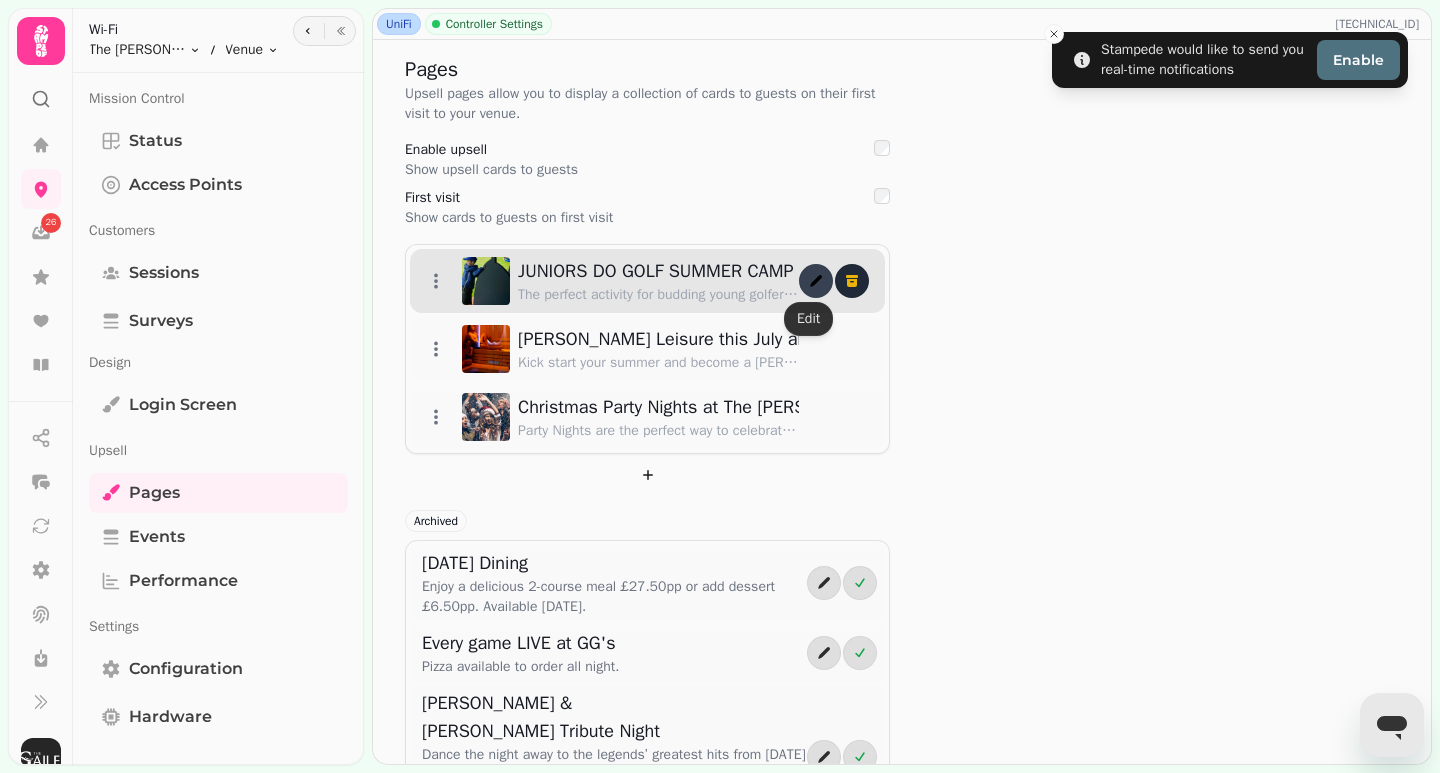 click 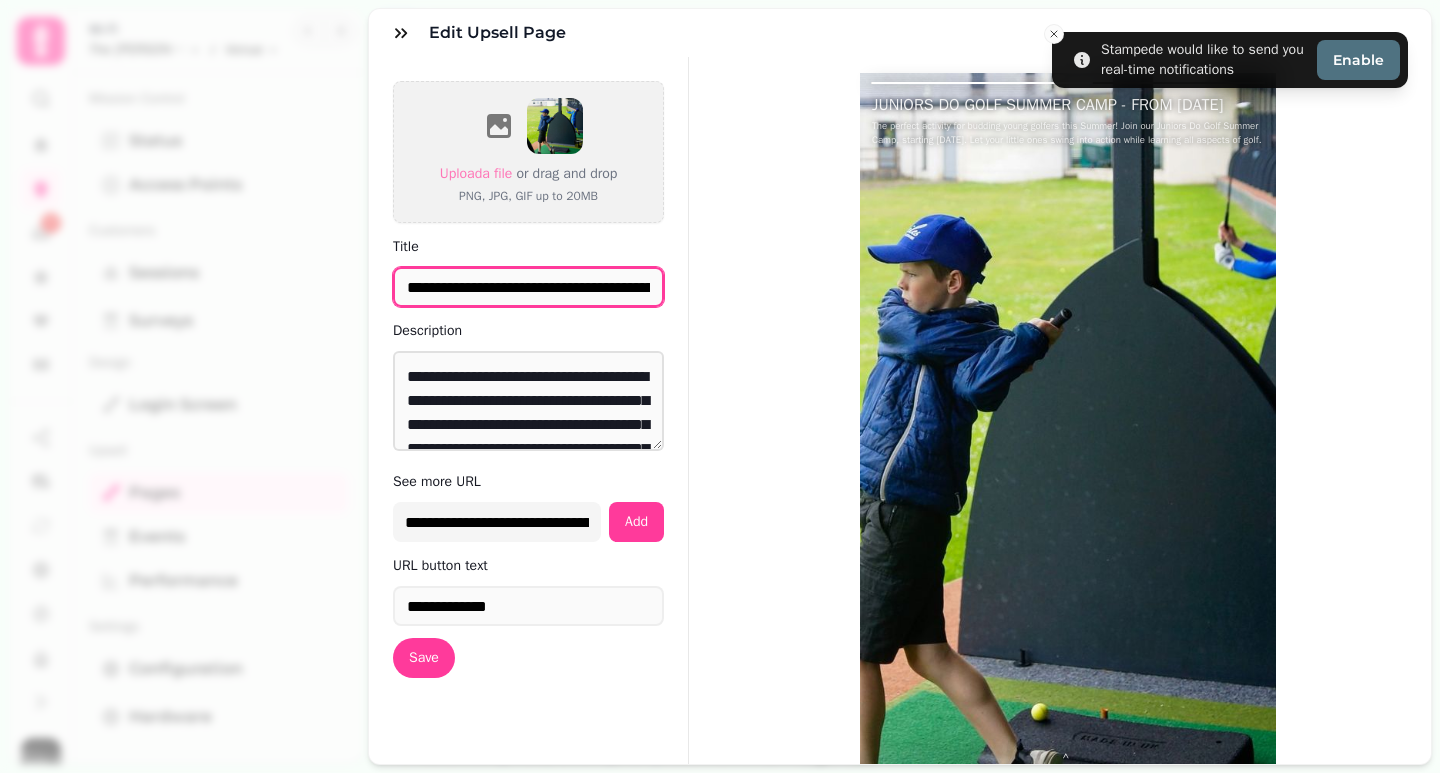 scroll, scrollTop: 0, scrollLeft: 145, axis: horizontal 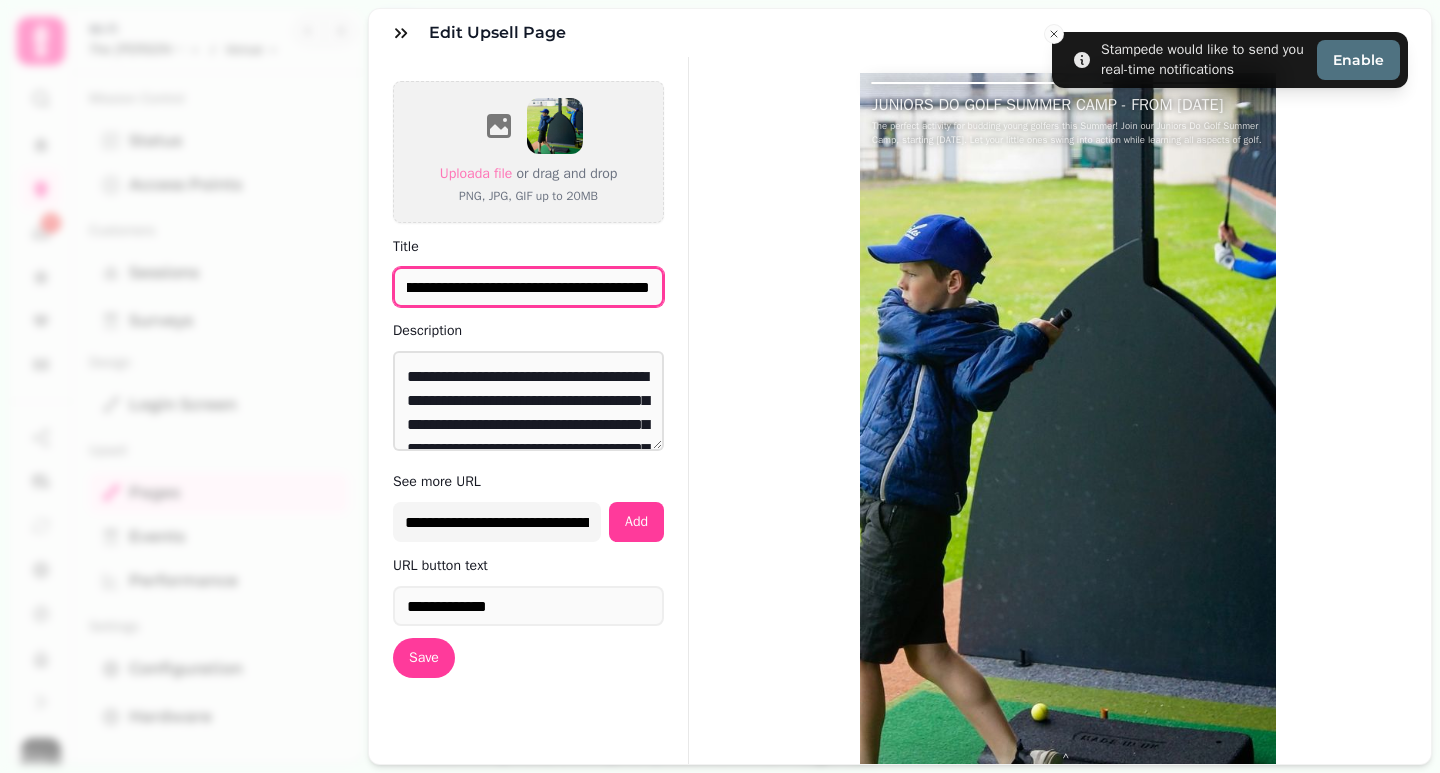 drag, startPoint x: 409, startPoint y: 290, endPoint x: 899, endPoint y: 312, distance: 490.49362 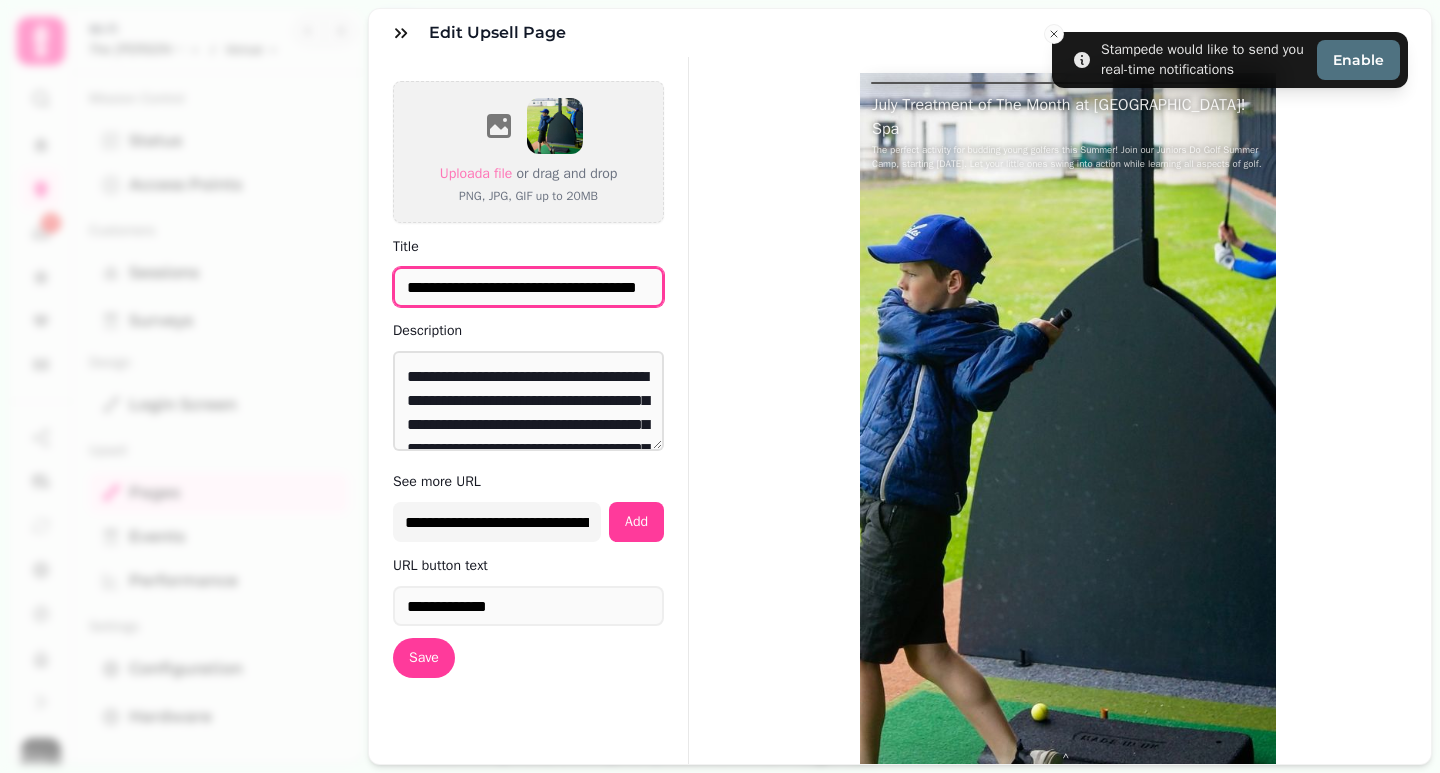 scroll, scrollTop: 0, scrollLeft: 29, axis: horizontal 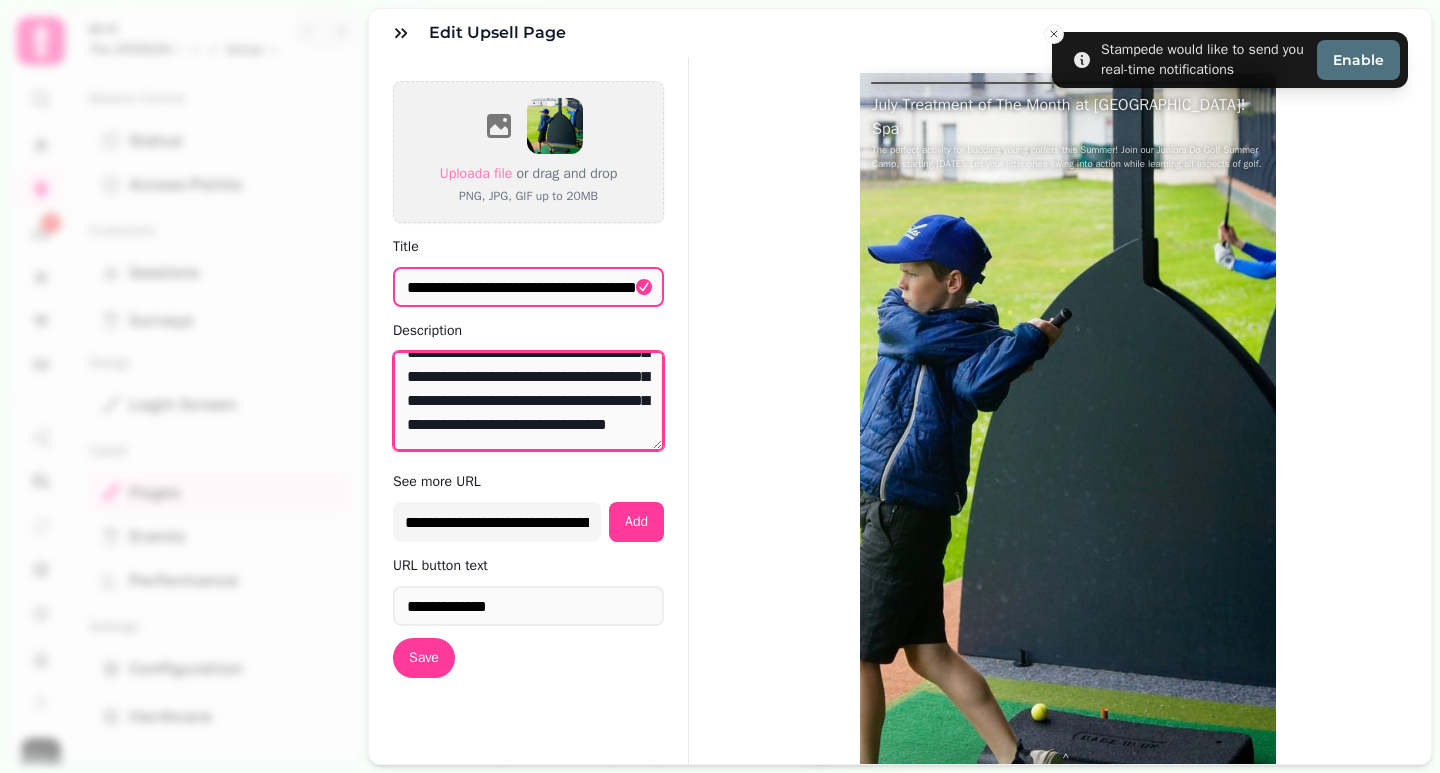 drag, startPoint x: 406, startPoint y: 372, endPoint x: 628, endPoint y: 447, distance: 234.32669 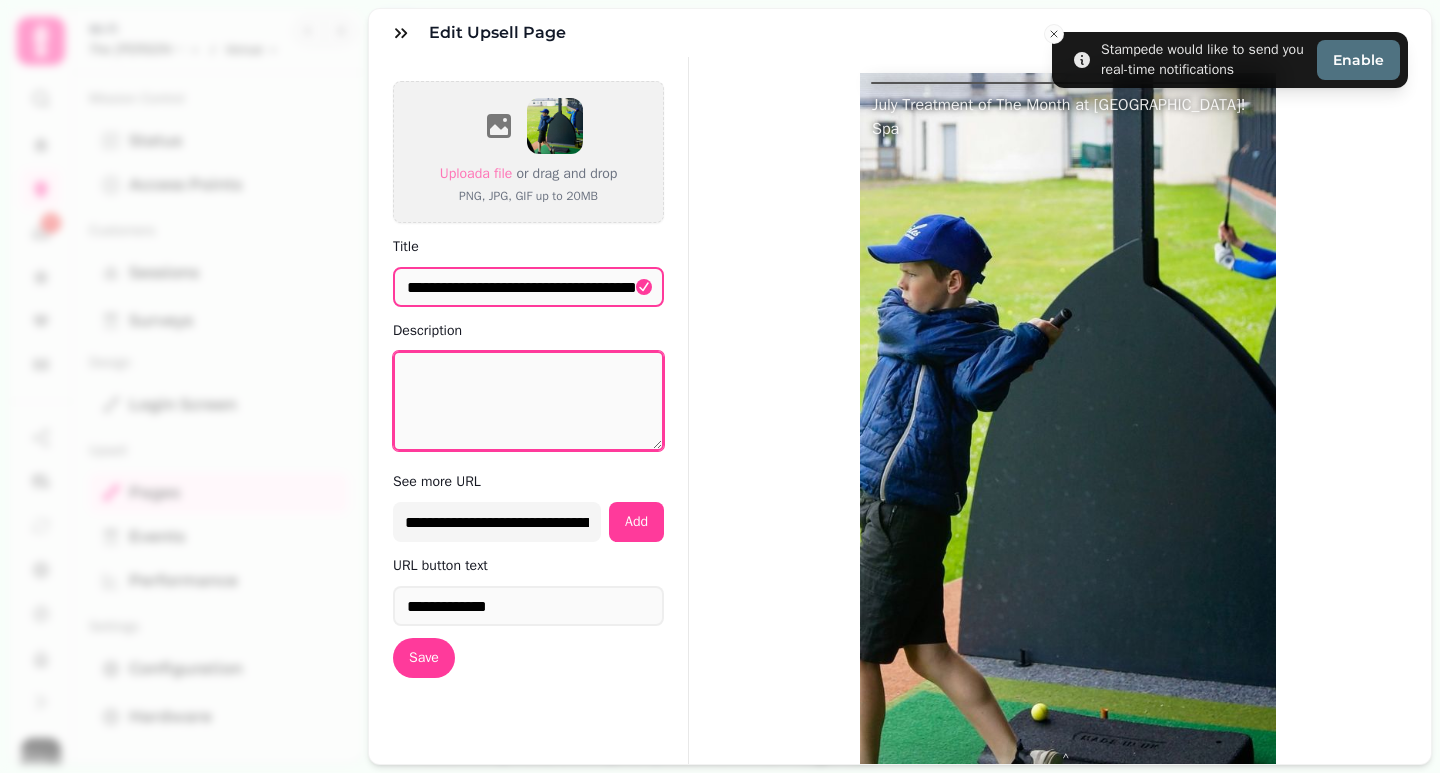 scroll, scrollTop: 0, scrollLeft: 0, axis: both 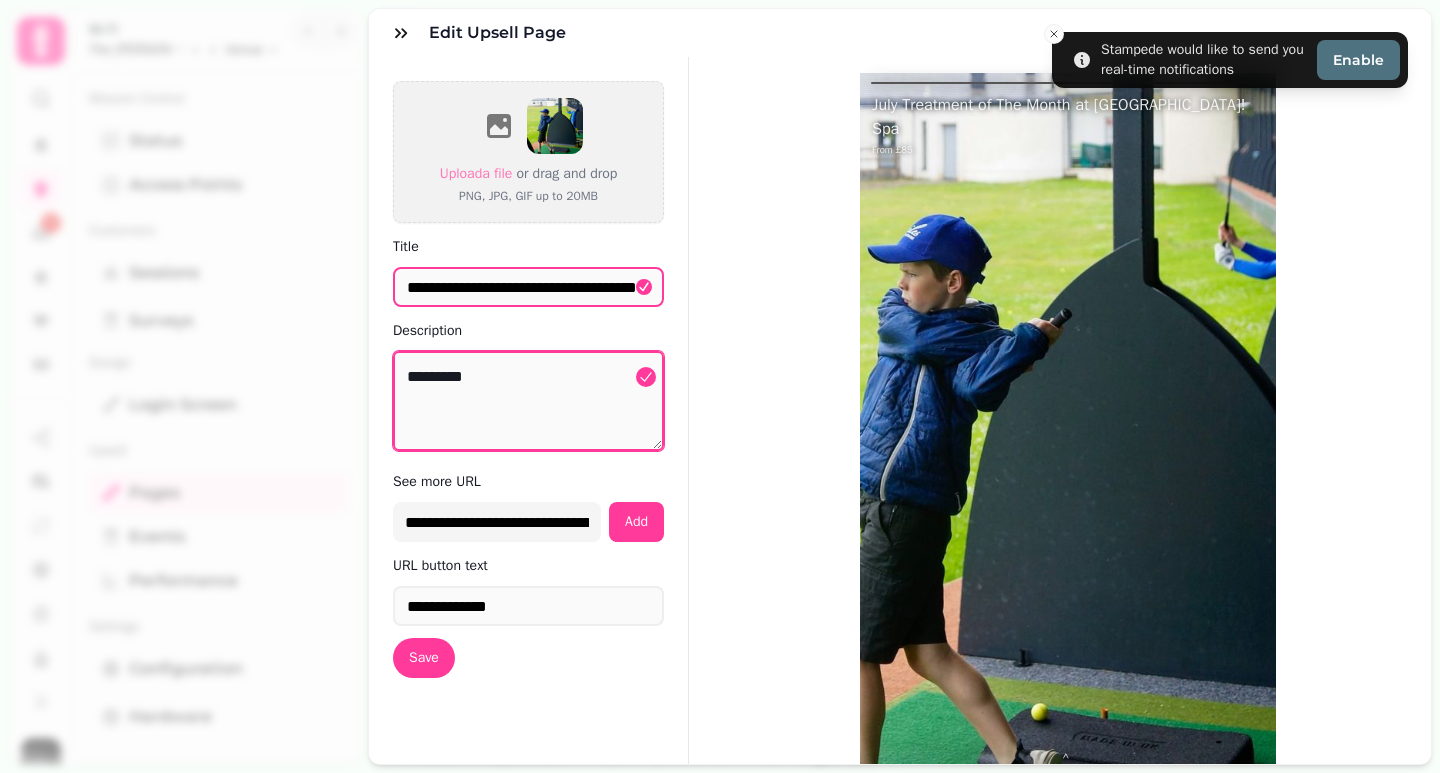 paste on "**********" 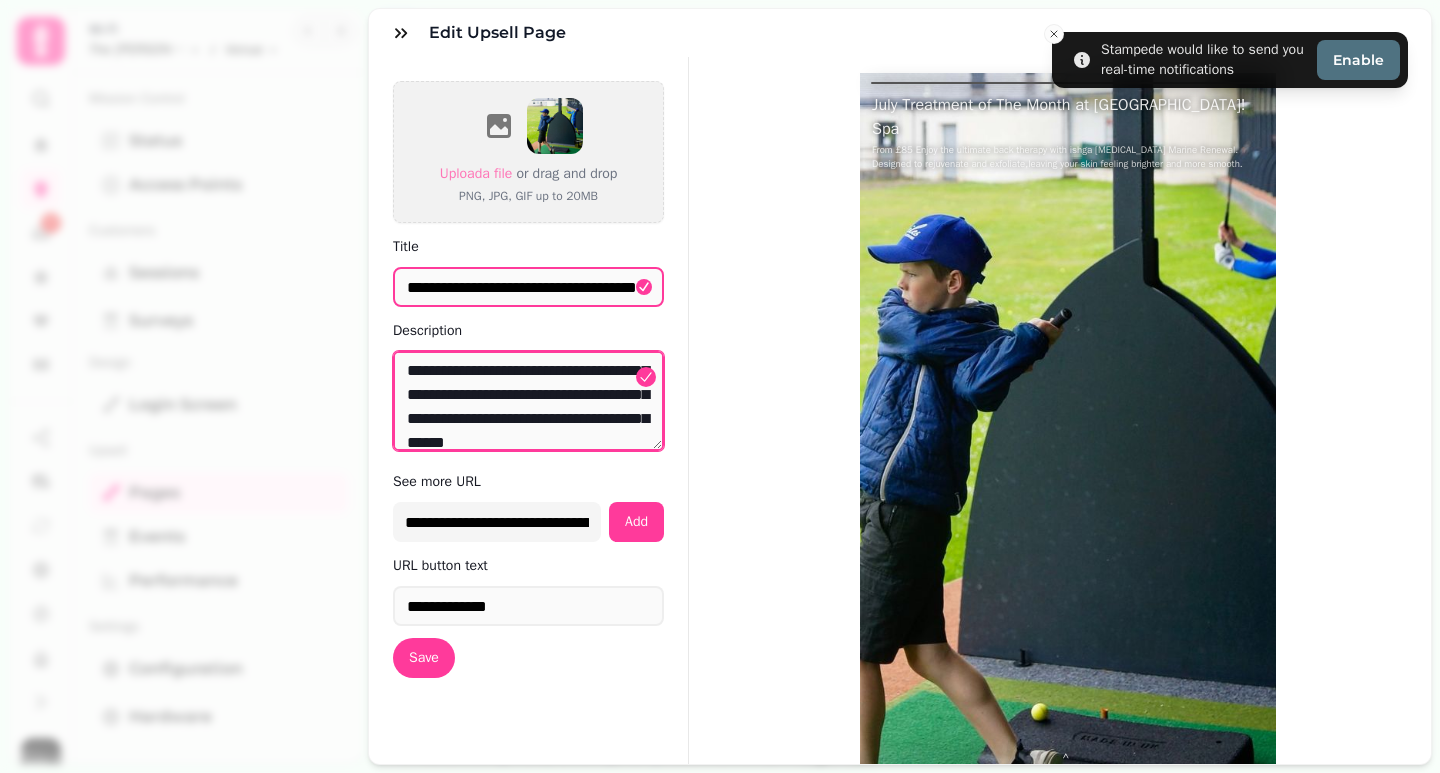 scroll, scrollTop: 0, scrollLeft: 0, axis: both 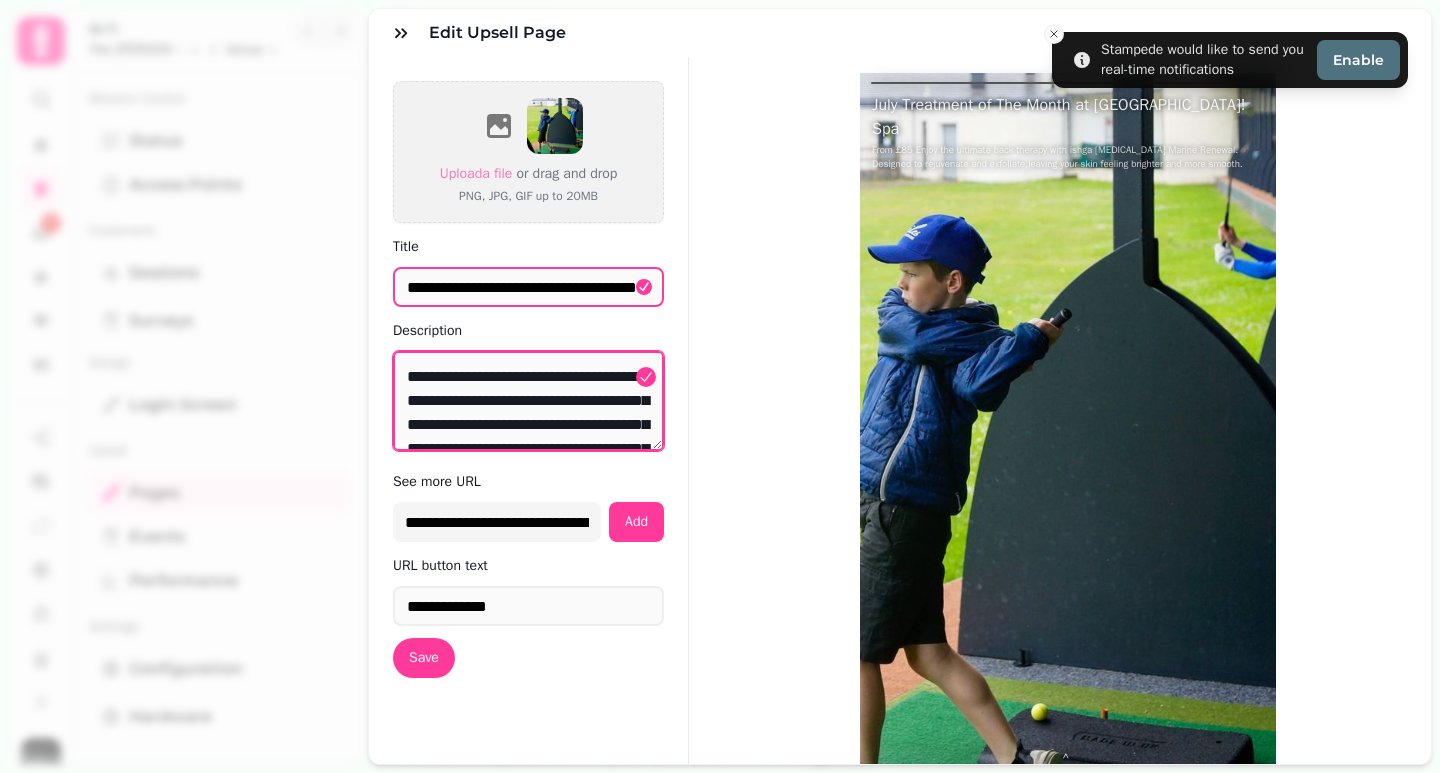click on "**********" at bounding box center [528, 401] 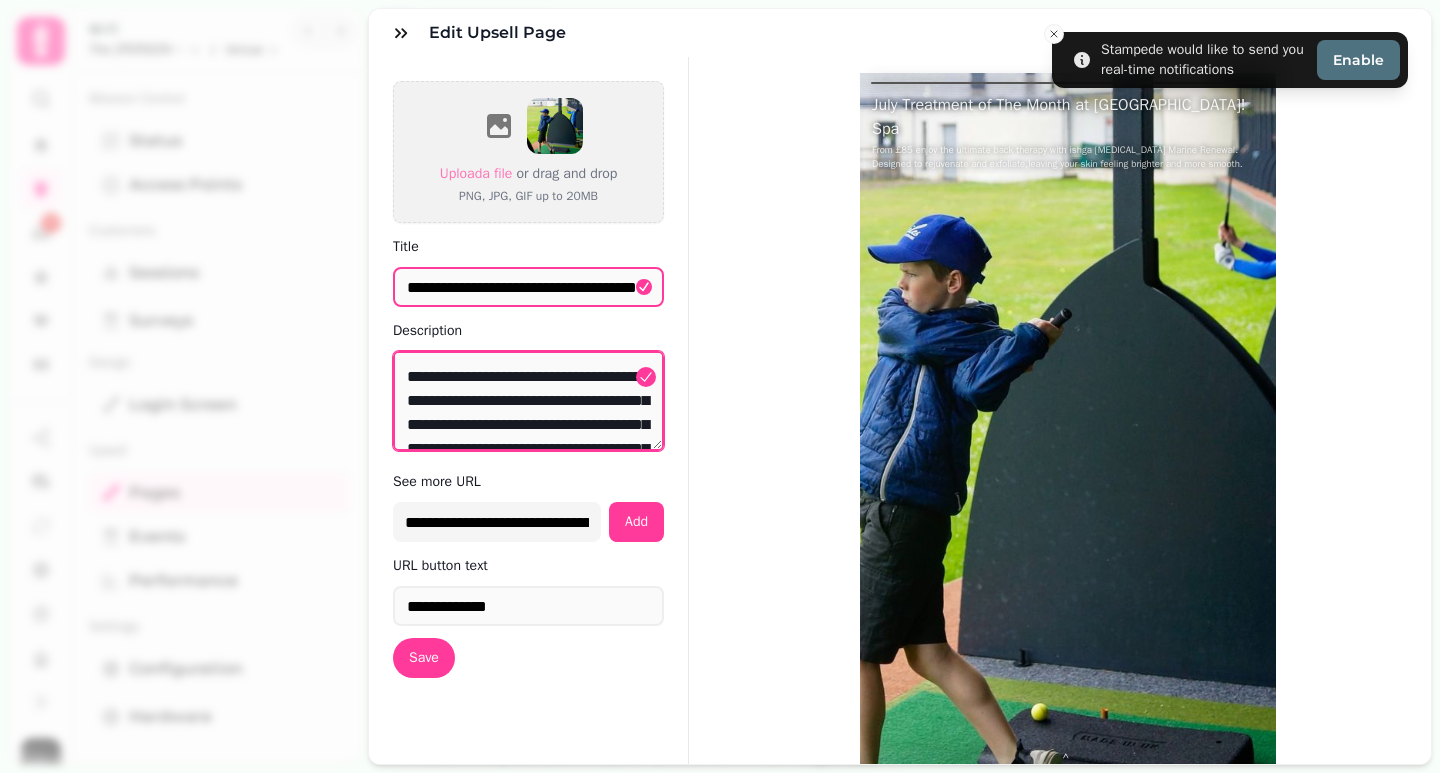 click on "**********" at bounding box center [528, 401] 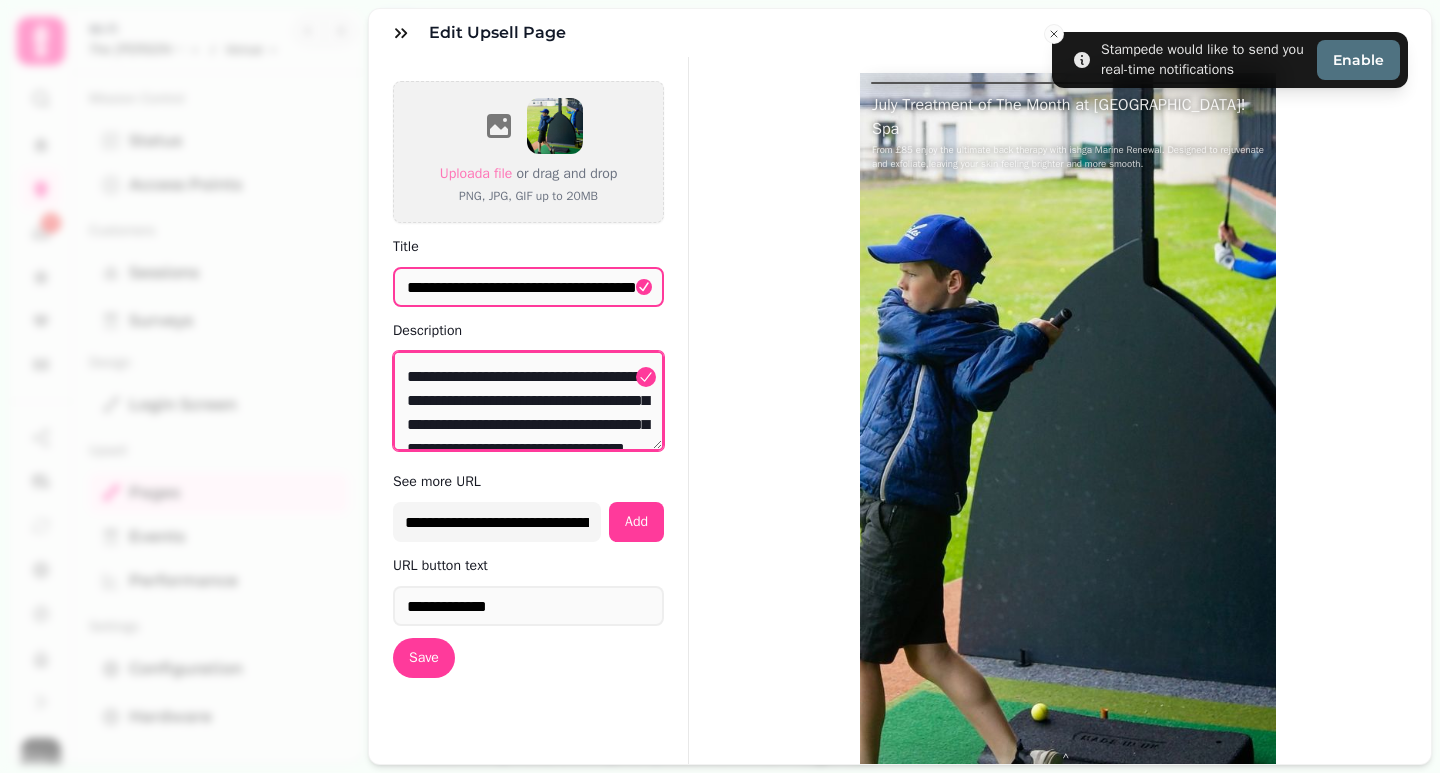 scroll, scrollTop: 40, scrollLeft: 0, axis: vertical 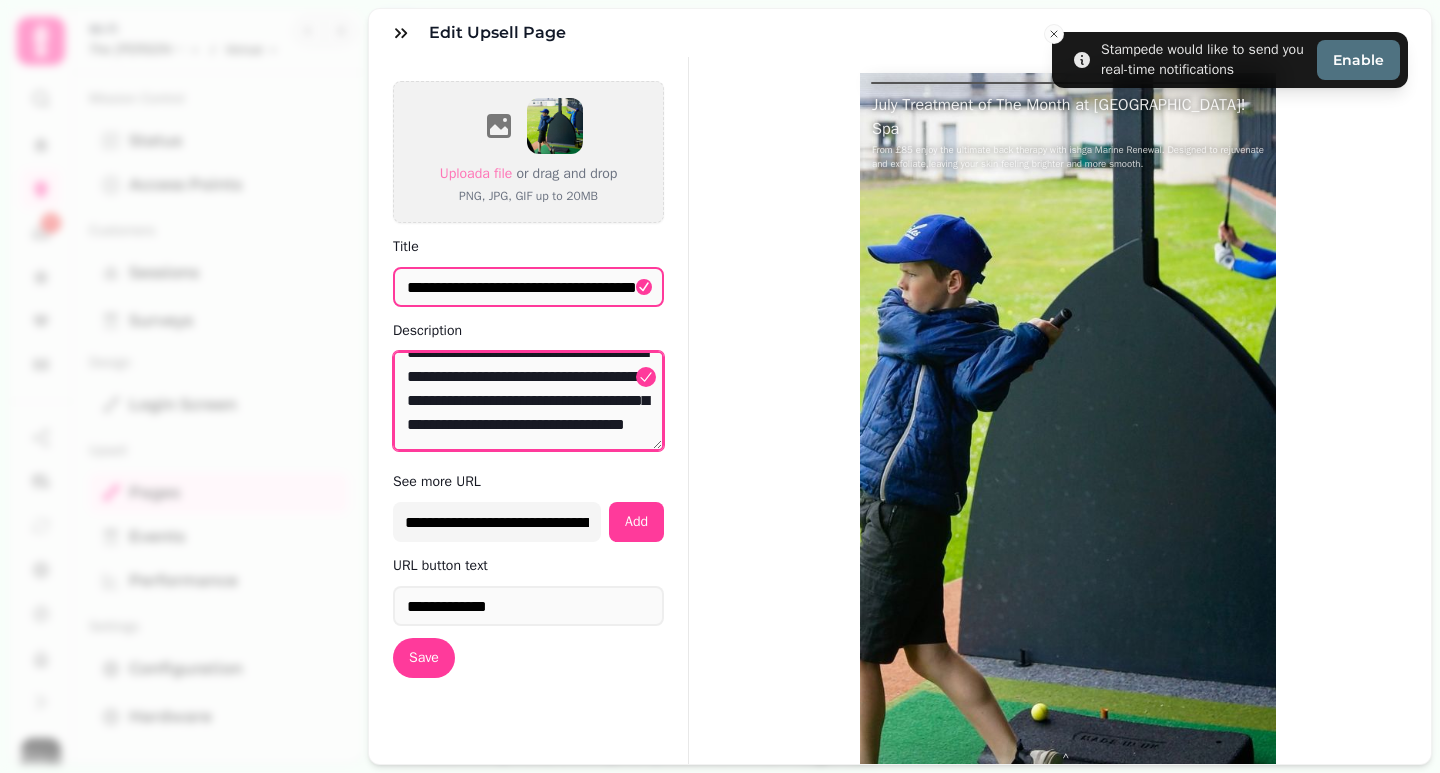 click on "**********" at bounding box center [528, 401] 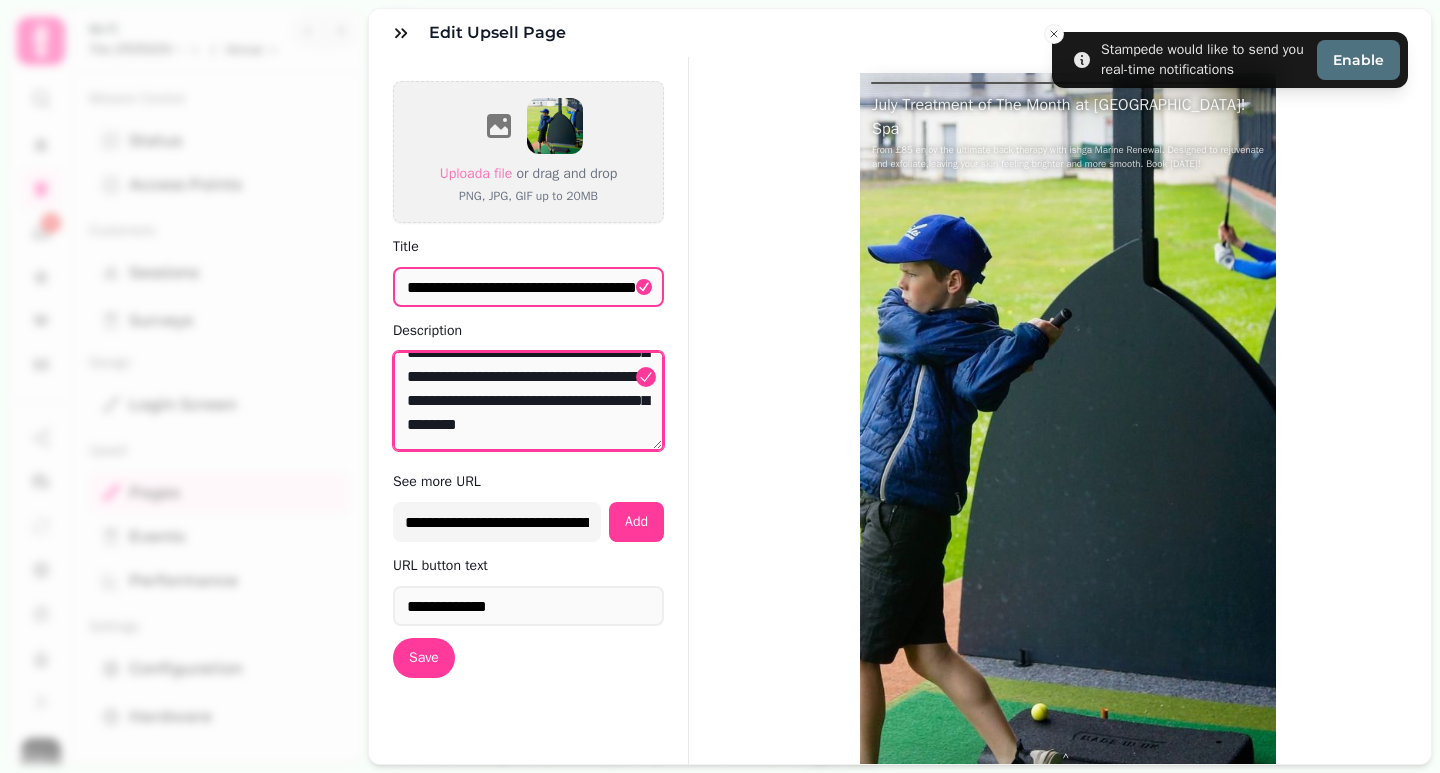 type on "**********" 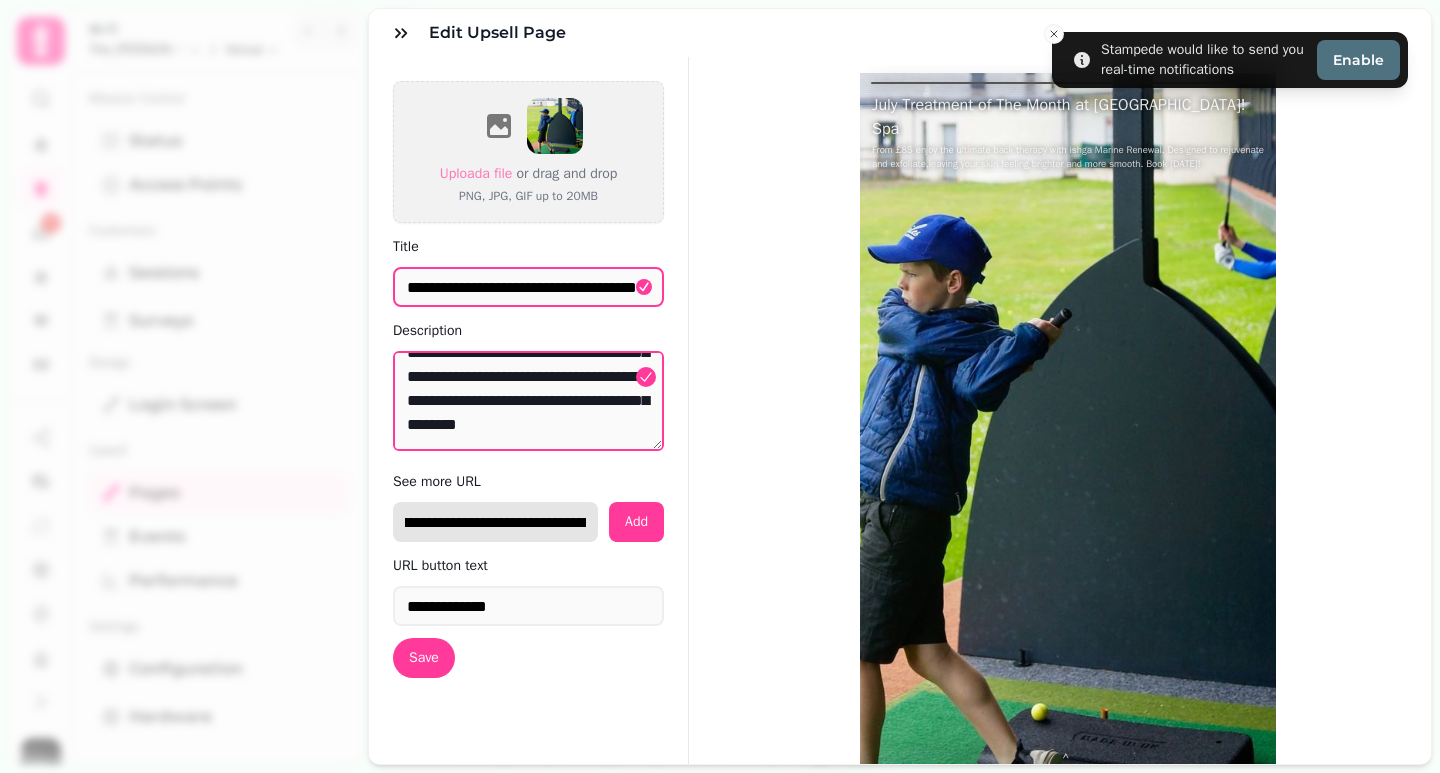 scroll, scrollTop: 0, scrollLeft: 1691, axis: horizontal 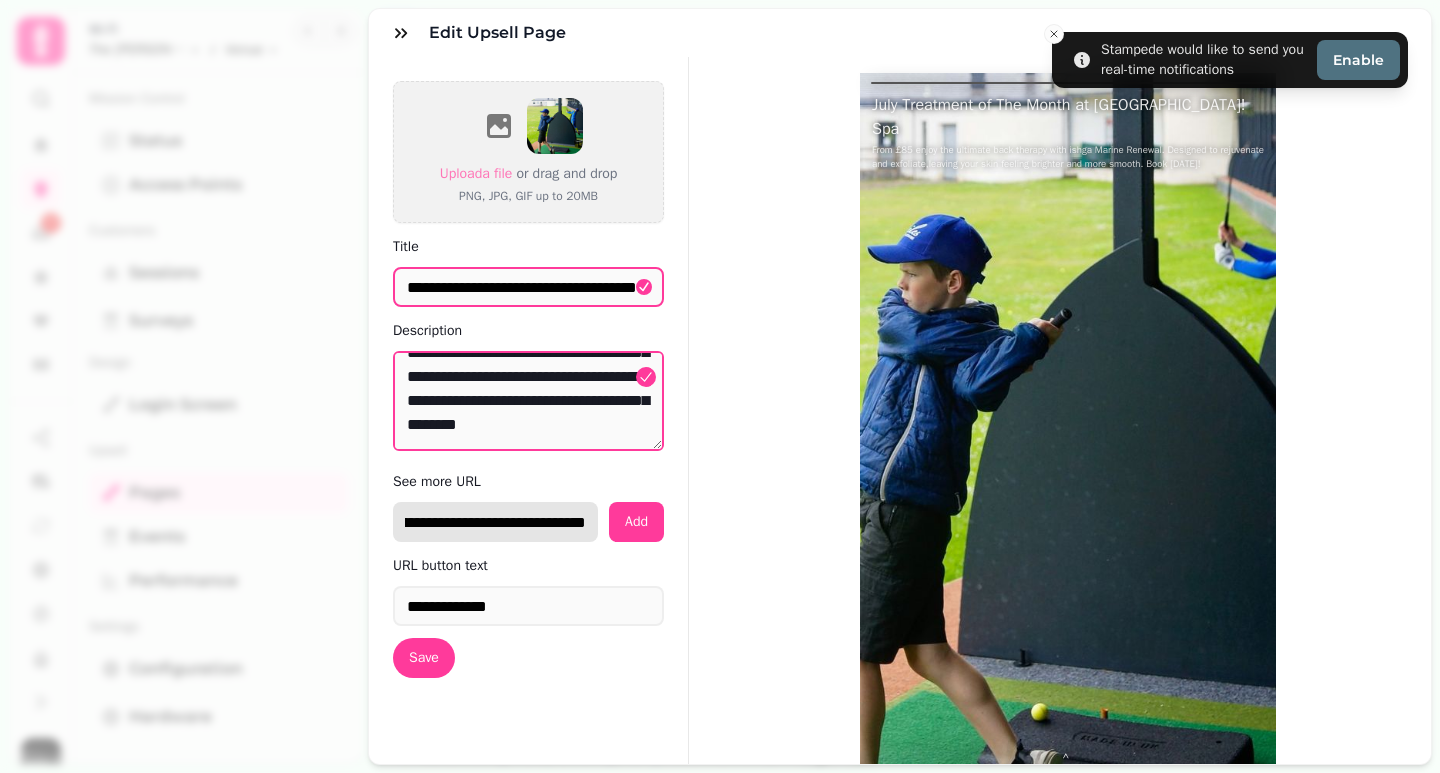 drag, startPoint x: 402, startPoint y: 519, endPoint x: 668, endPoint y: 513, distance: 266.06766 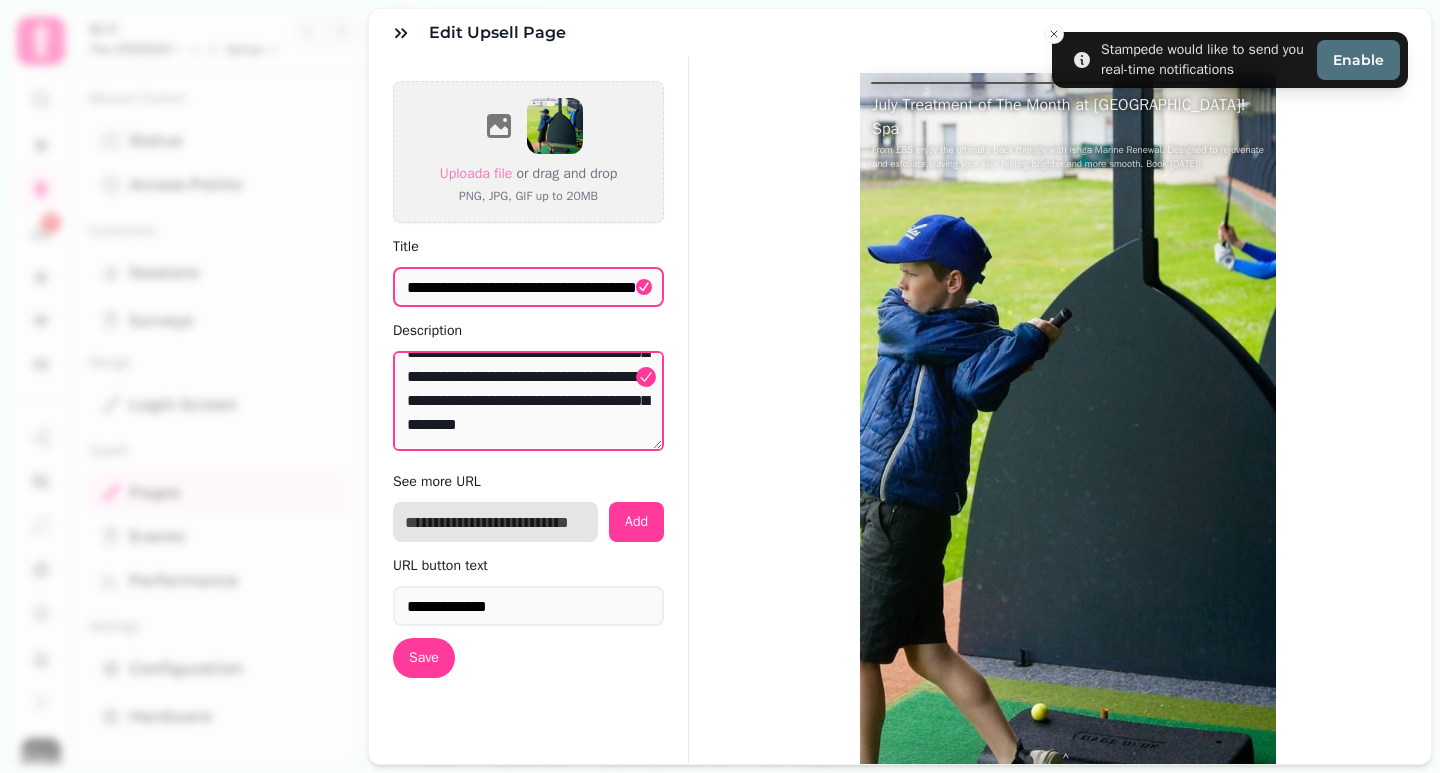 scroll, scrollTop: 0, scrollLeft: 0, axis: both 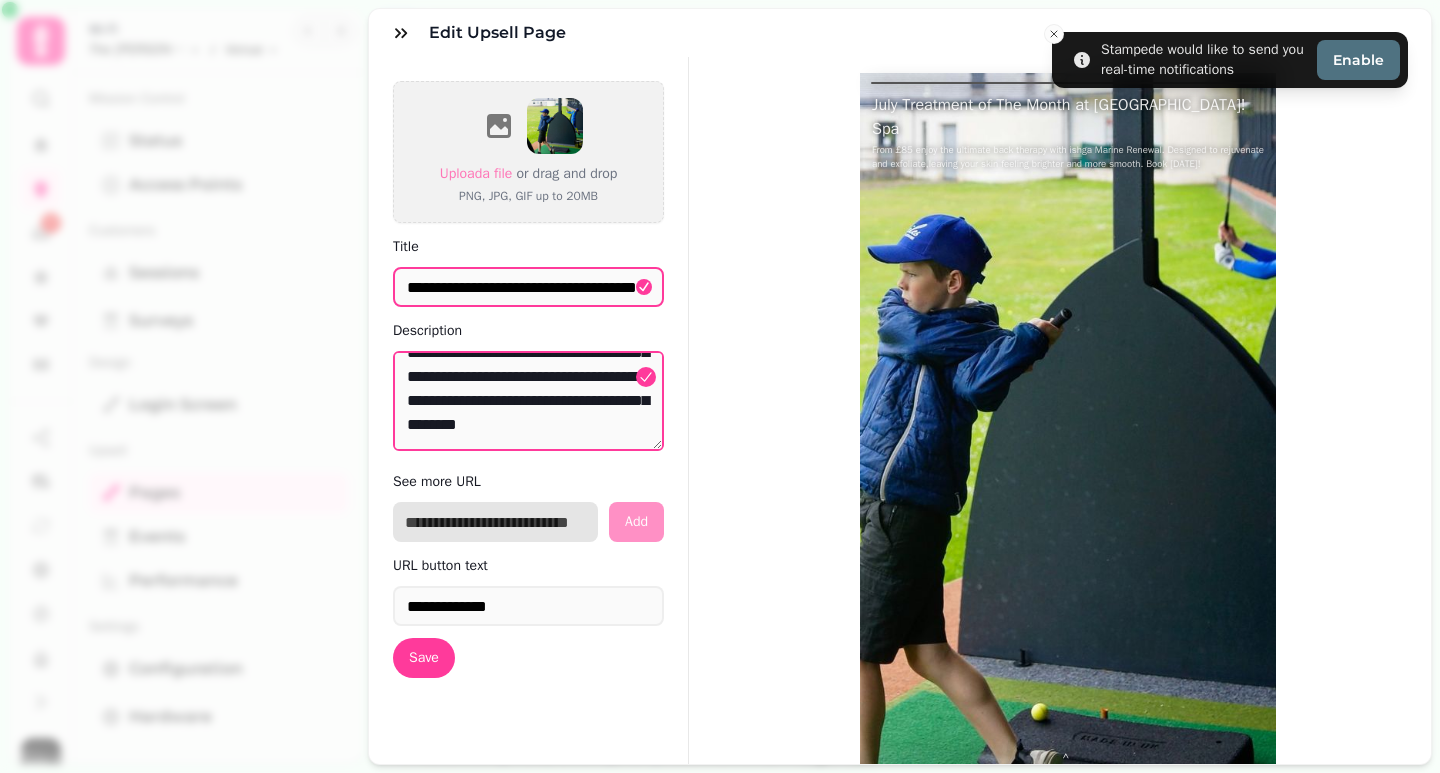 paste on "**********" 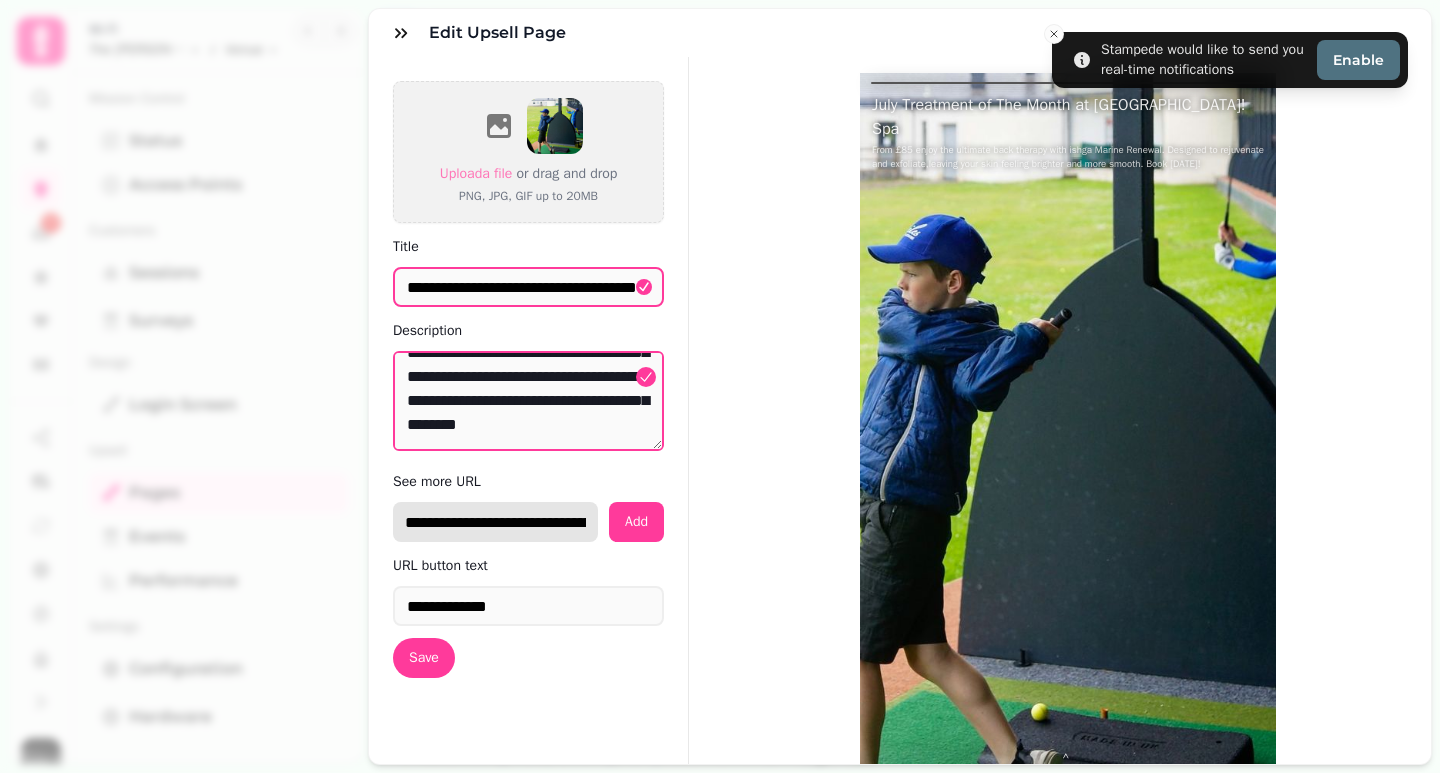 scroll, scrollTop: 0, scrollLeft: 587, axis: horizontal 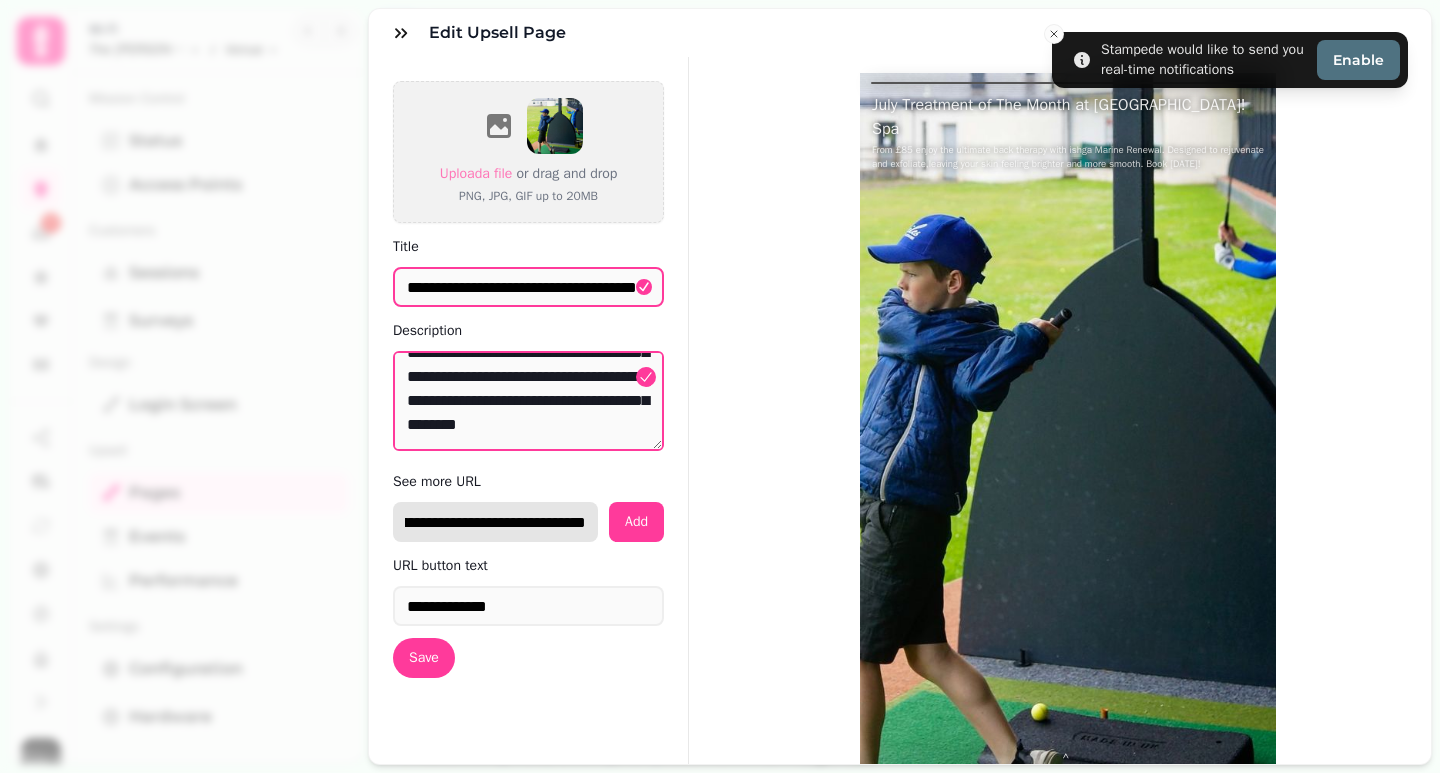 type on "**********" 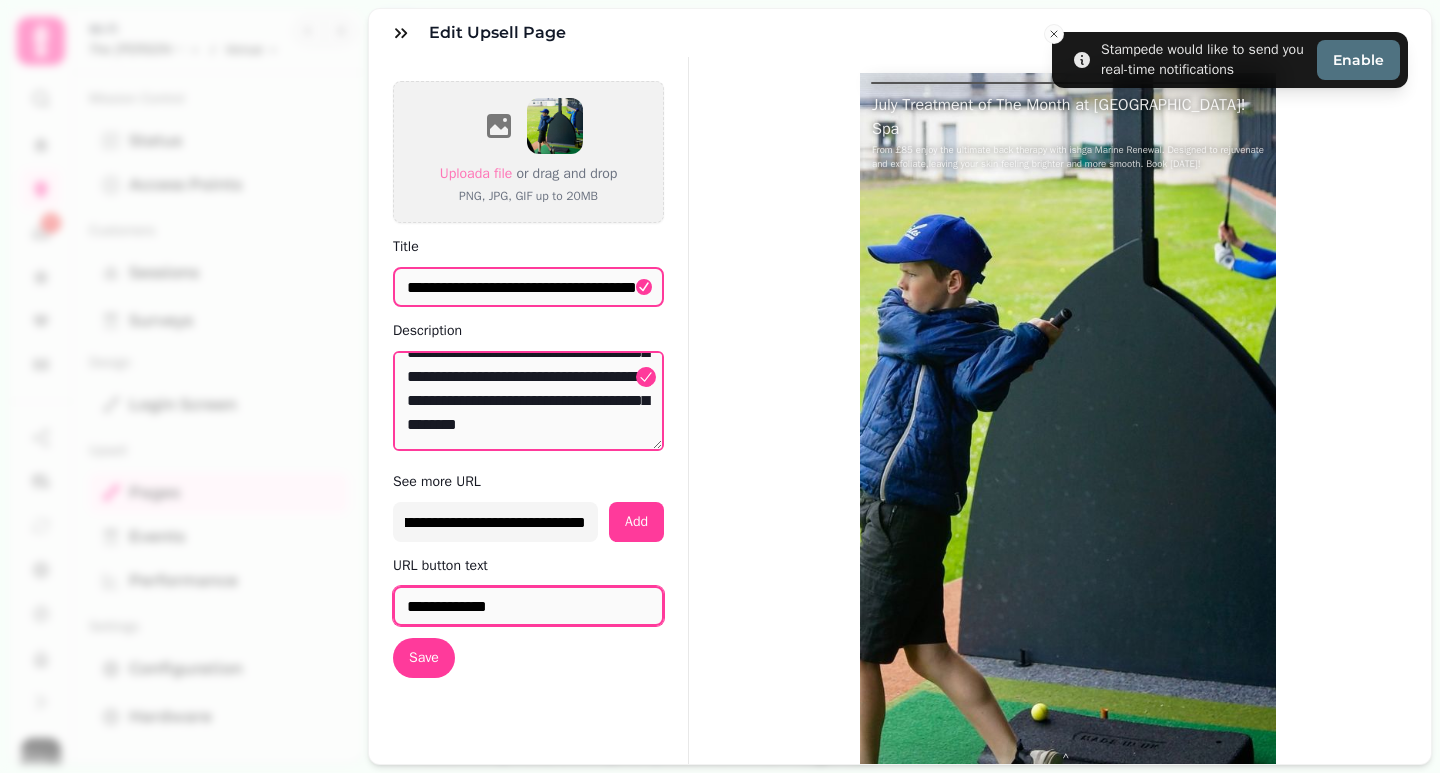 click on "**********" at bounding box center [528, 606] 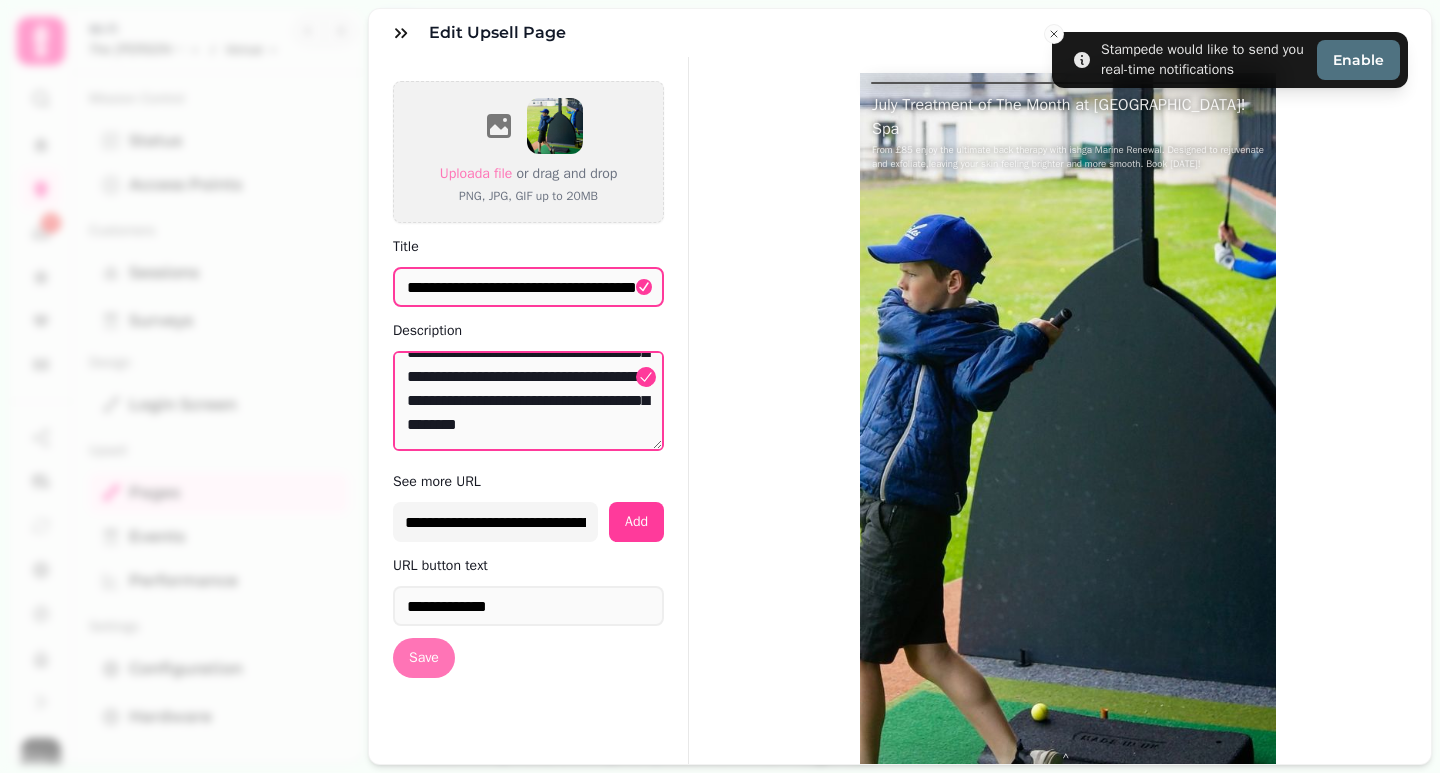 click on "Save" at bounding box center (424, 658) 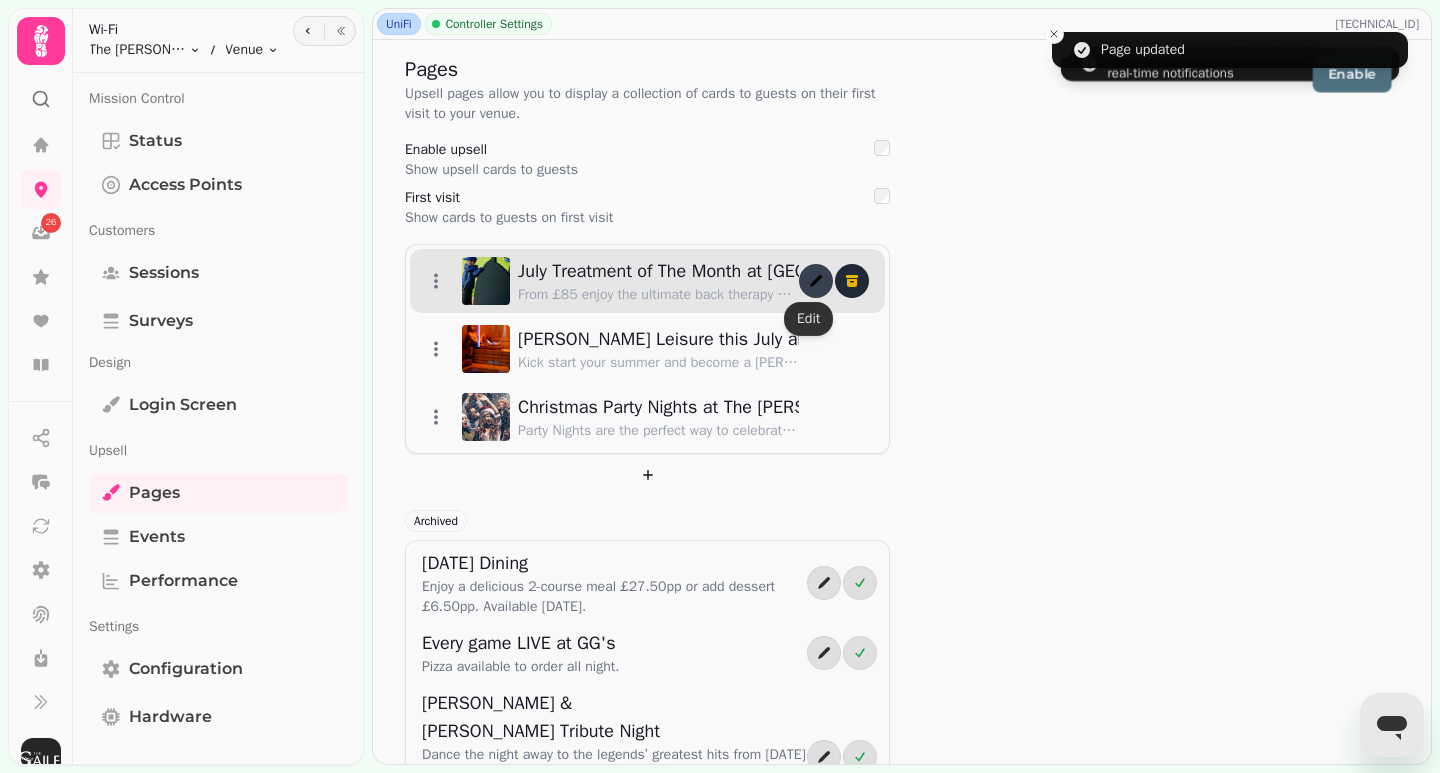 click 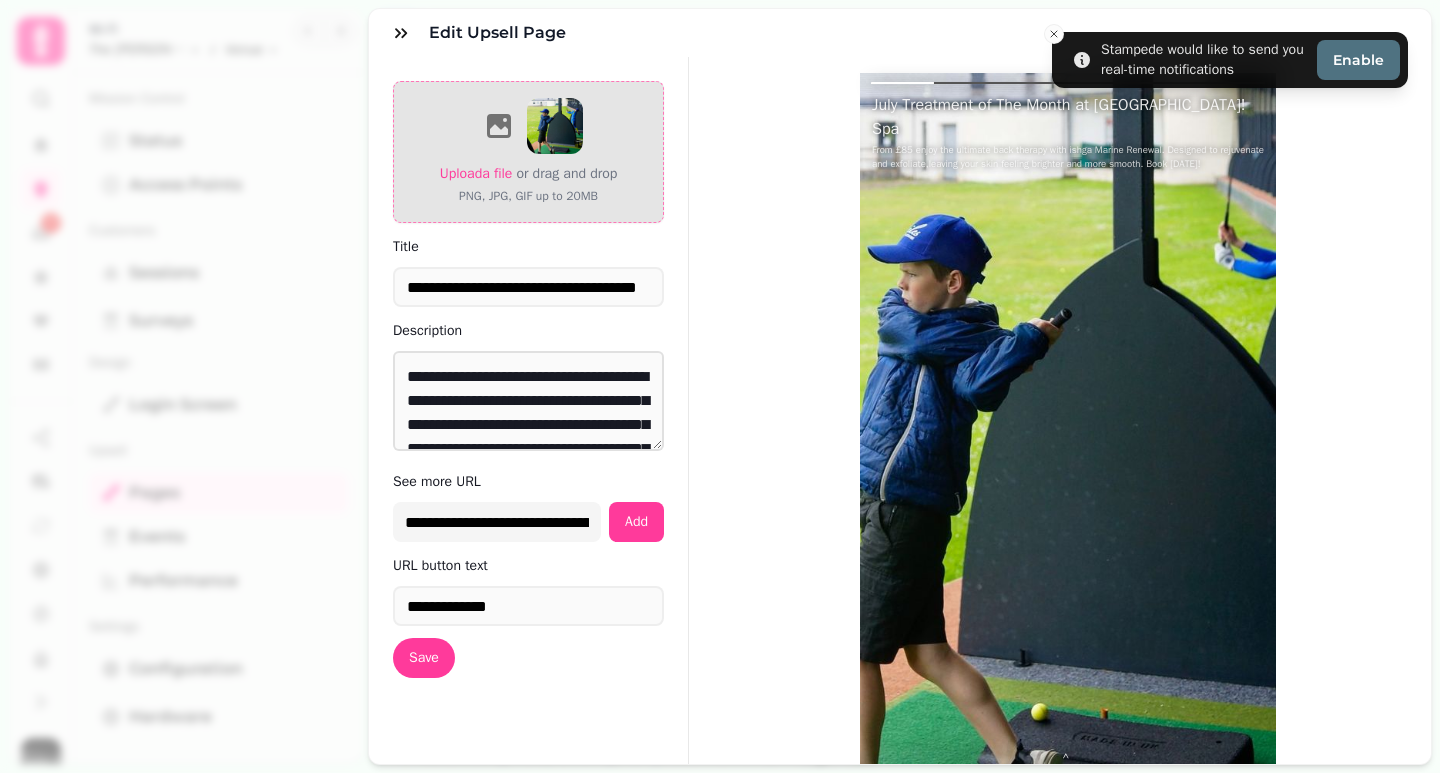 click on "Upload  a file" at bounding box center [476, 173] 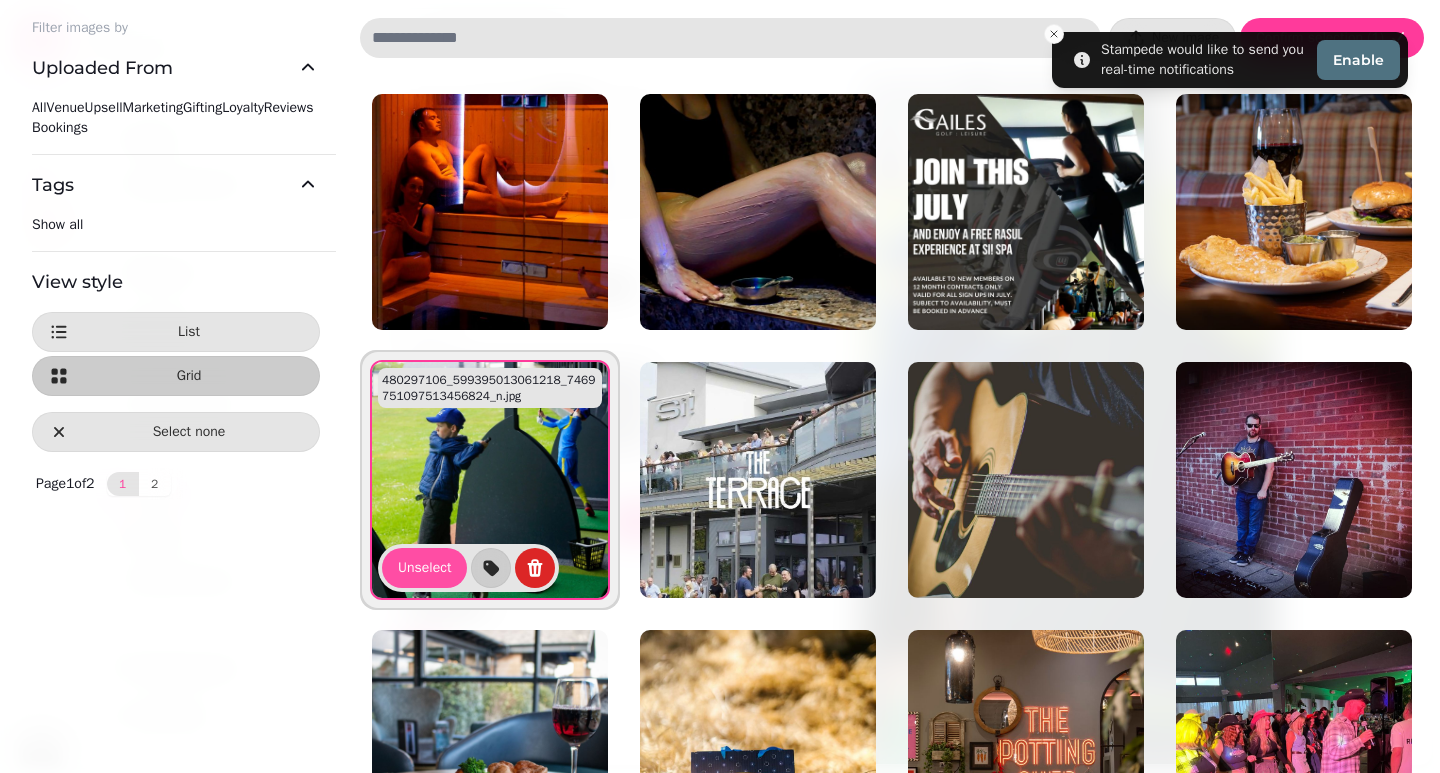 scroll, scrollTop: 0, scrollLeft: 0, axis: both 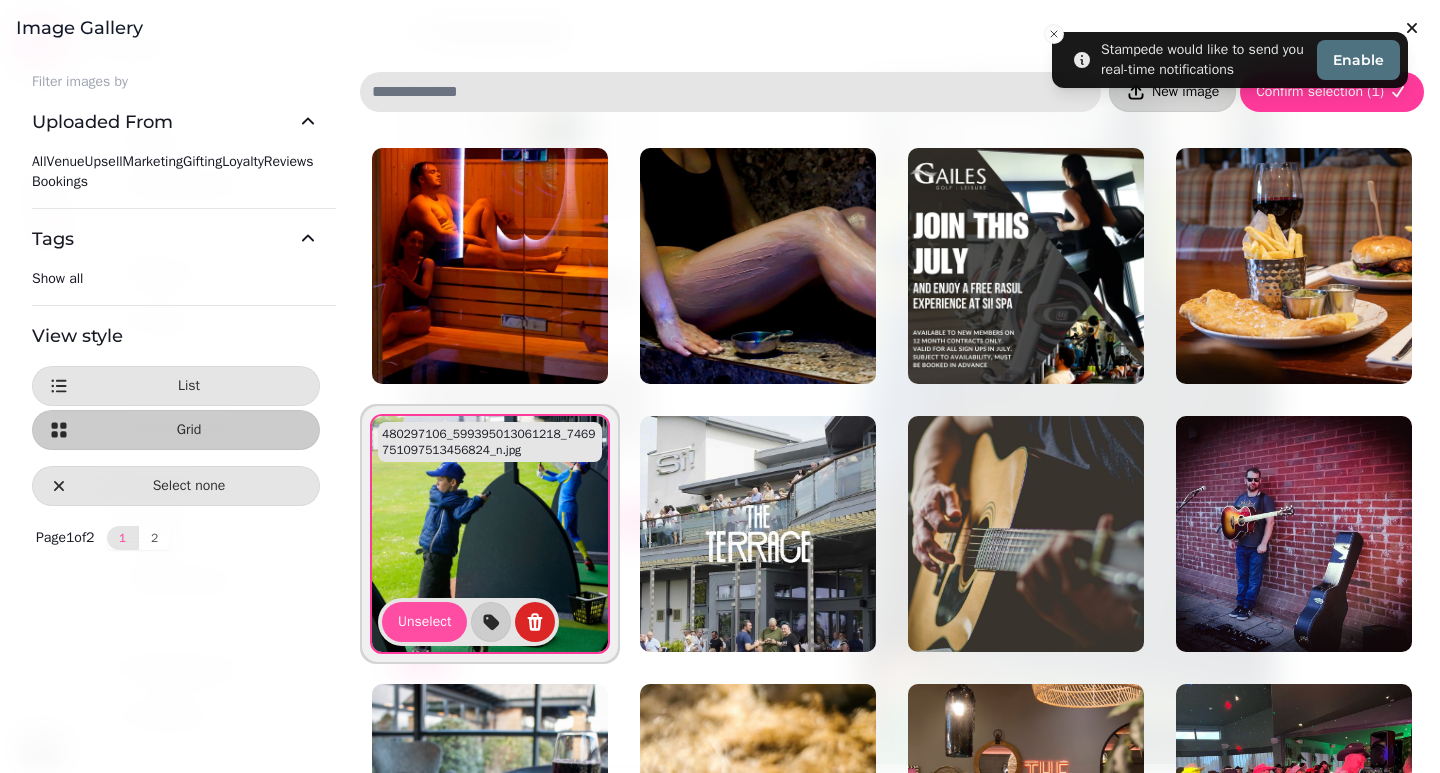 click on "New image" at bounding box center (1185, 92) 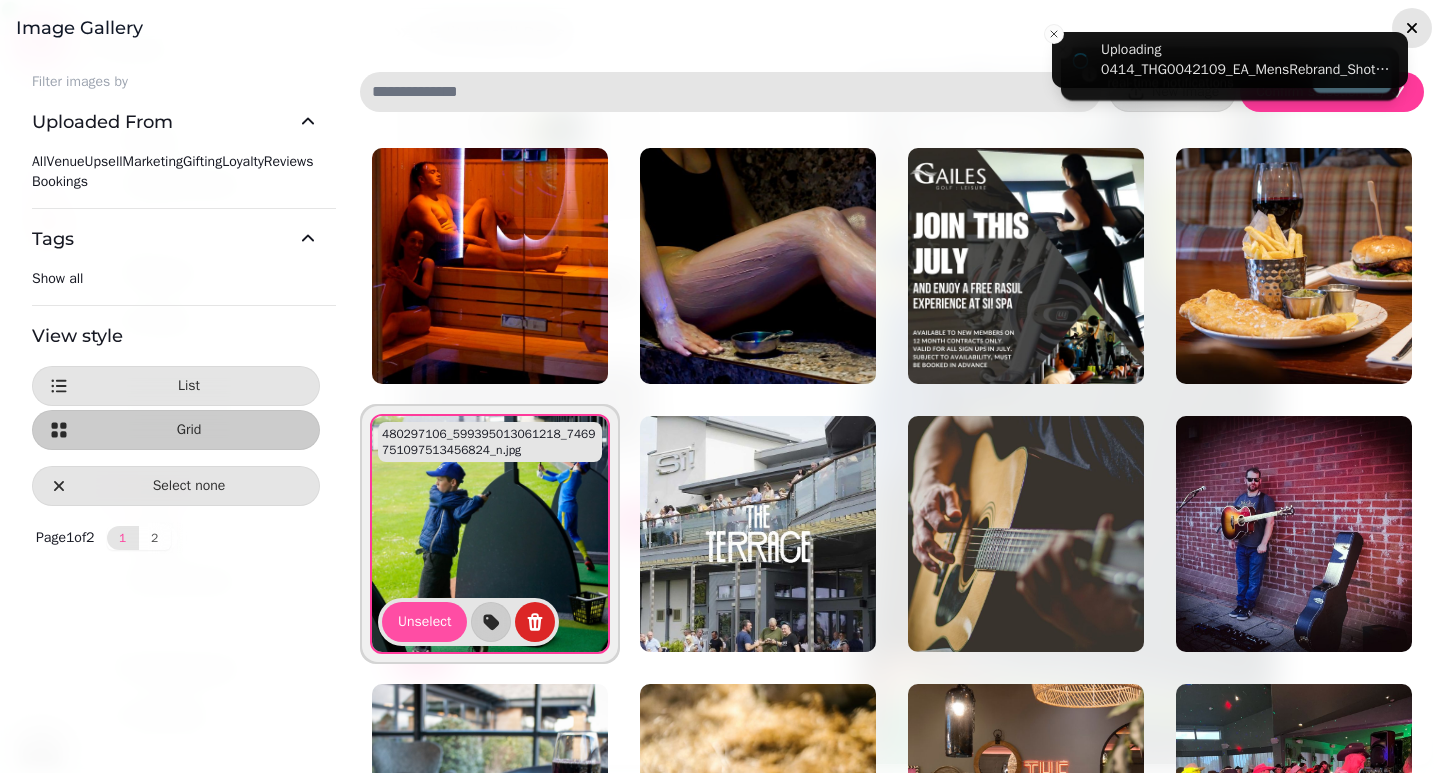 click 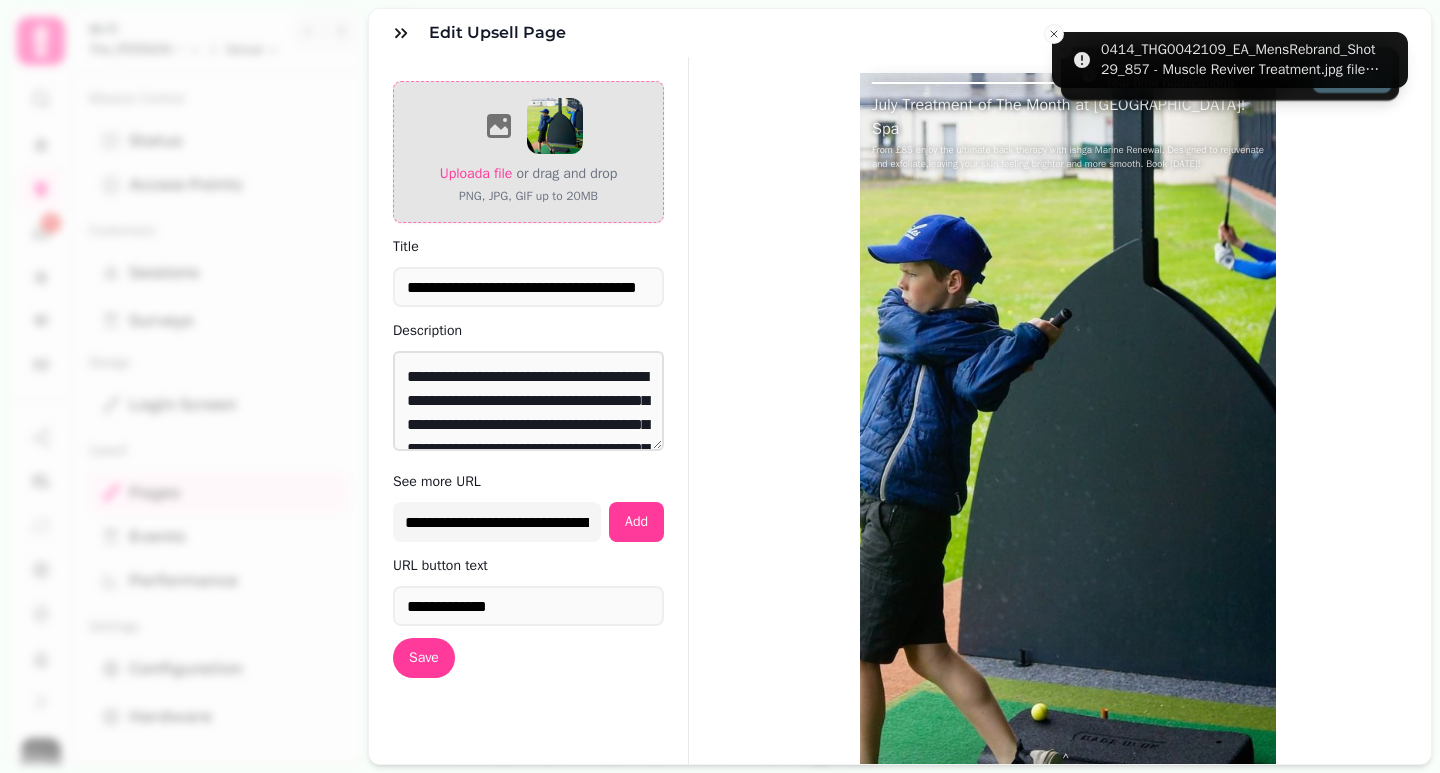 click on "Upload  a file" at bounding box center [476, 173] 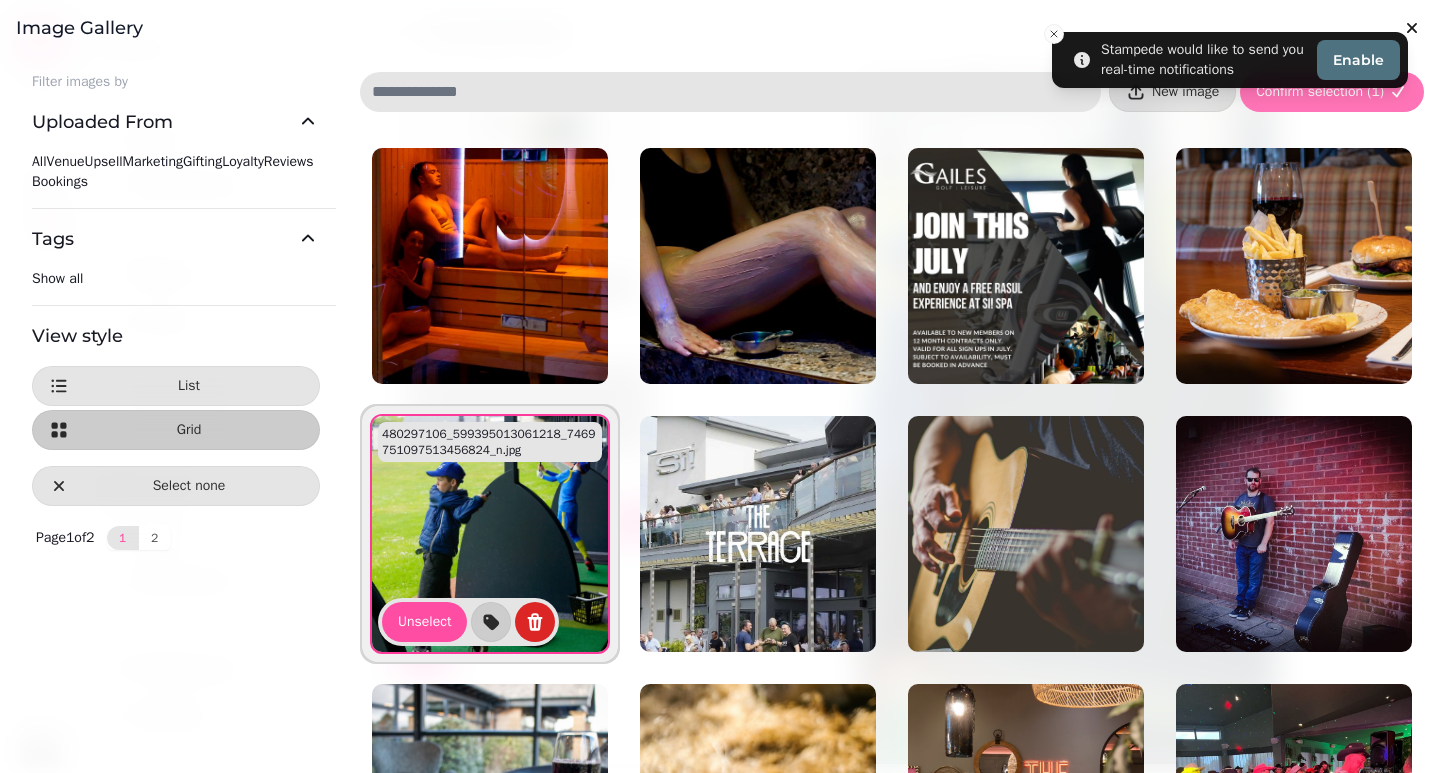 click on "Confirm selection ( 1 )" at bounding box center [1332, 92] 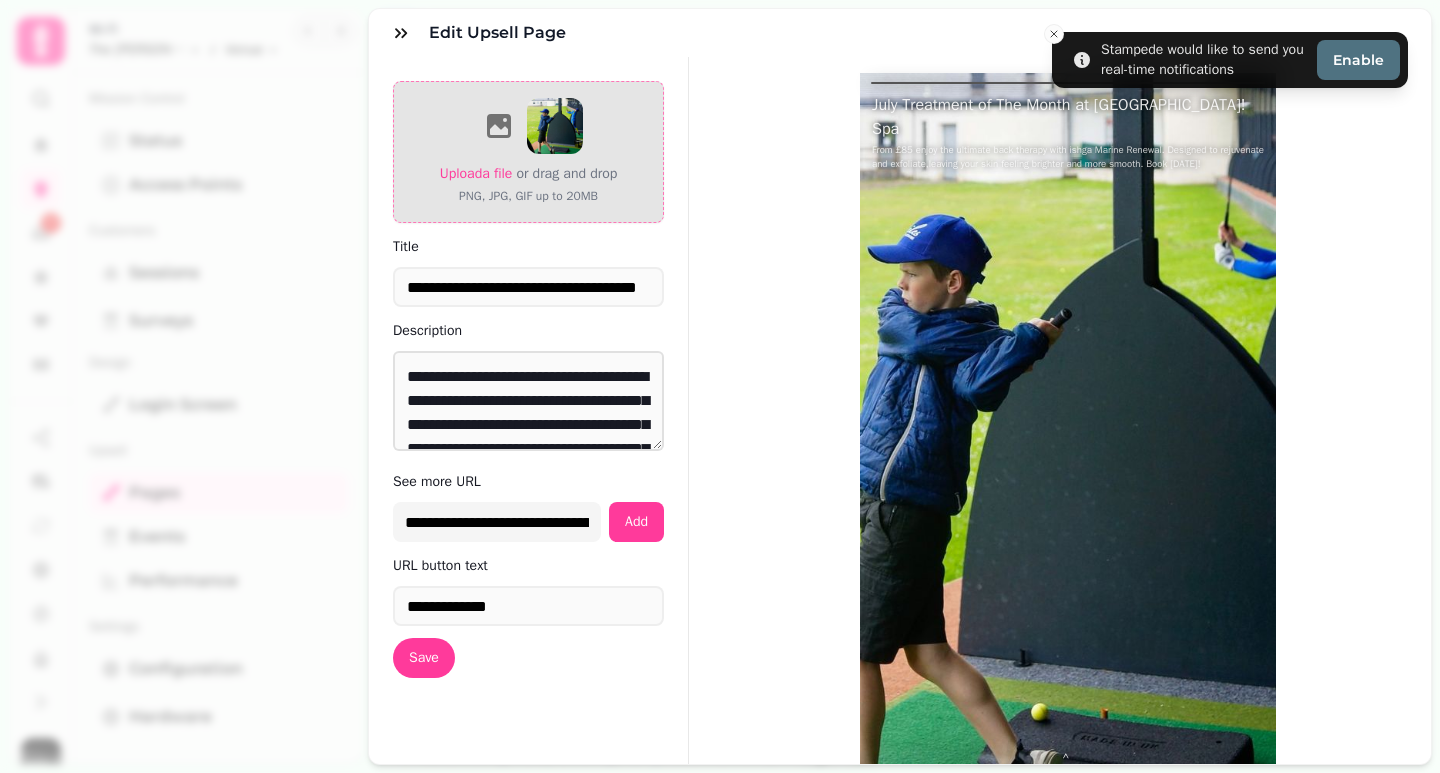 click on "Upload  a file" at bounding box center [476, 173] 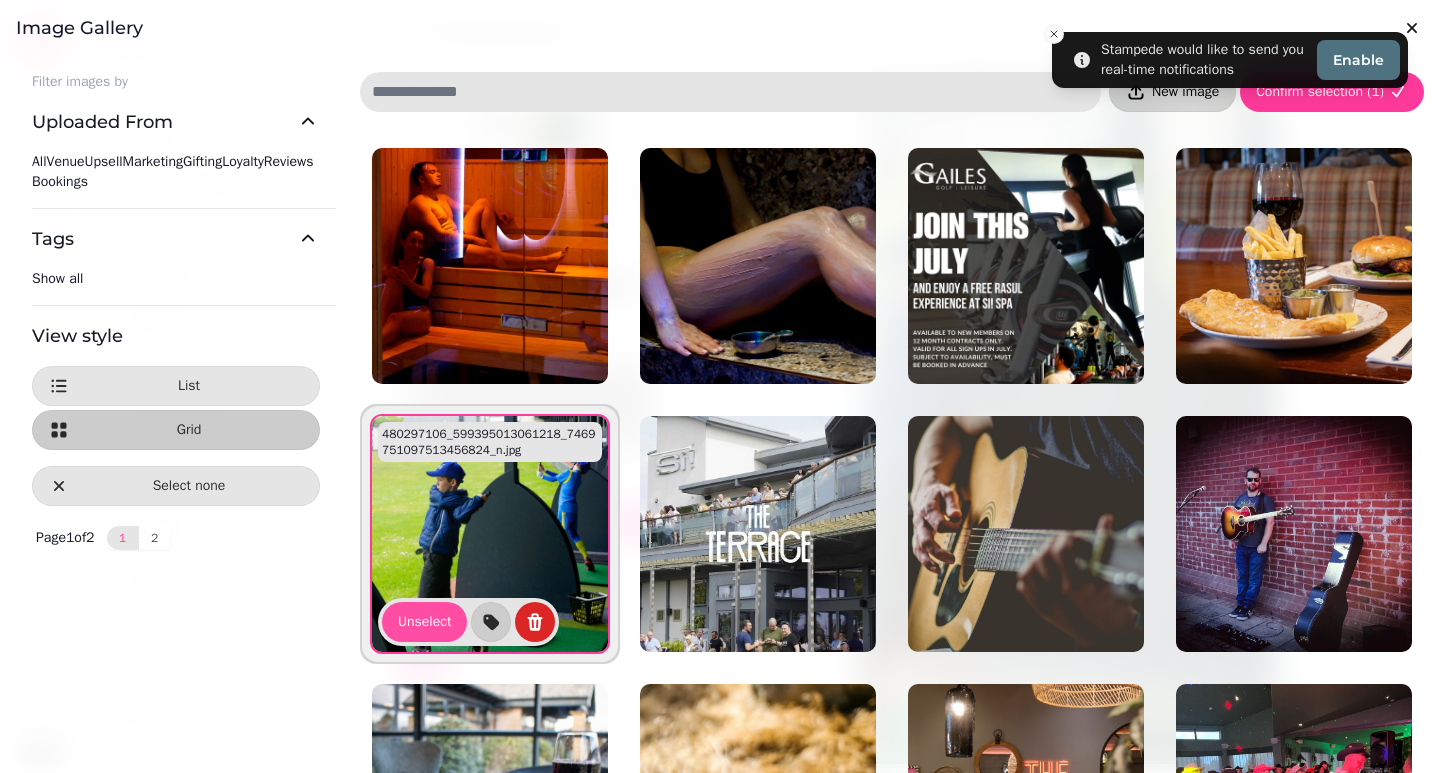 click on "New image" at bounding box center [1185, 92] 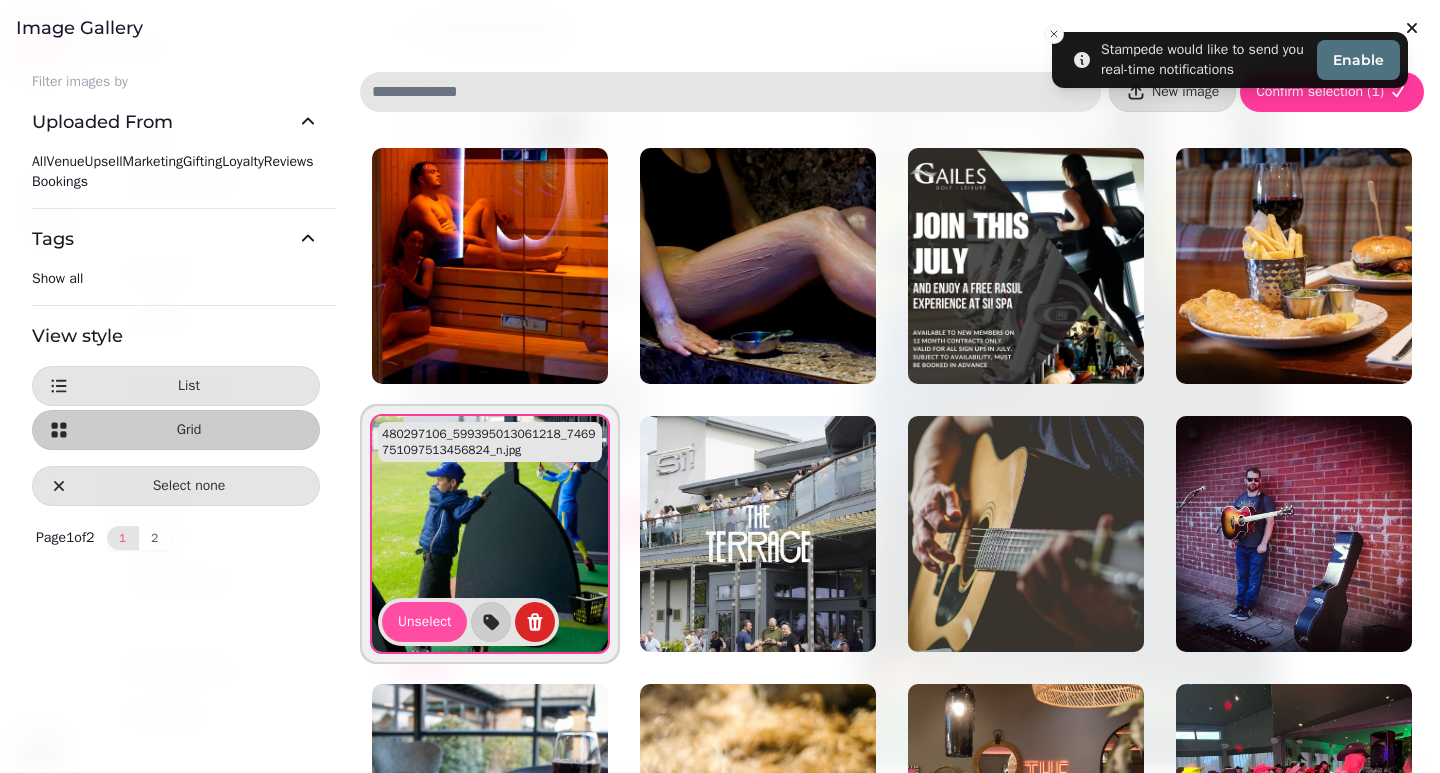 click on "Image gallery" at bounding box center (720, 28) 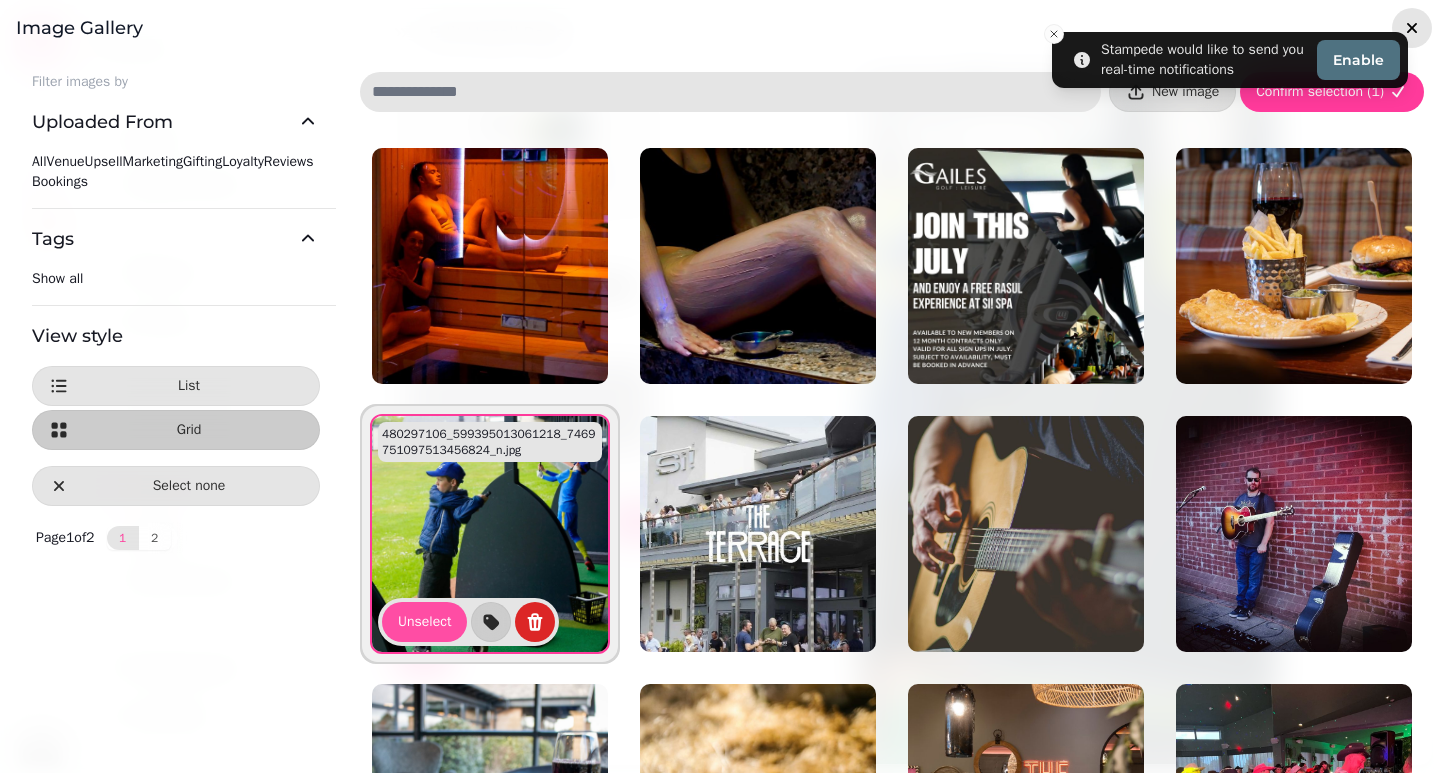 click 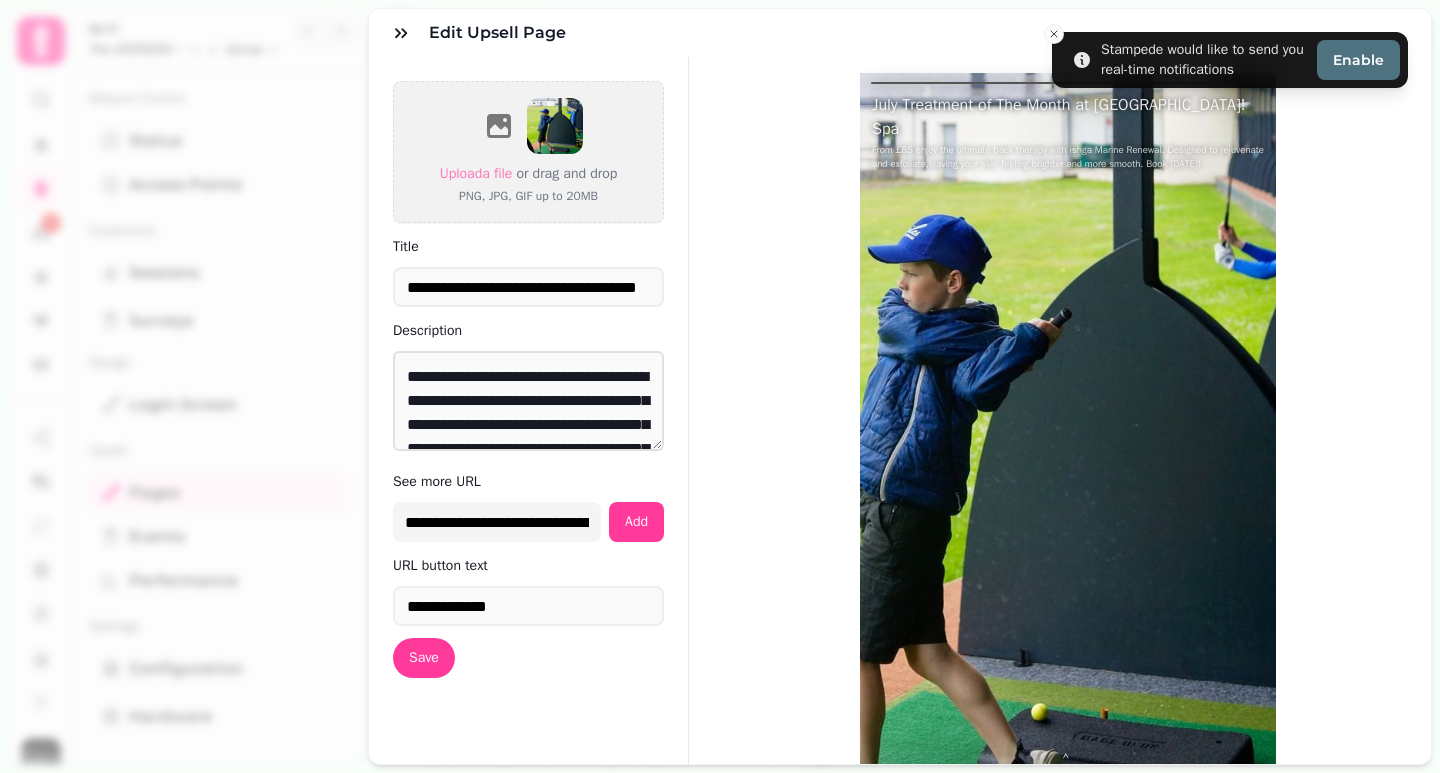 click on "Edit Upsell Page" at bounding box center (900, 33) 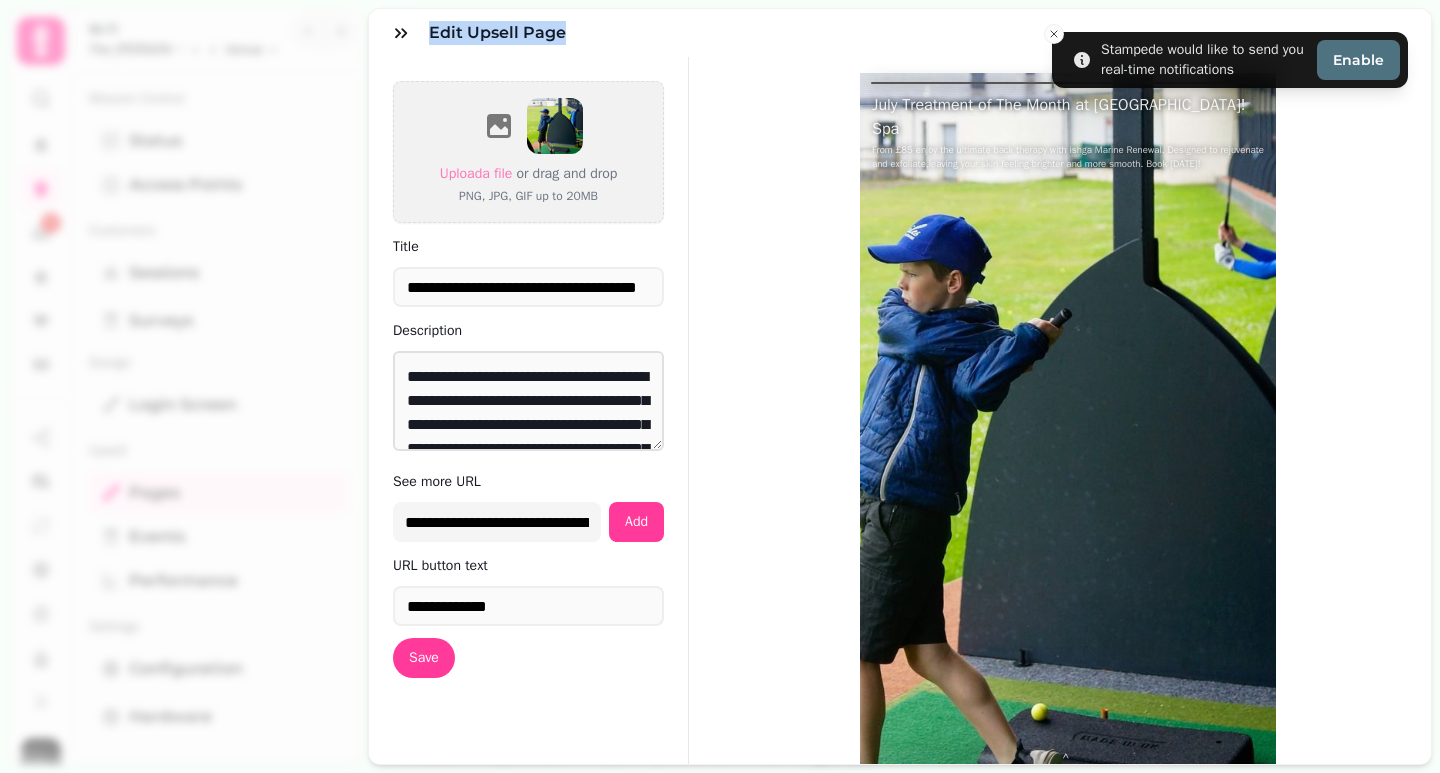 click on "Edit Upsell Page" at bounding box center (900, 33) 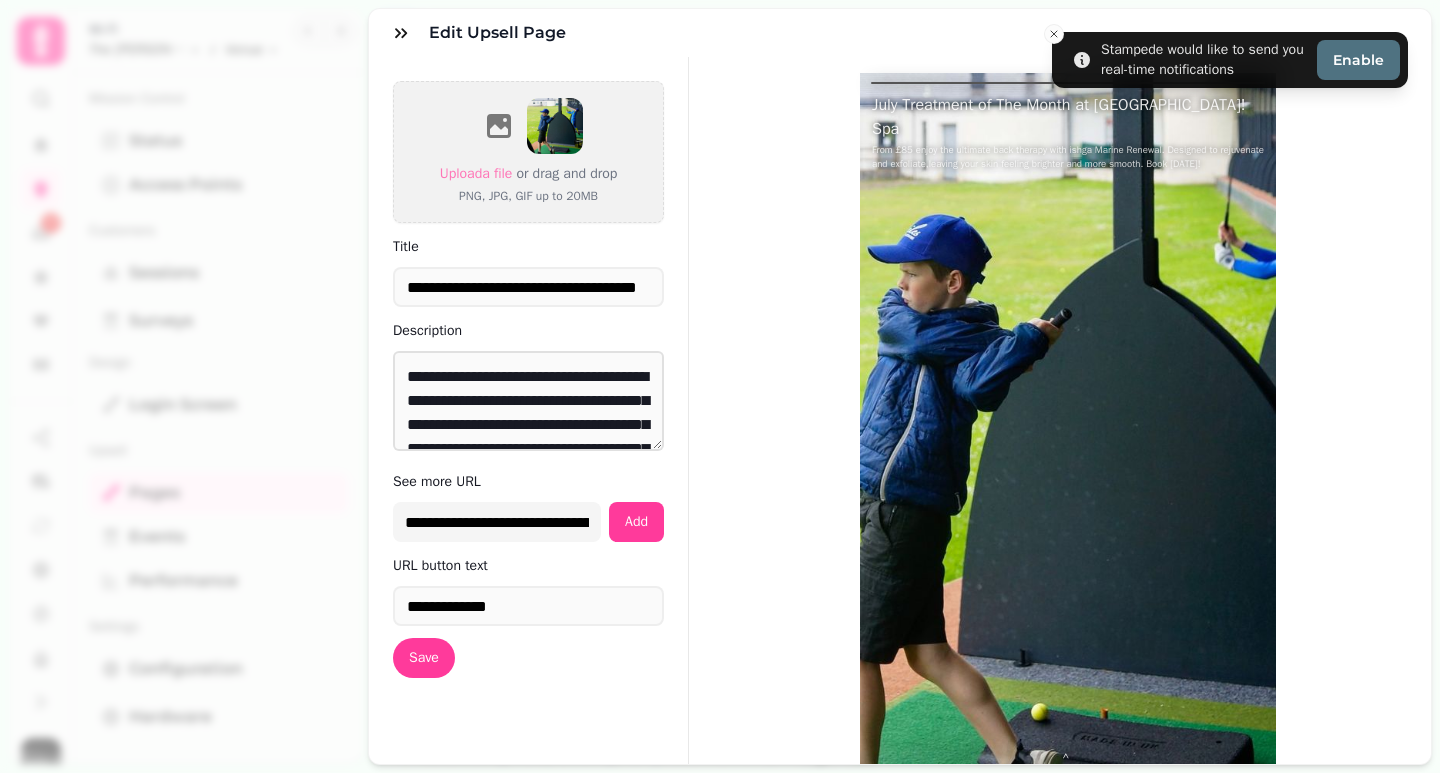 click on "Edit Upsell Page" at bounding box center [900, 33] 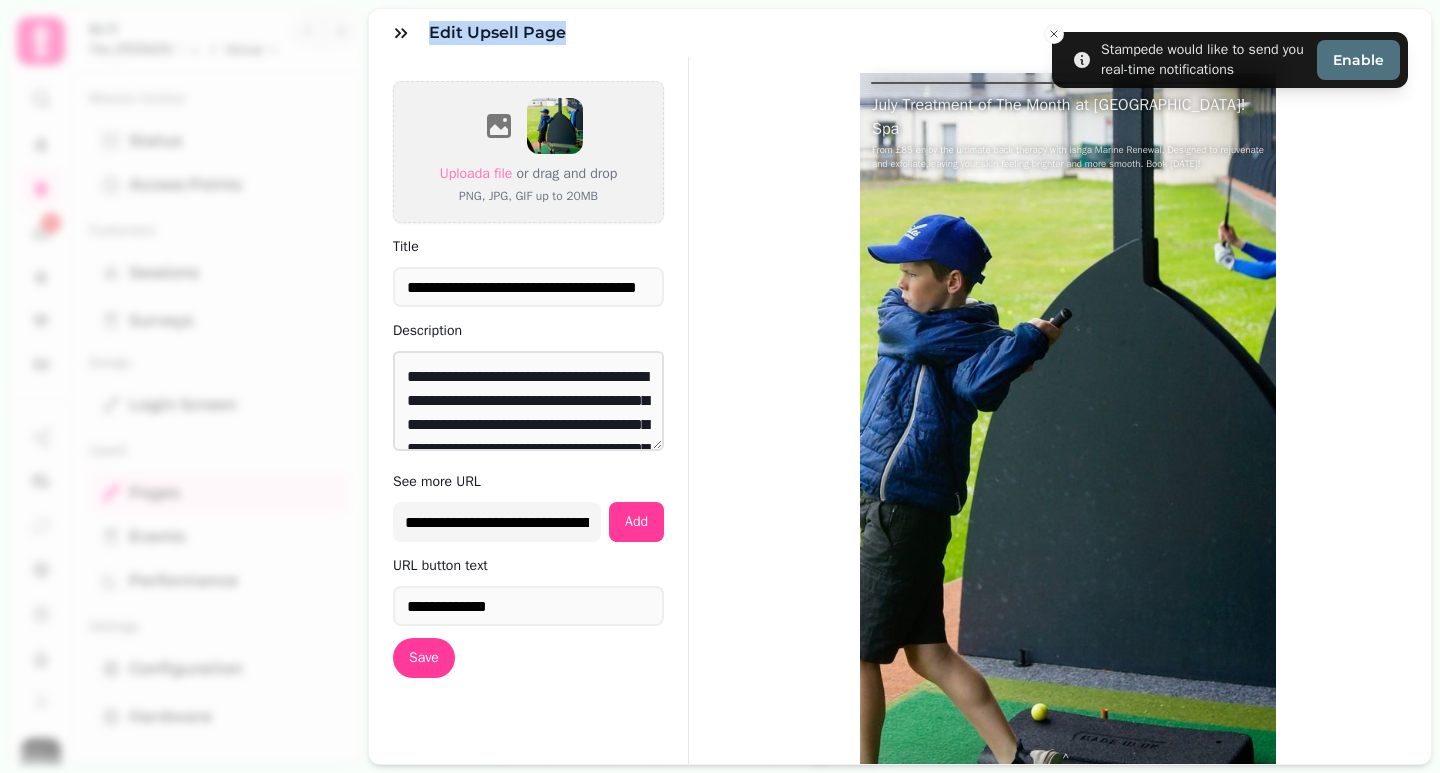 click on "Edit Upsell Page" at bounding box center [900, 33] 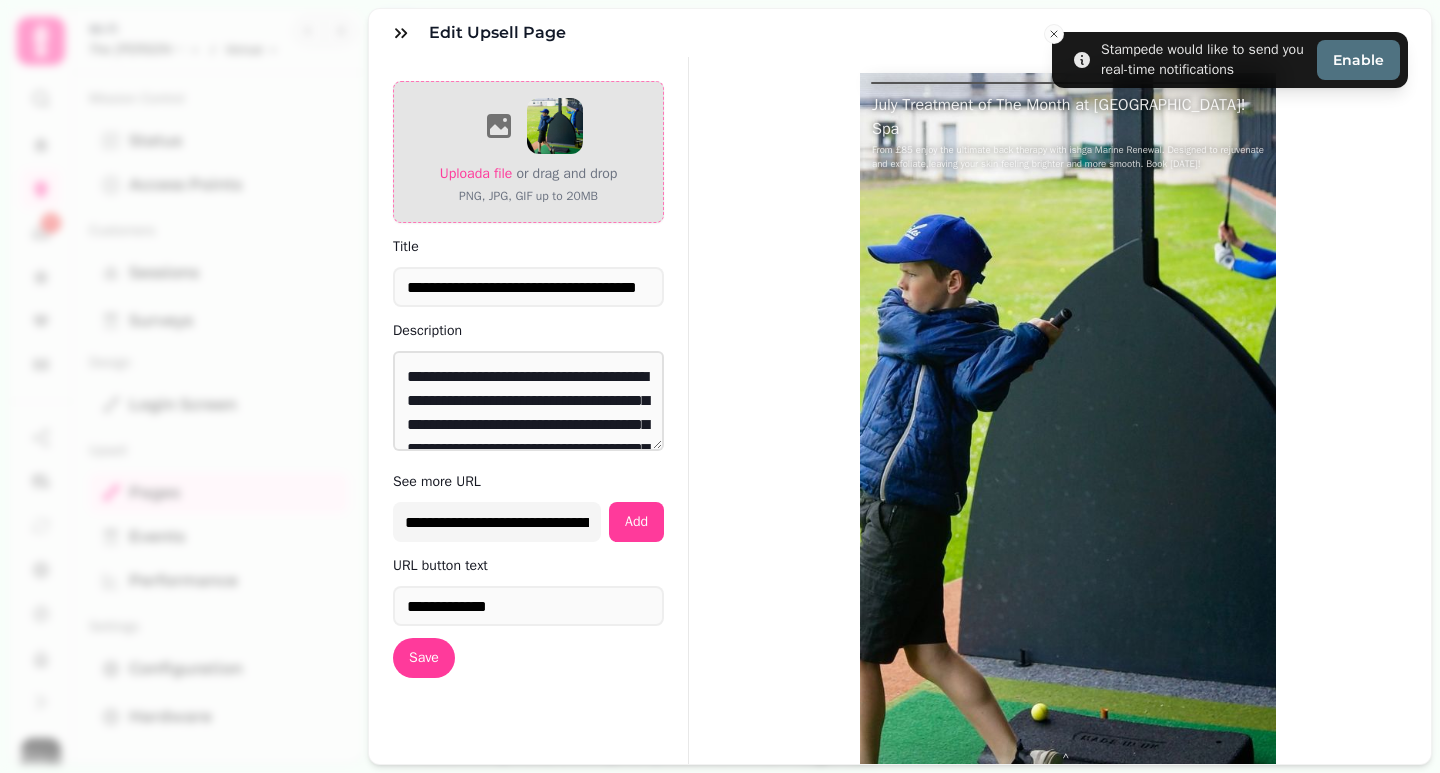 click on "Upload  a file" at bounding box center (476, 173) 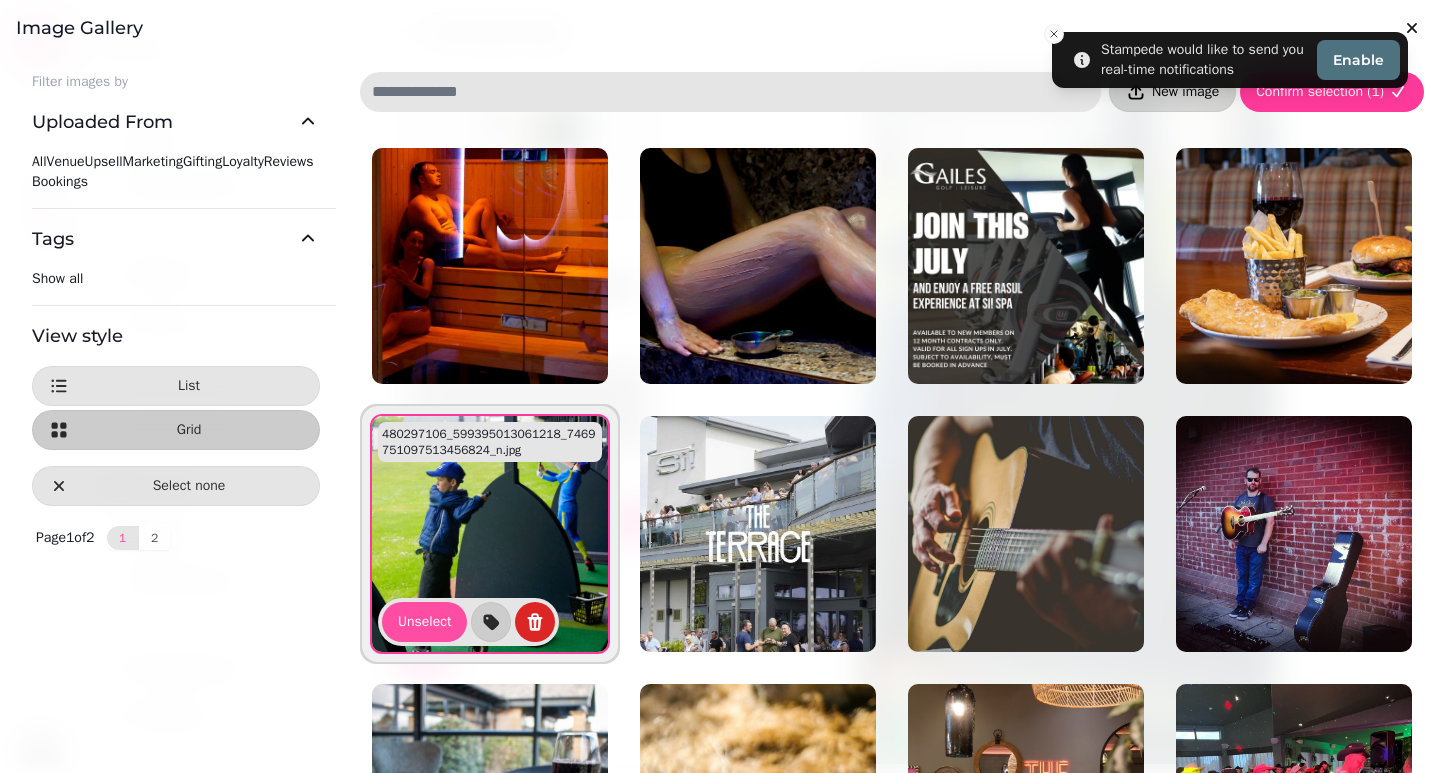 click on "New image" at bounding box center (1172, 92) 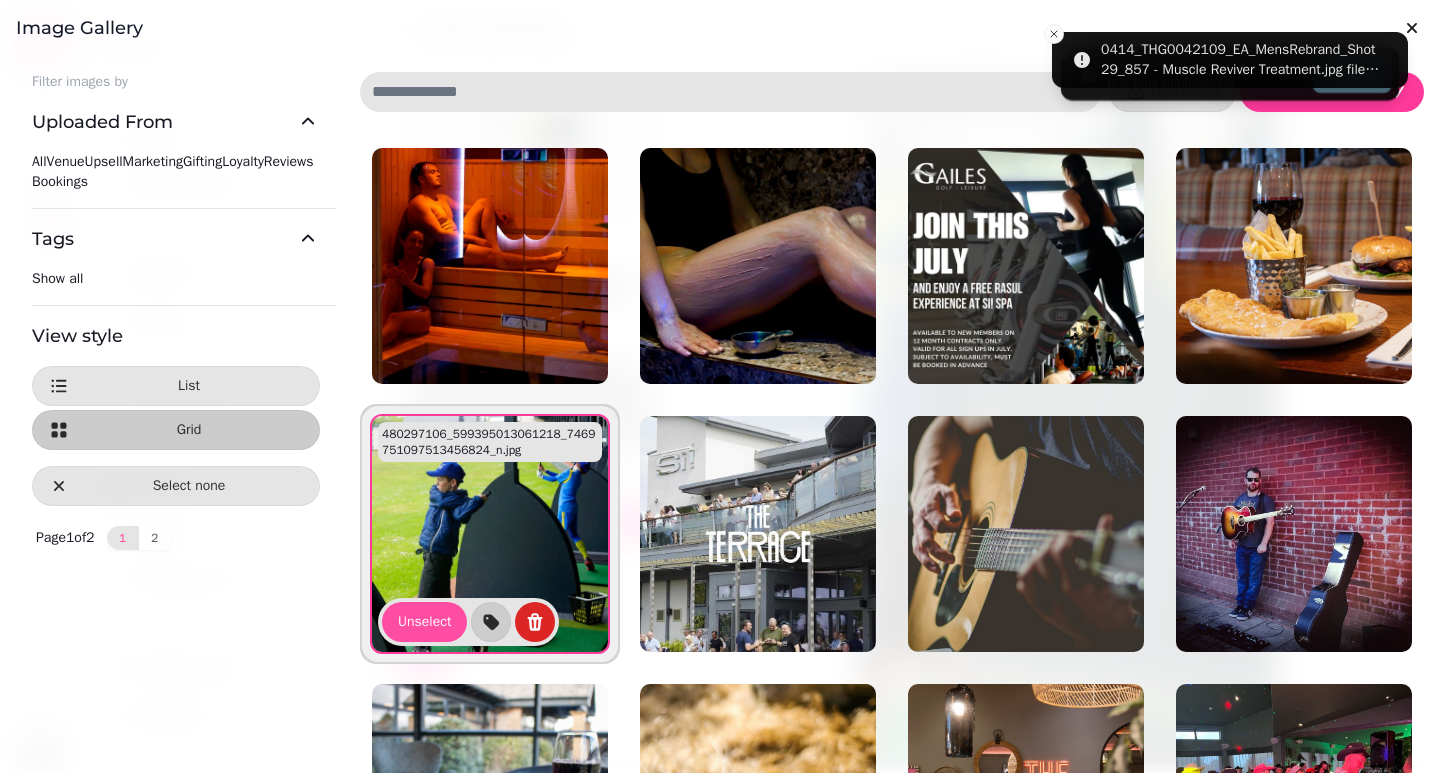 click on "Filter images by Uploaded From All Venue Upsell Marketing Gifting Loyalty Reviews Bookings Tags Show all View style List Grid Select none Page  1  of  2 1 2 New image Confirm selection [PHONE_NUMBER]_599395013061218_7469751097513456824_n.jpg Unselect Add tag" at bounding box center (720, 442) 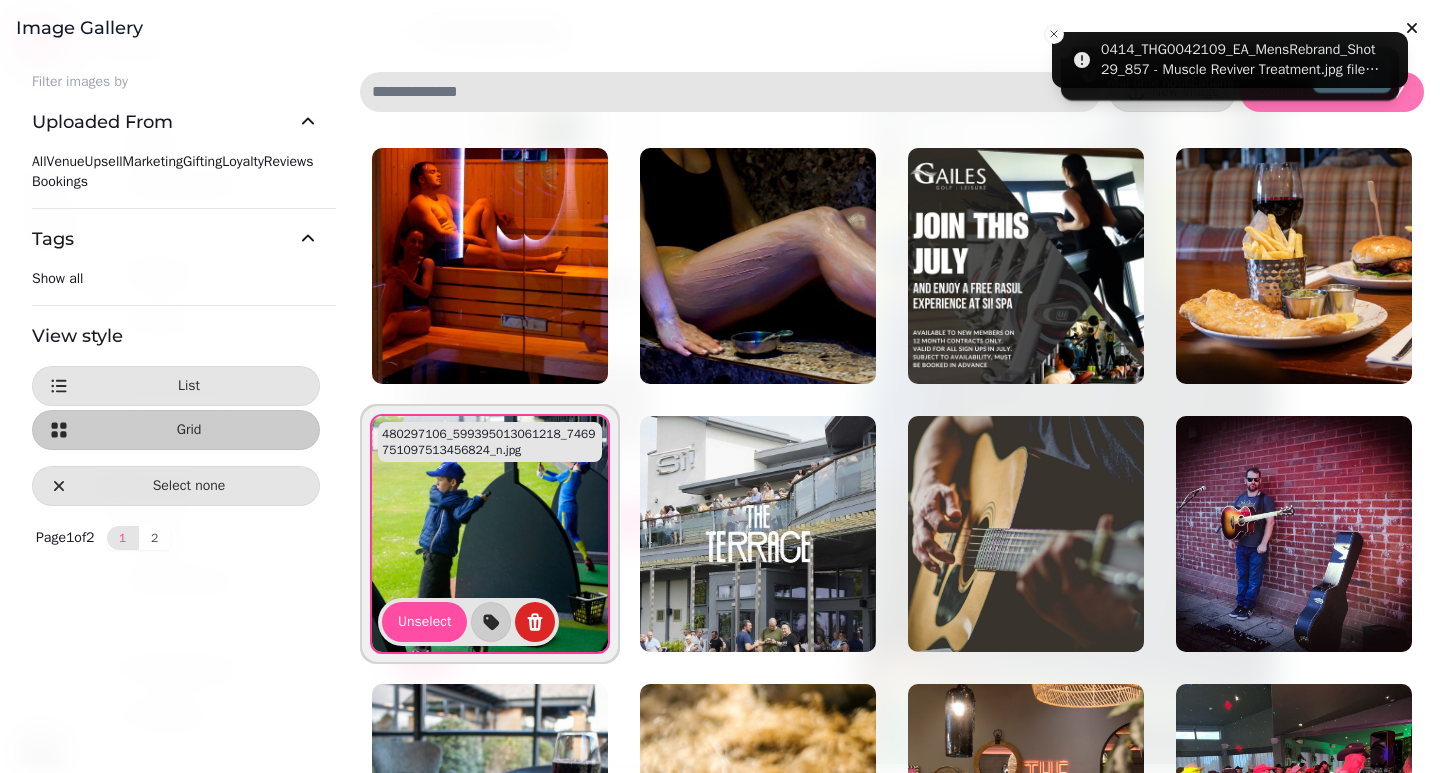 click on "Confirm selection ( 1 )" at bounding box center (1332, 92) 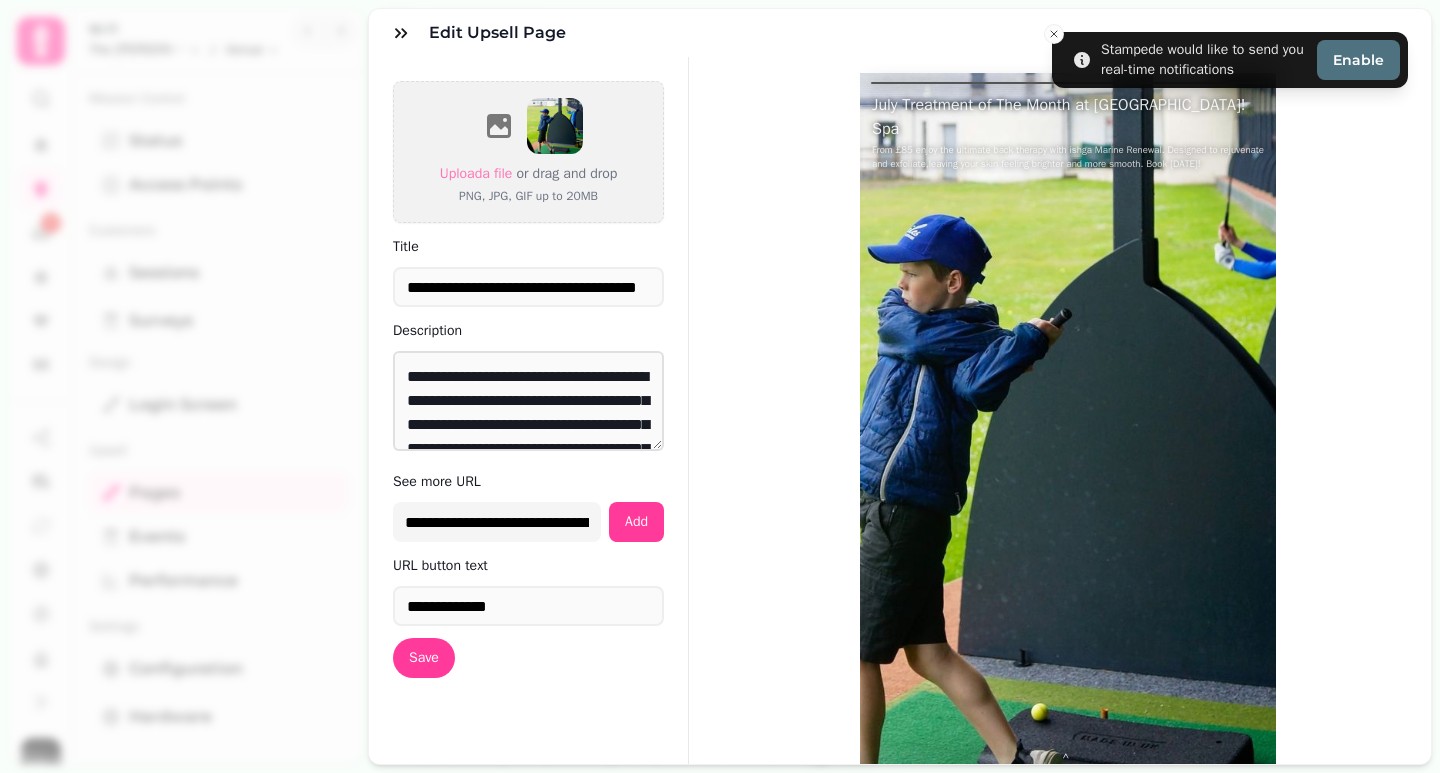 click on "⌃ See more July Treatment of The Month at Si! Spa From £85 enjoy the ultimate back therapy with ishga Marine Renewal. Designed to rejuvenate and exfoliate,leaving your skin feeling brighter and more smooth. Book [DATE]!" at bounding box center [1068, 443] 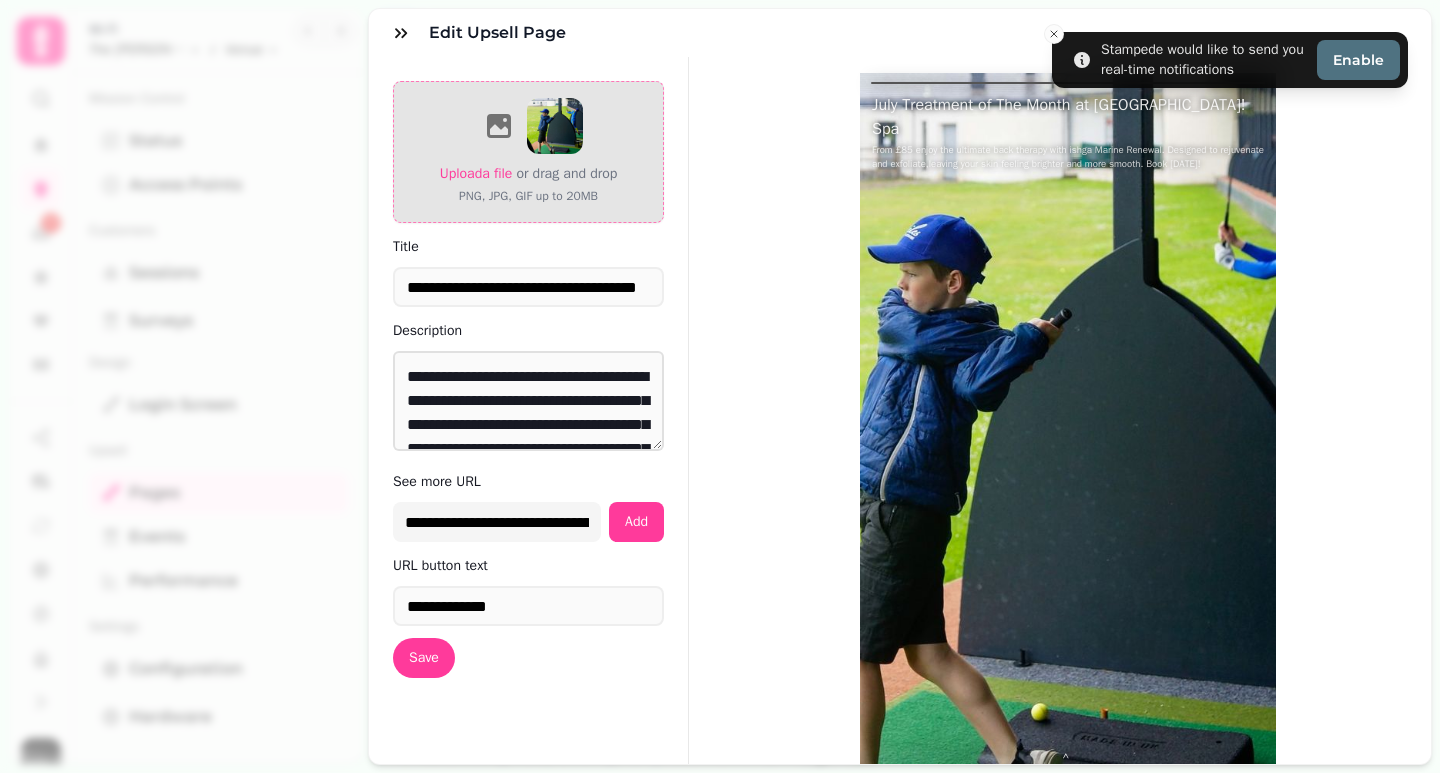 click on "Upload  a file" at bounding box center (476, 173) 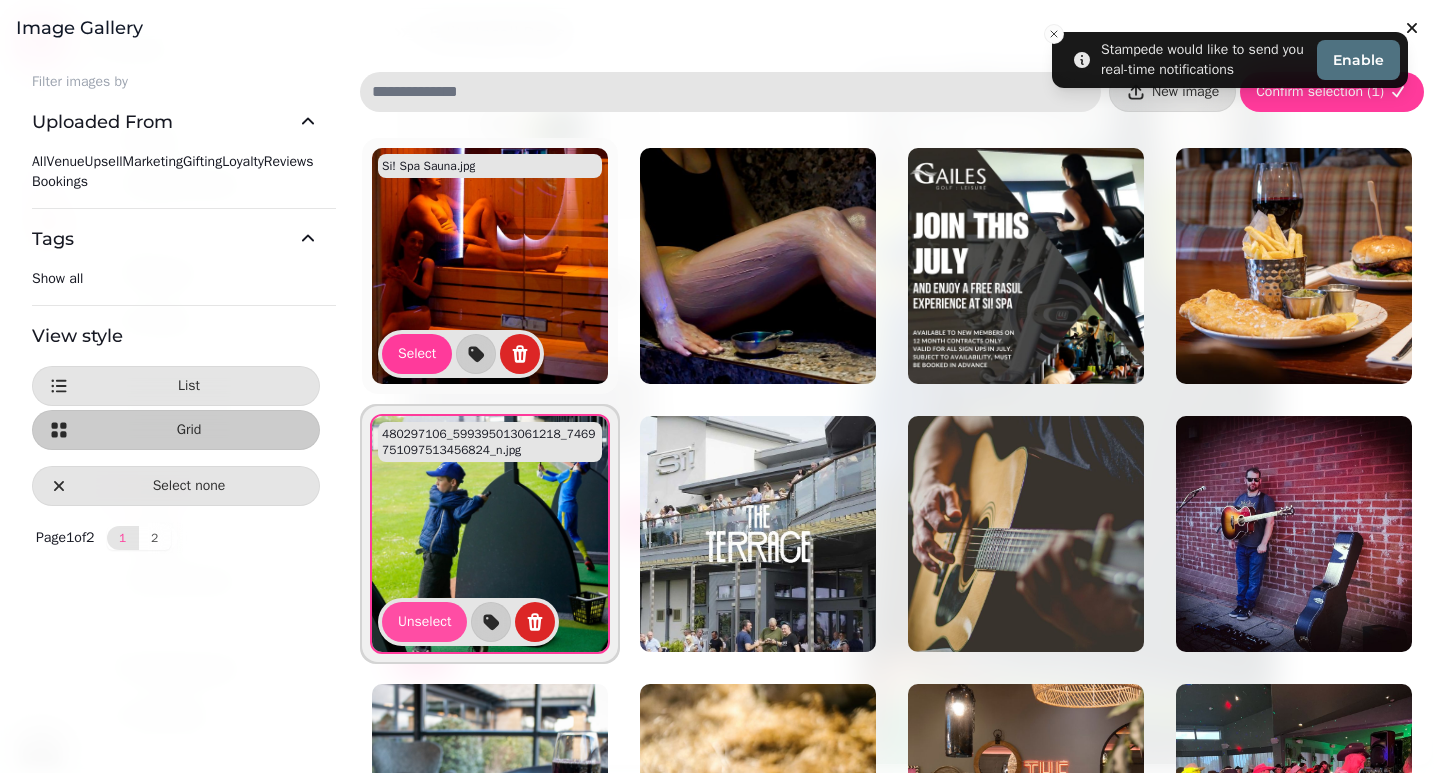 click at bounding box center (490, 266) 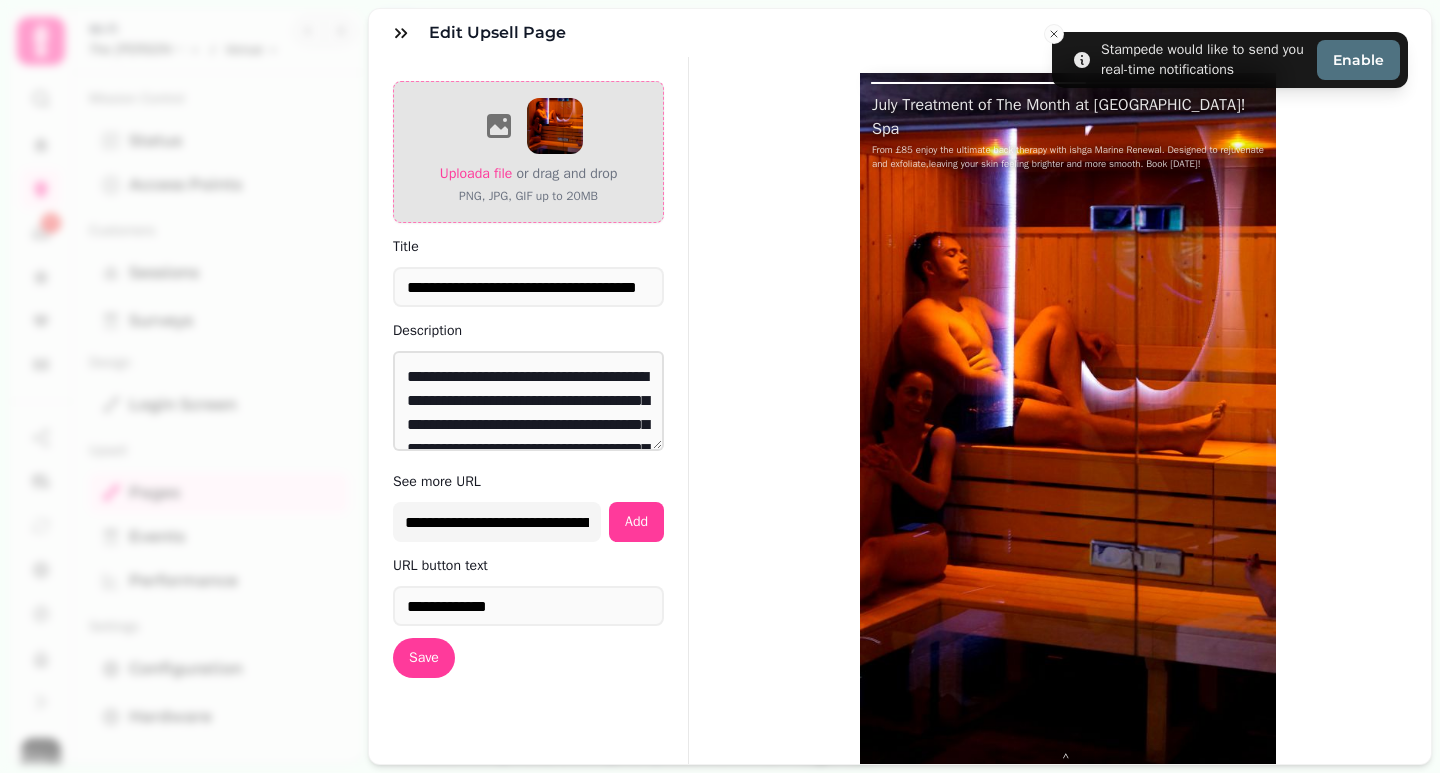 click on "Upload  a file" at bounding box center [476, 173] 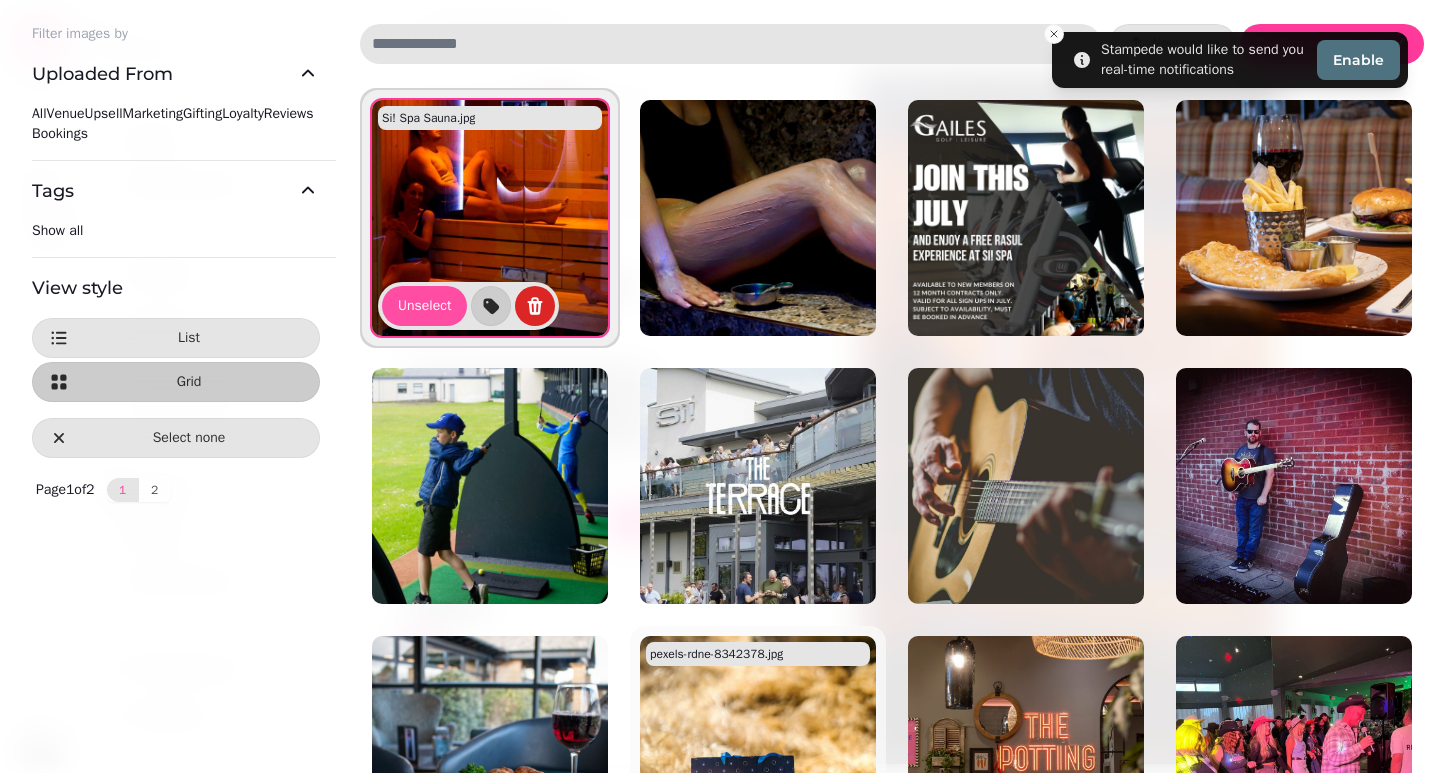 scroll, scrollTop: 0, scrollLeft: 0, axis: both 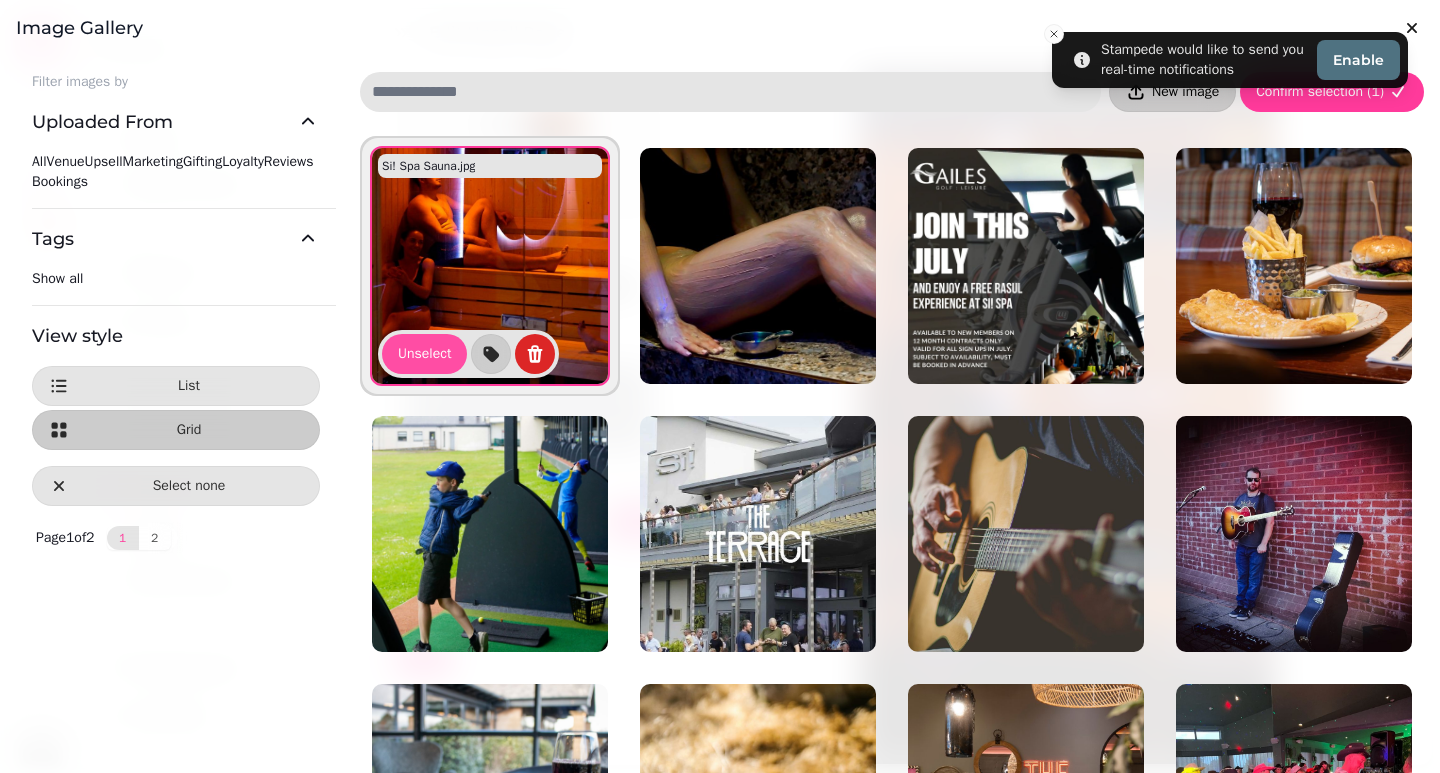 click 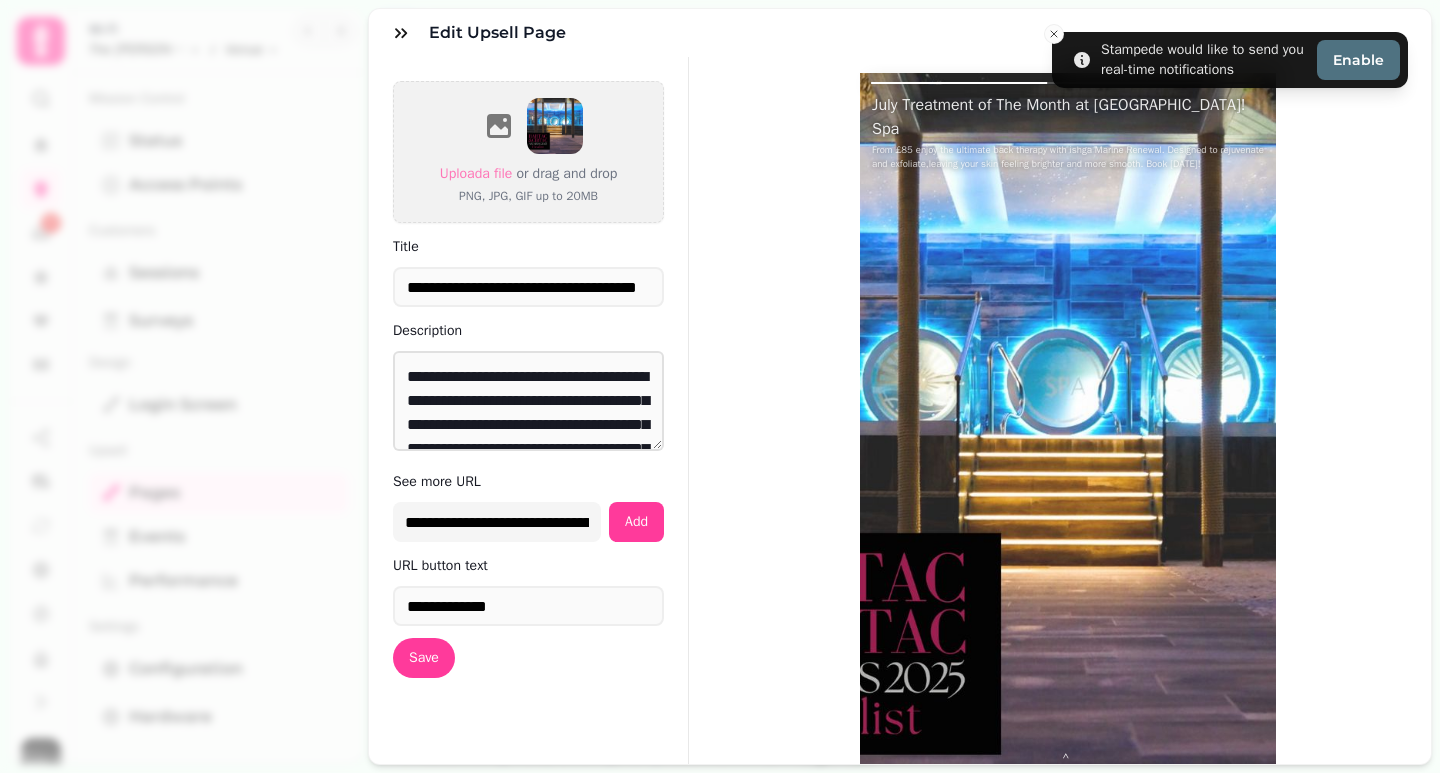 click on "Edit Upsell Page" at bounding box center [900, 33] 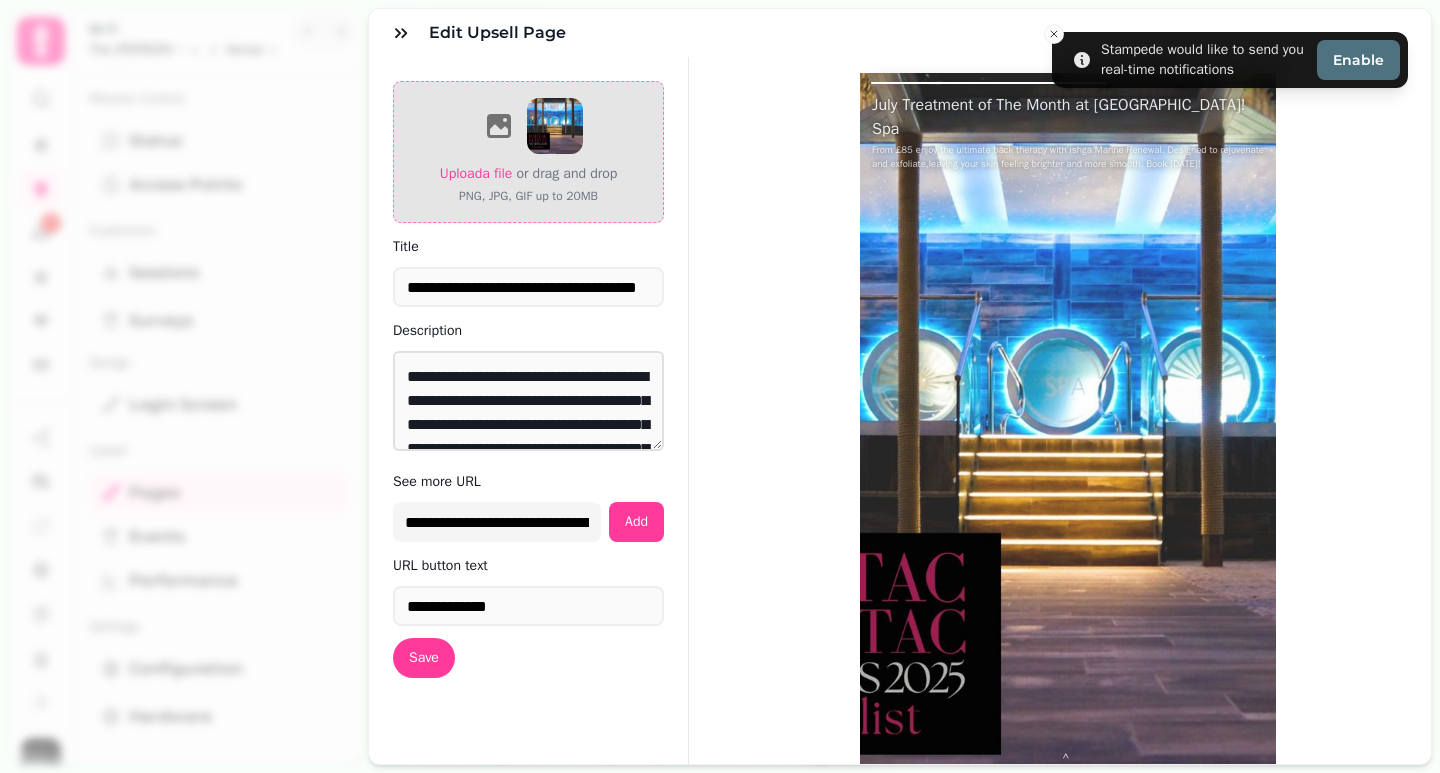 click on "Upload  a file" at bounding box center (476, 174) 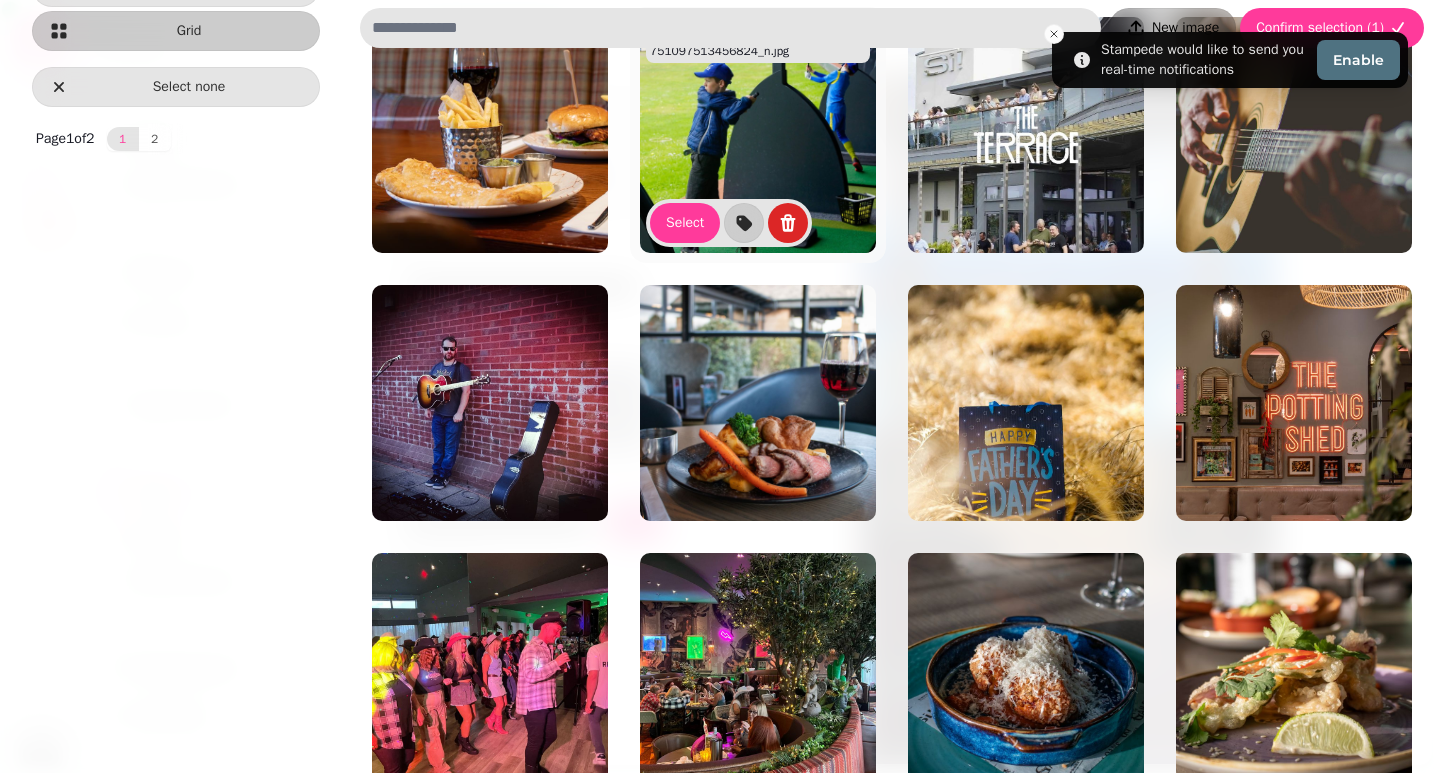 scroll, scrollTop: 300, scrollLeft: 0, axis: vertical 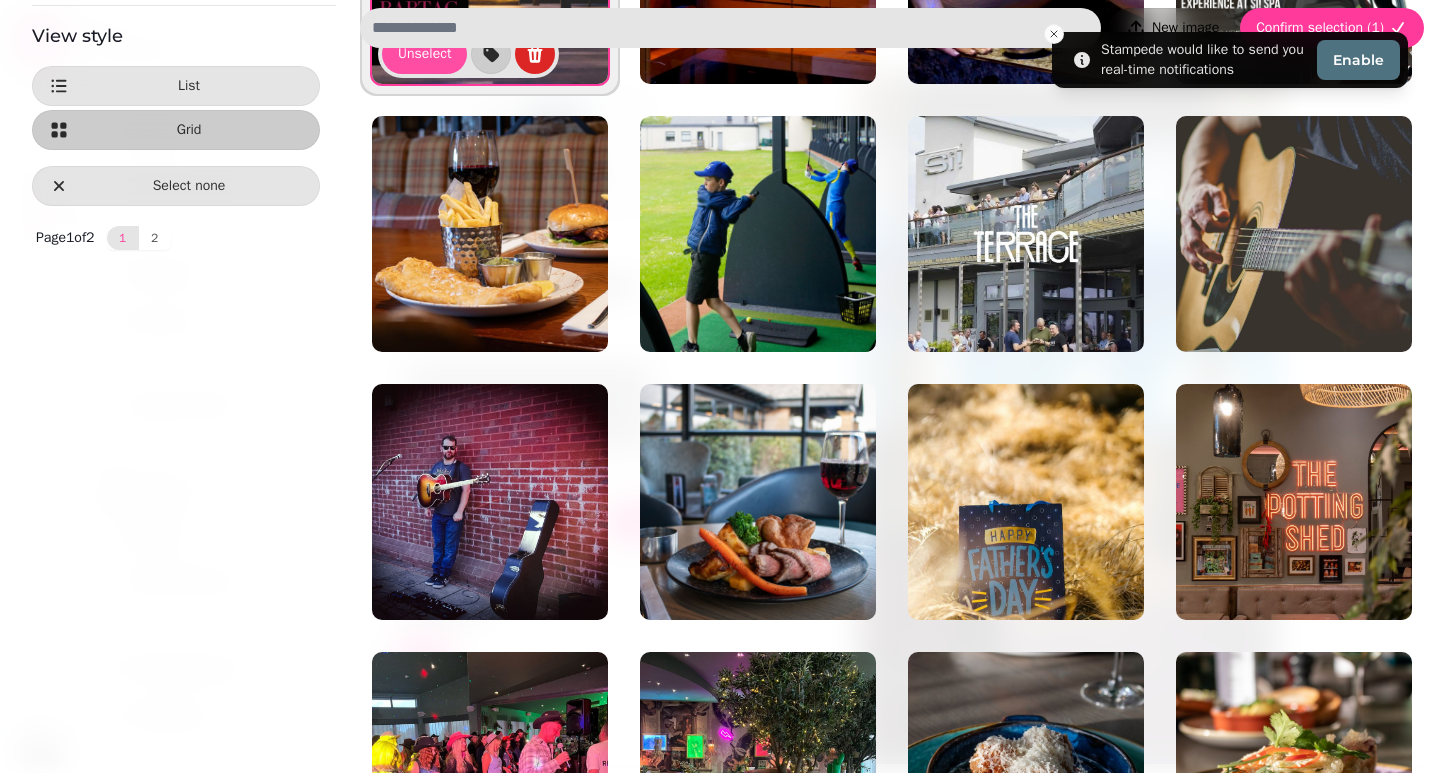 click on "New image" at bounding box center (1185, 28) 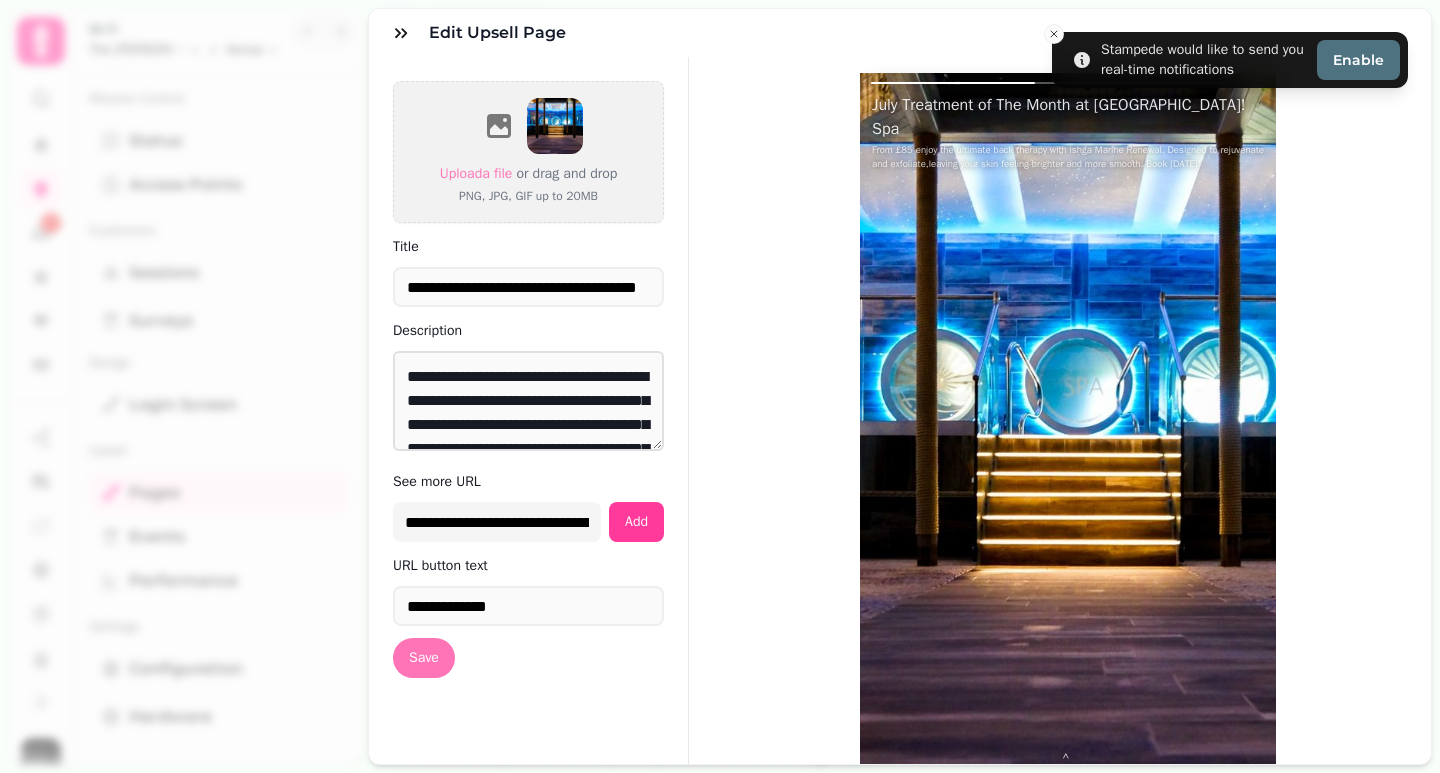 click on "Save" at bounding box center (424, 658) 